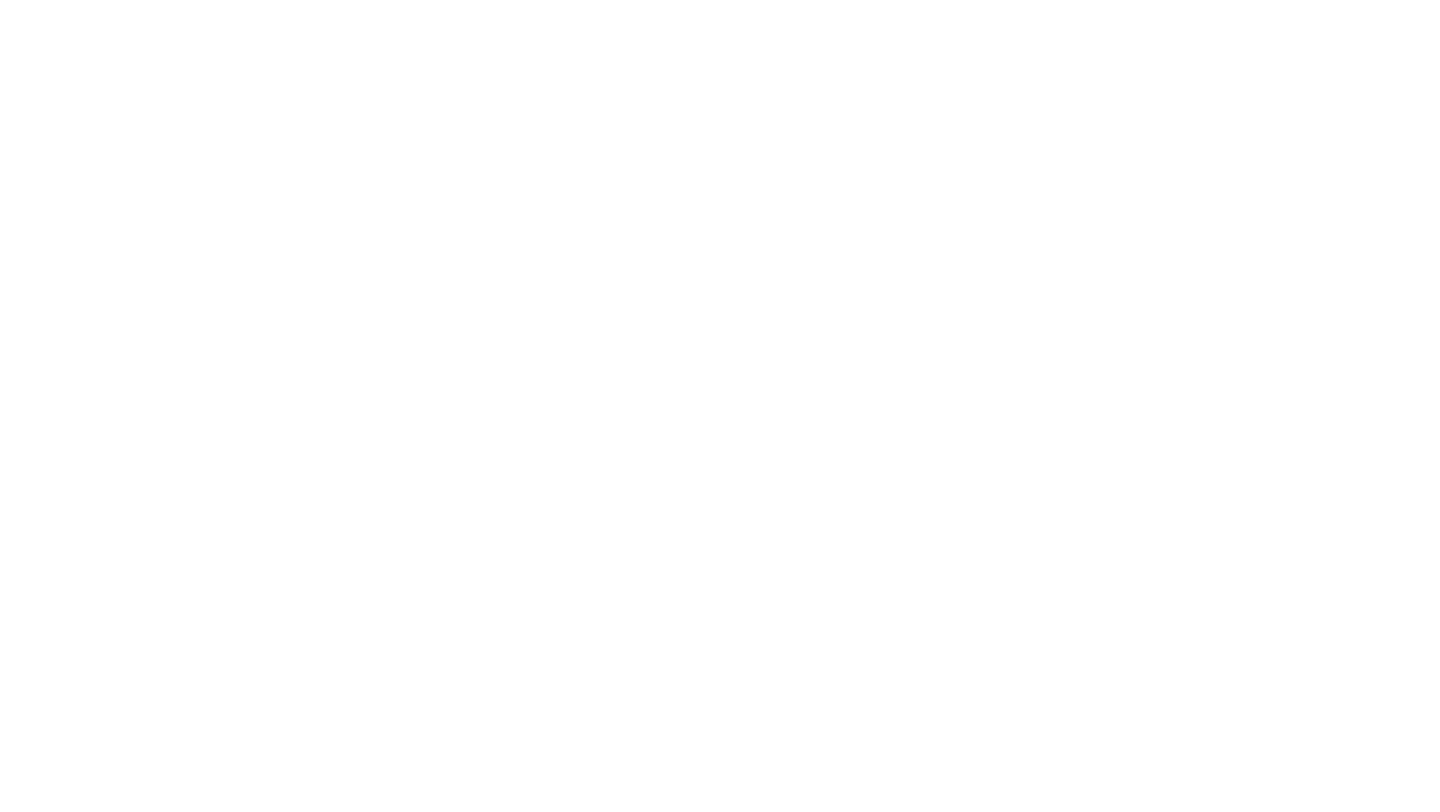 scroll, scrollTop: 0, scrollLeft: 0, axis: both 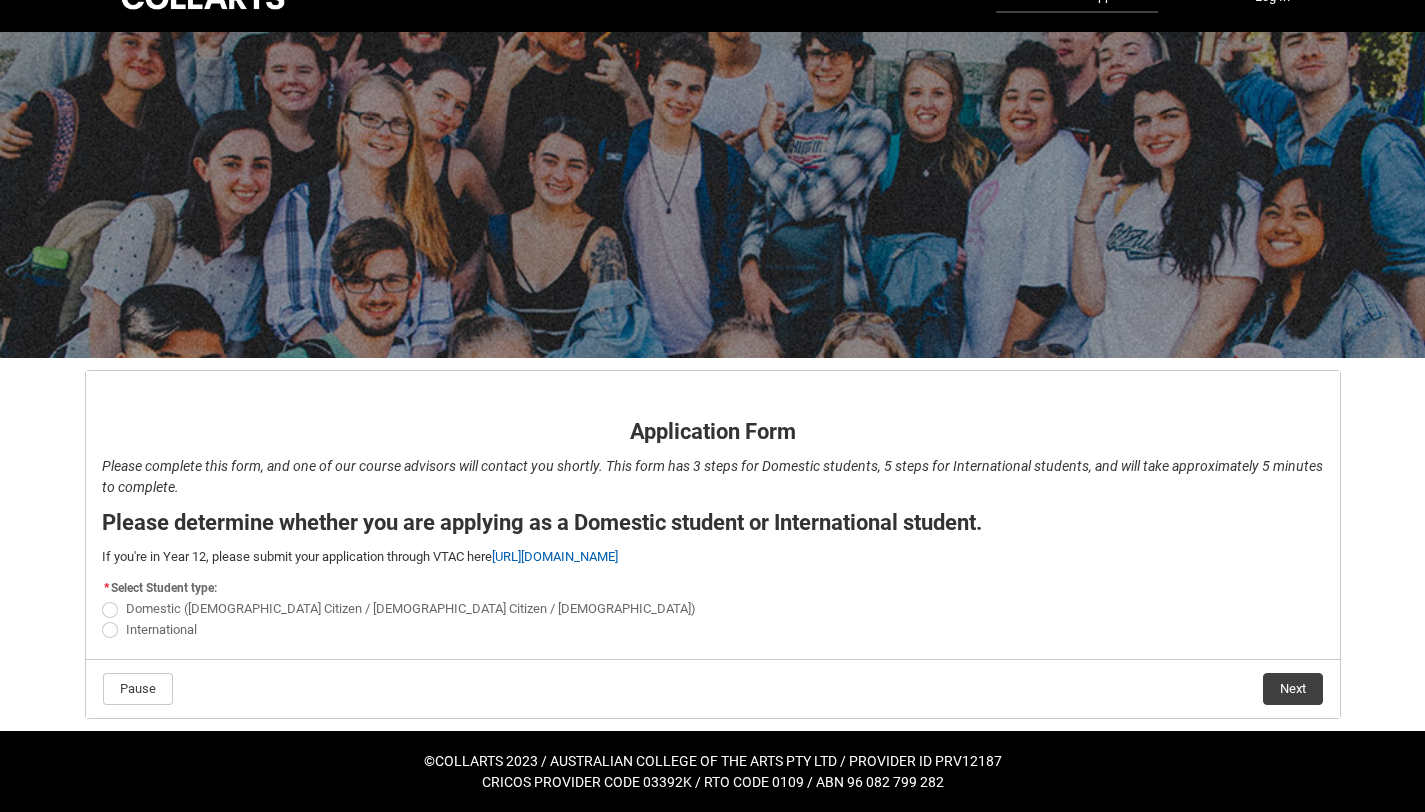 click at bounding box center (110, 630) 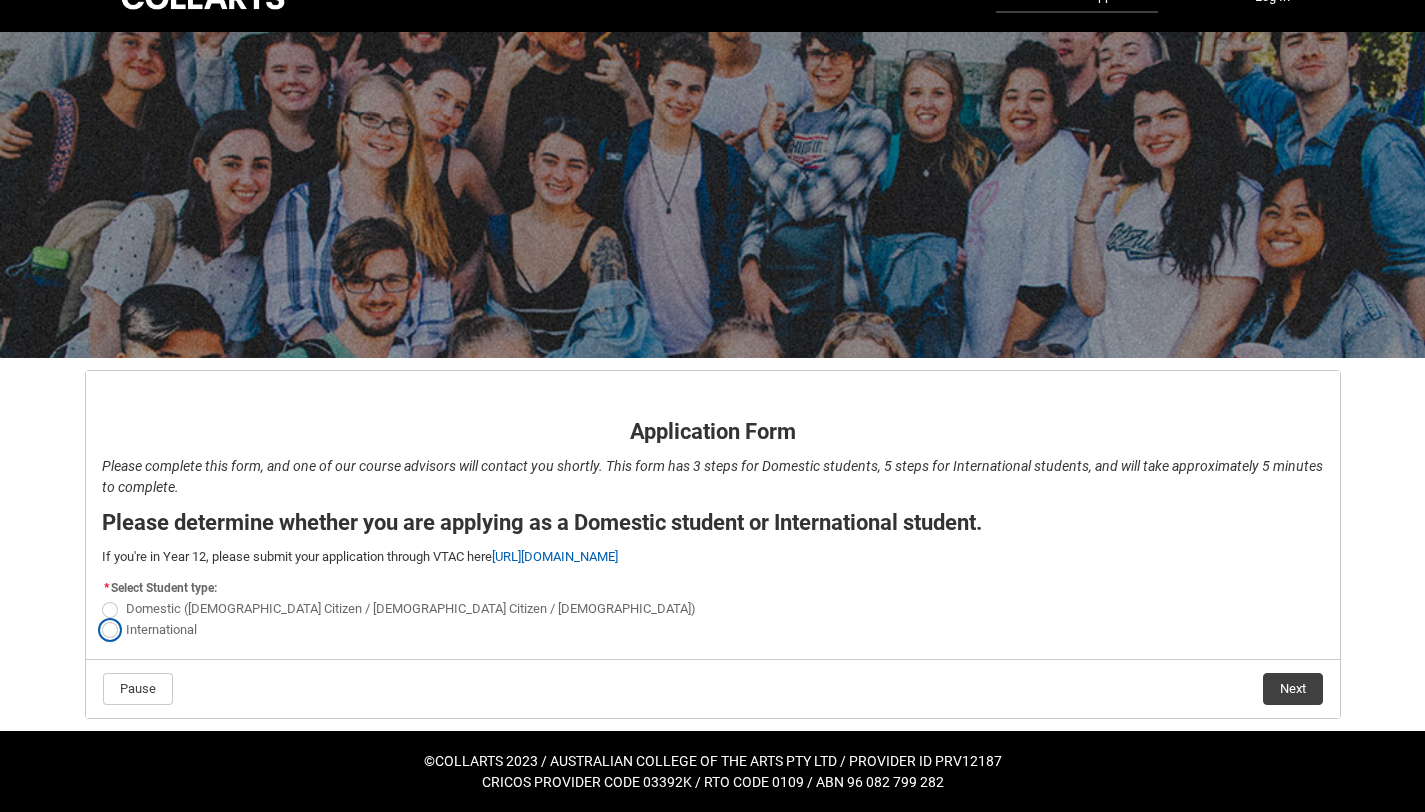 click on "International" at bounding box center [101, 618] 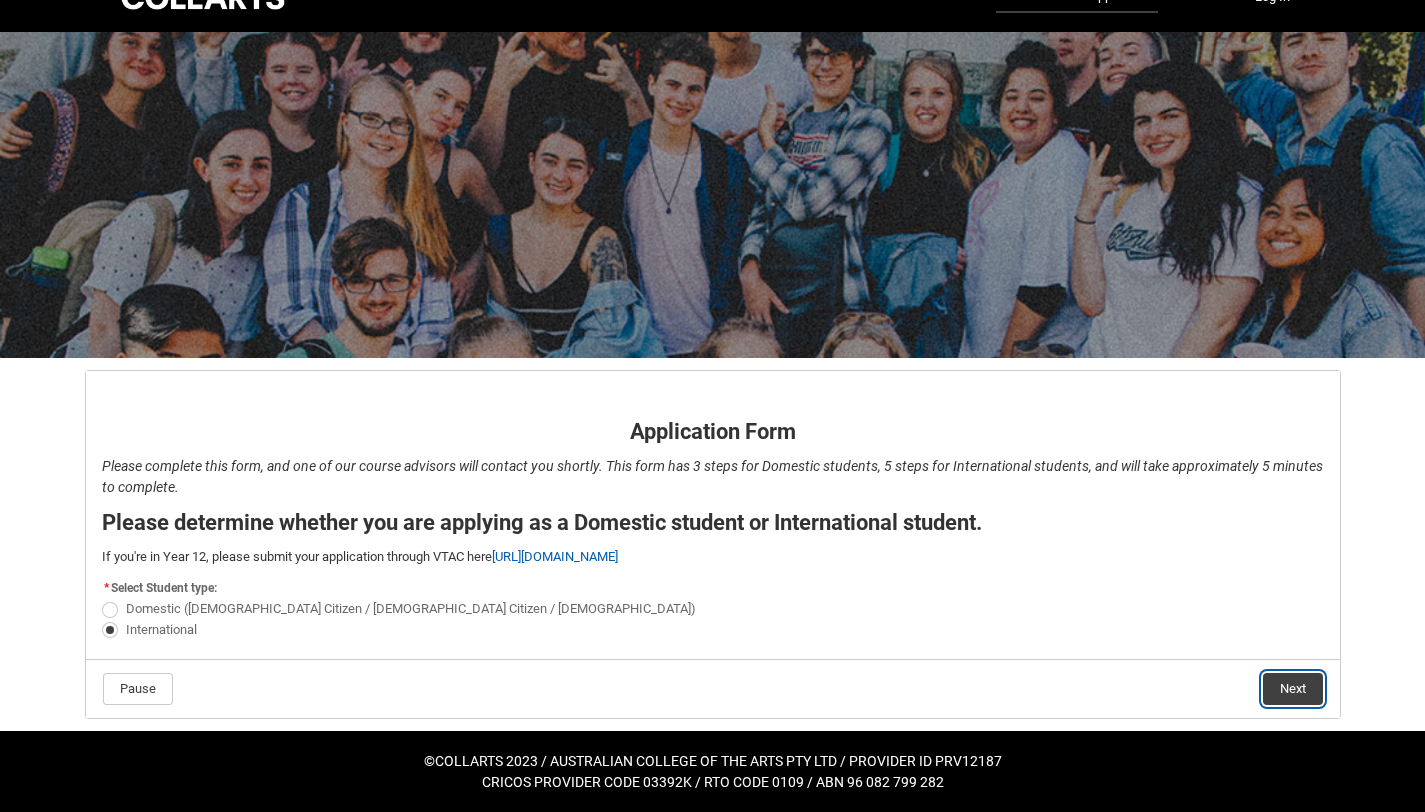click on "Next" 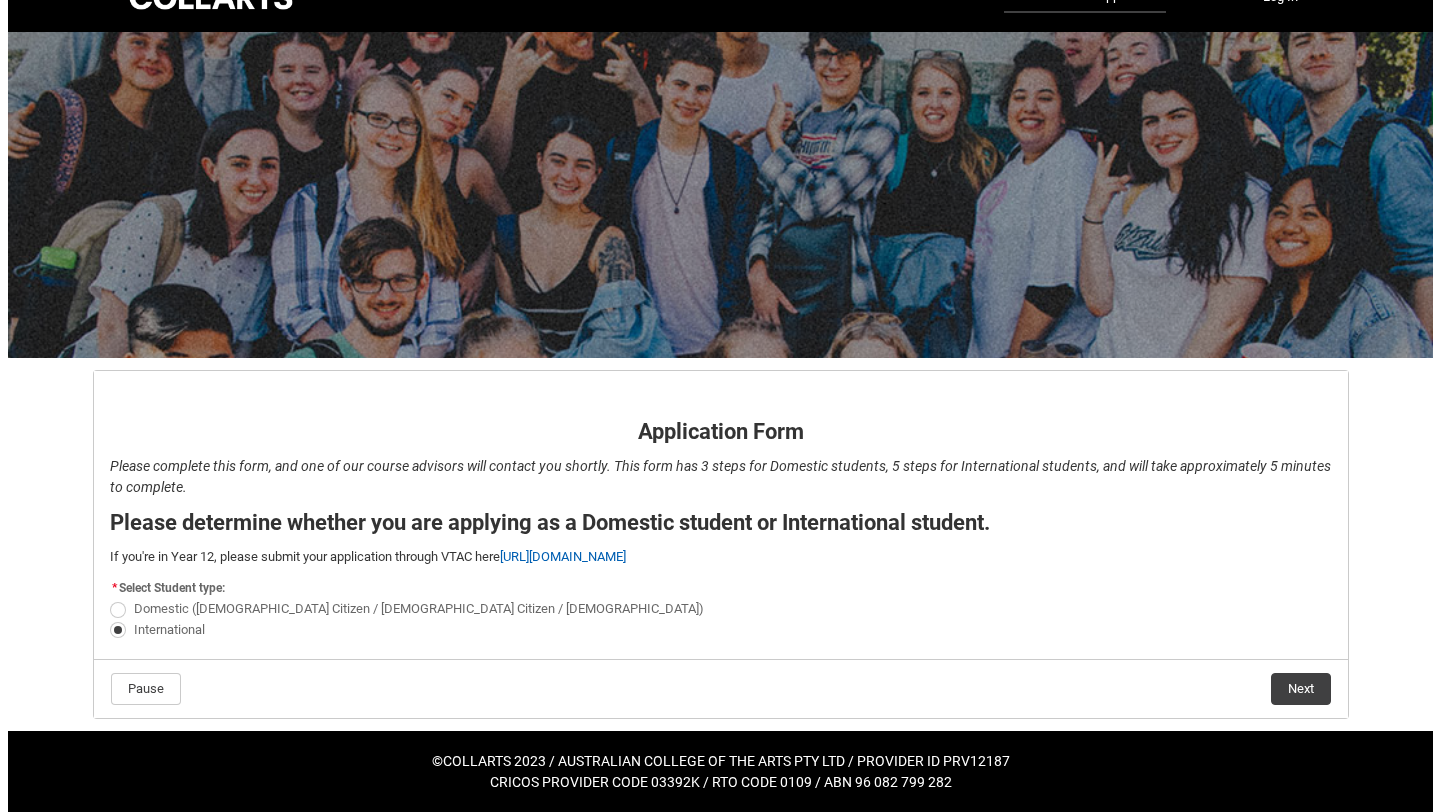 scroll, scrollTop: 0, scrollLeft: 0, axis: both 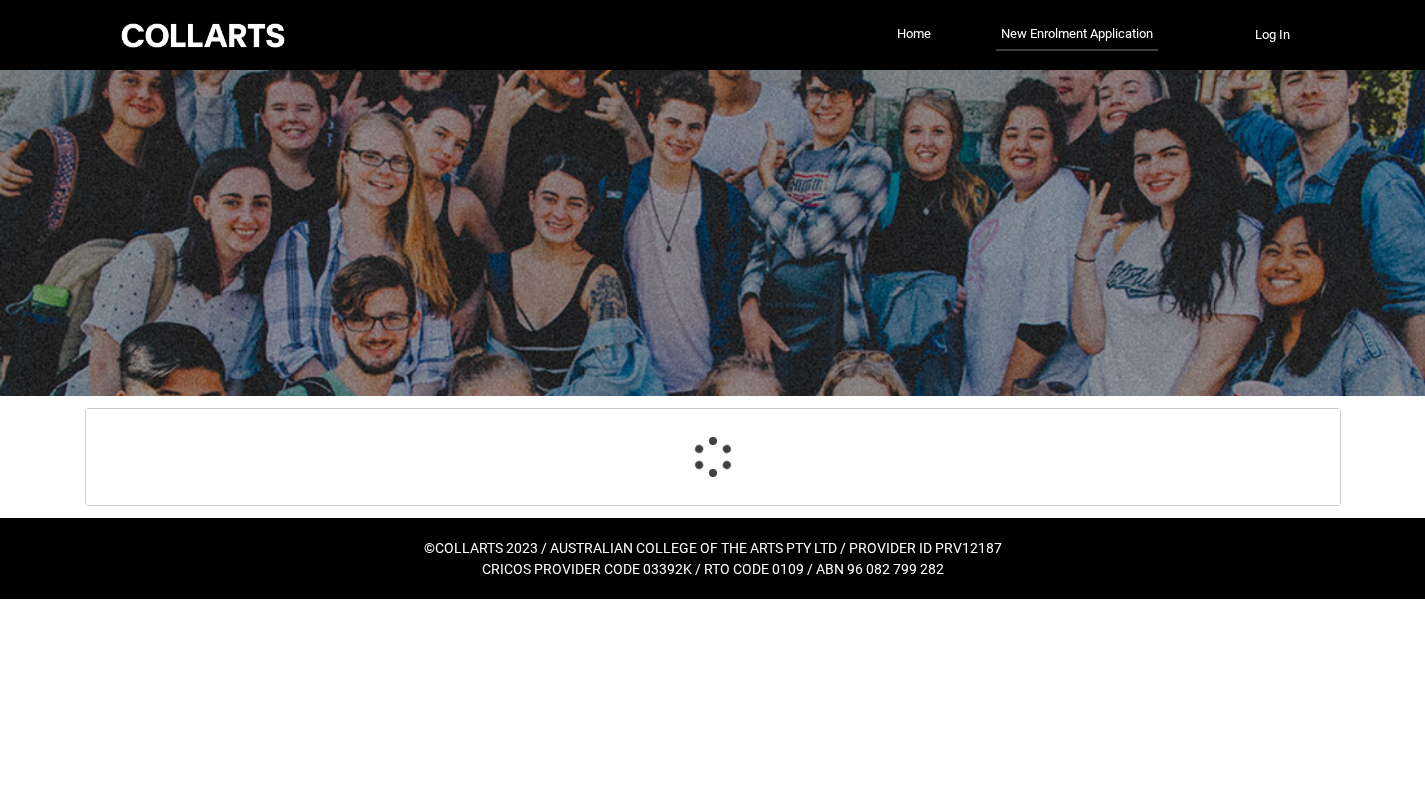 select on "choice_No" 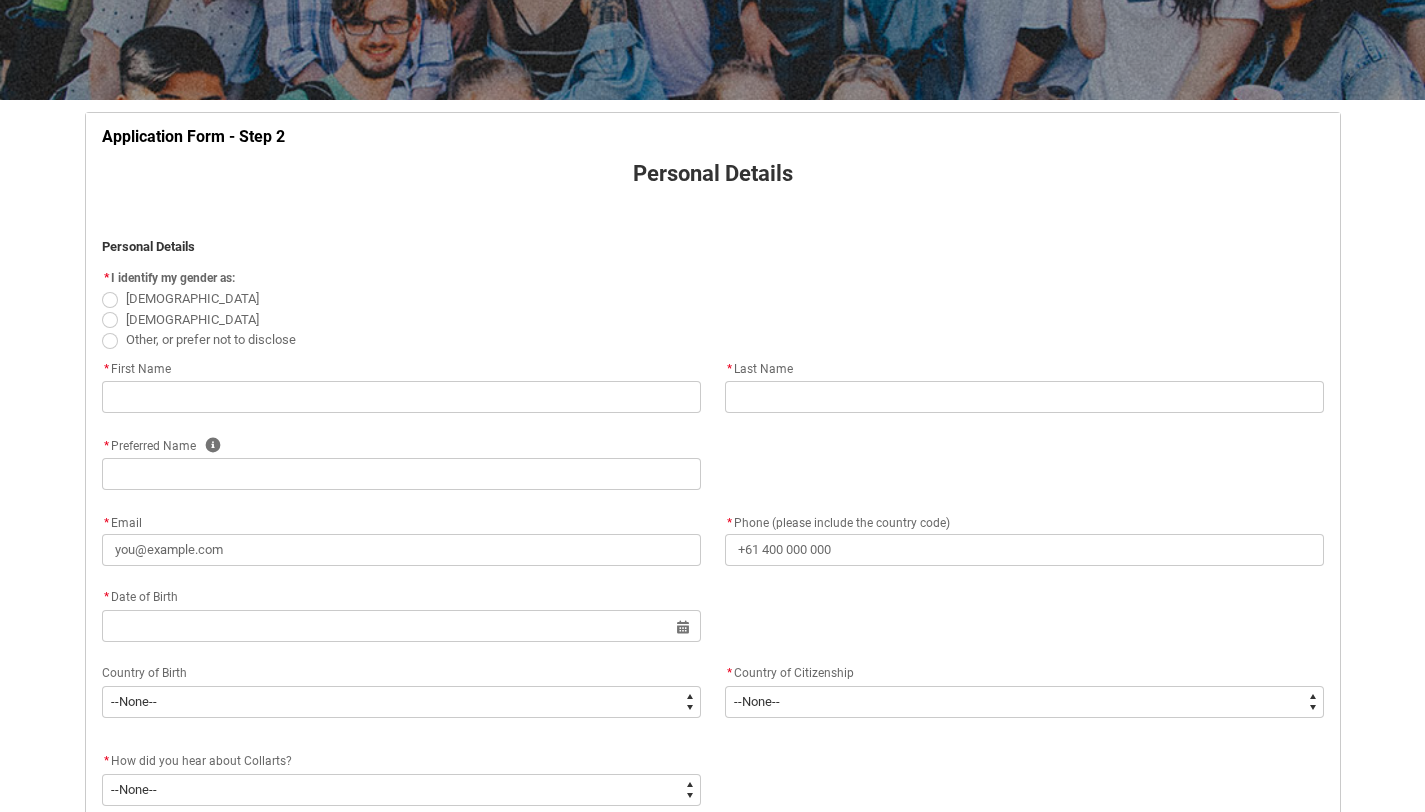 scroll, scrollTop: 307, scrollLeft: 0, axis: vertical 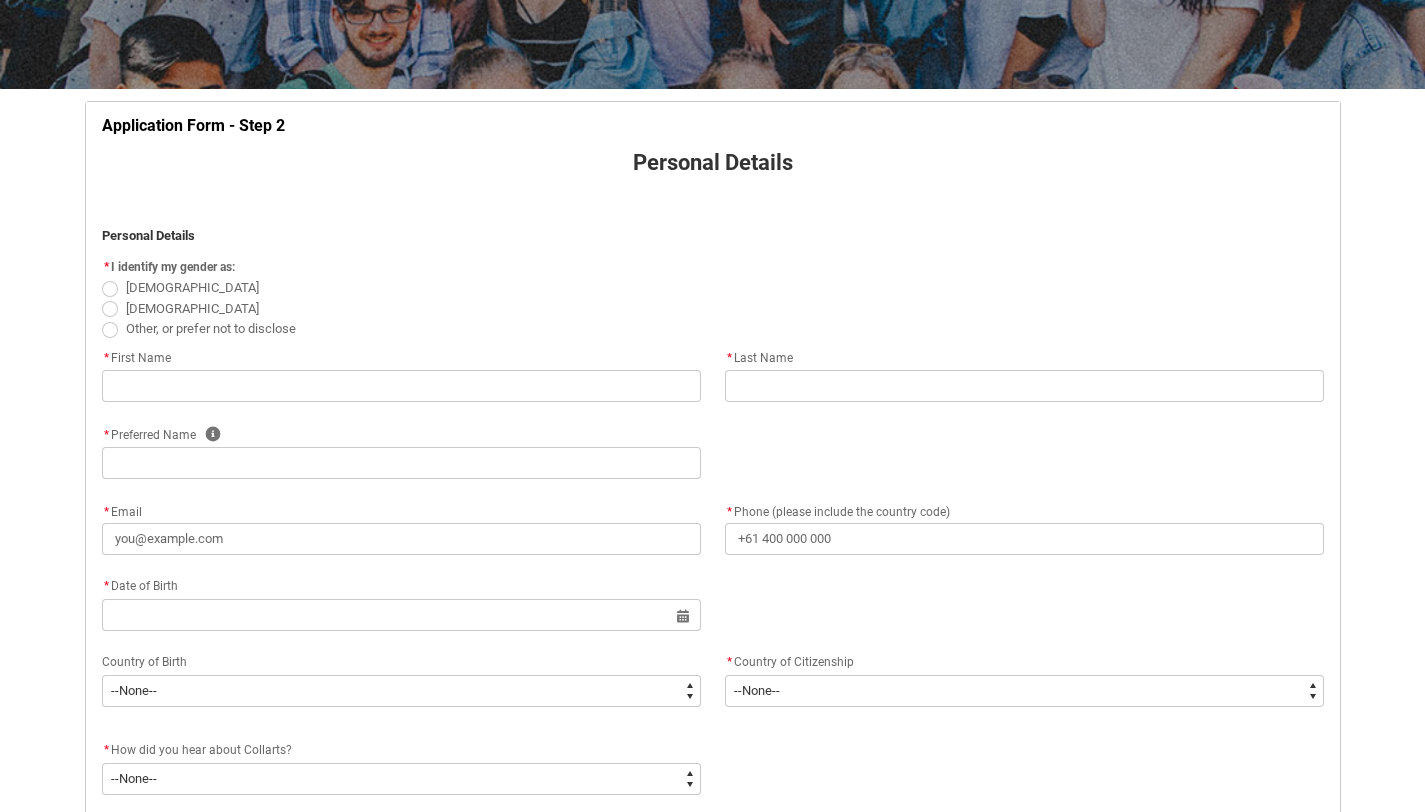 click at bounding box center [110, 289] 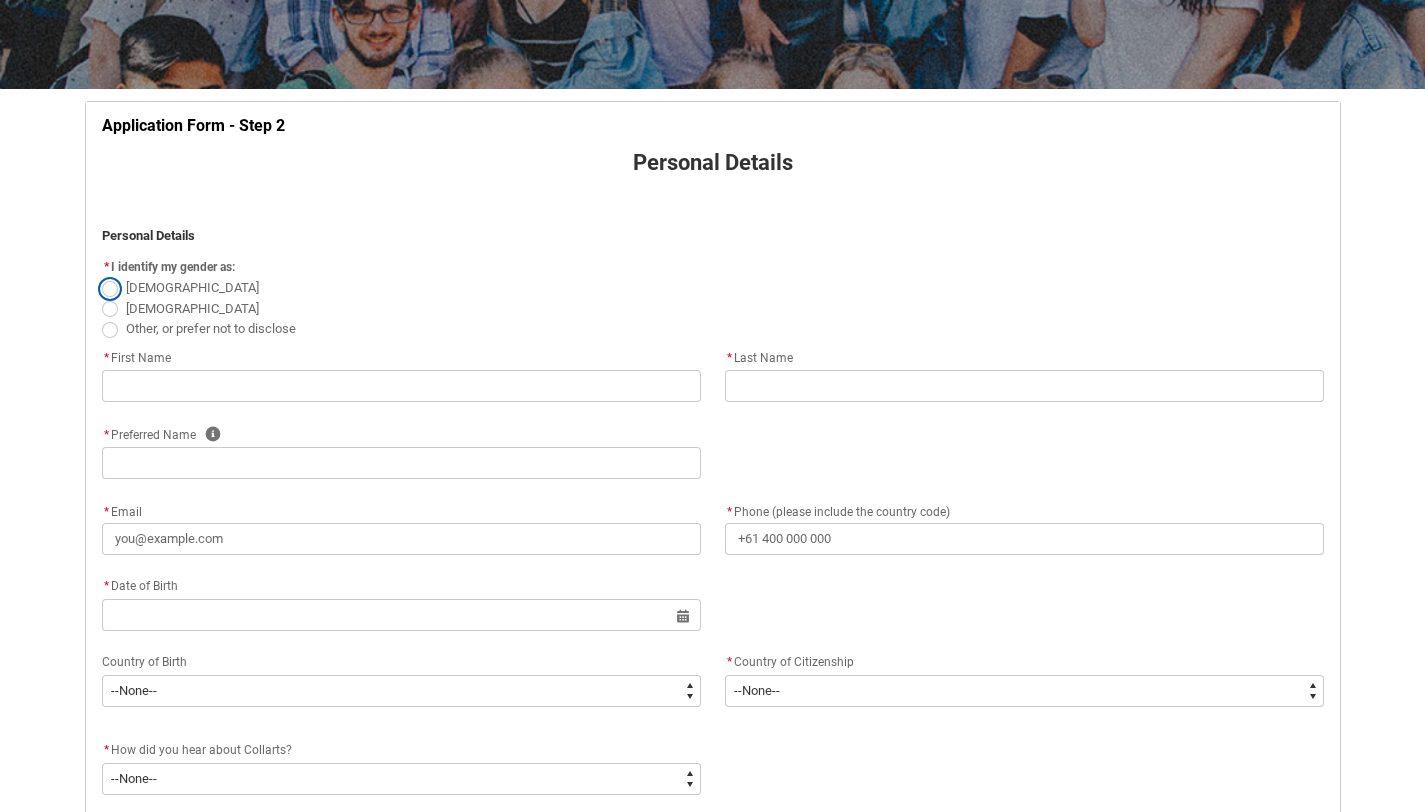click on "[DEMOGRAPHIC_DATA]" at bounding box center [101, 277] 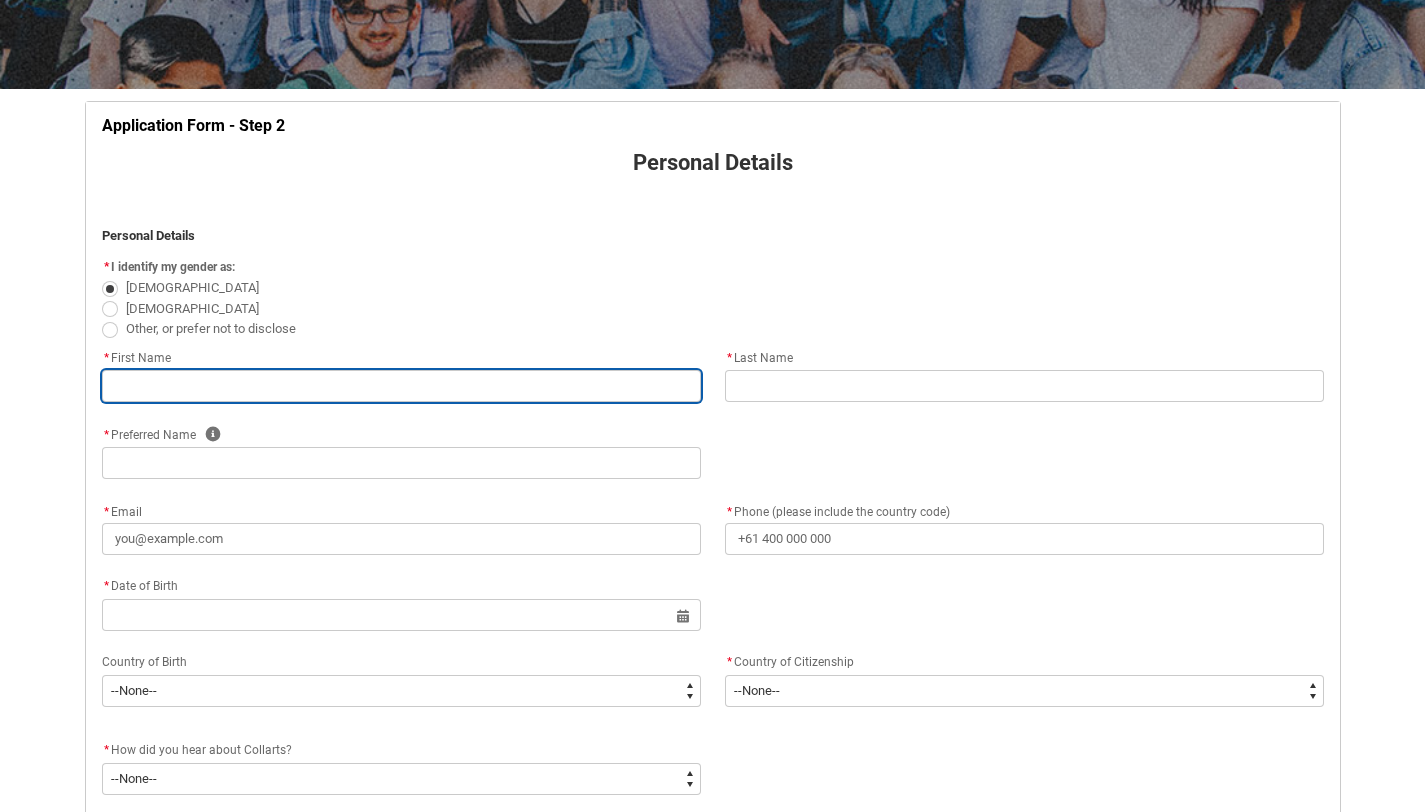 click at bounding box center [401, 386] 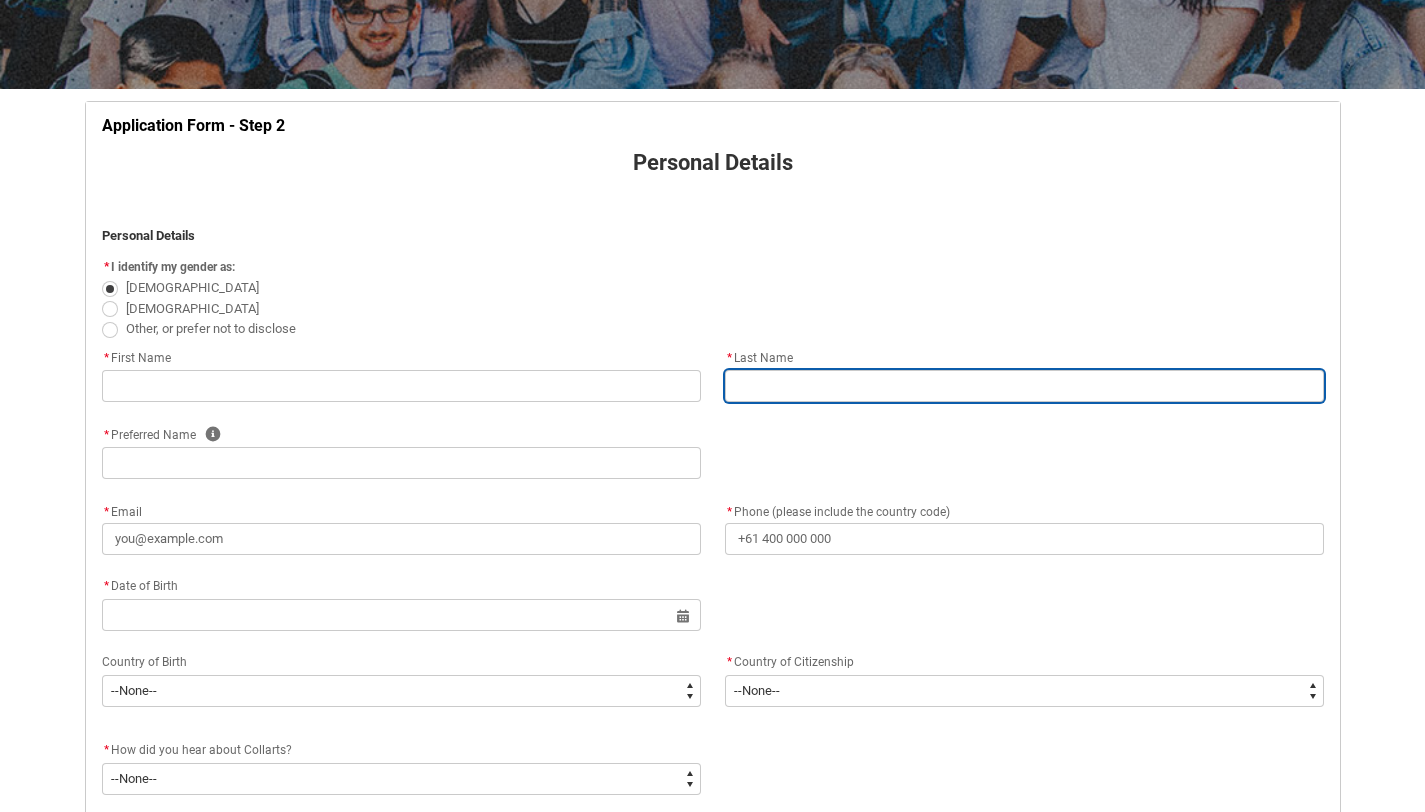 type on "Berti" 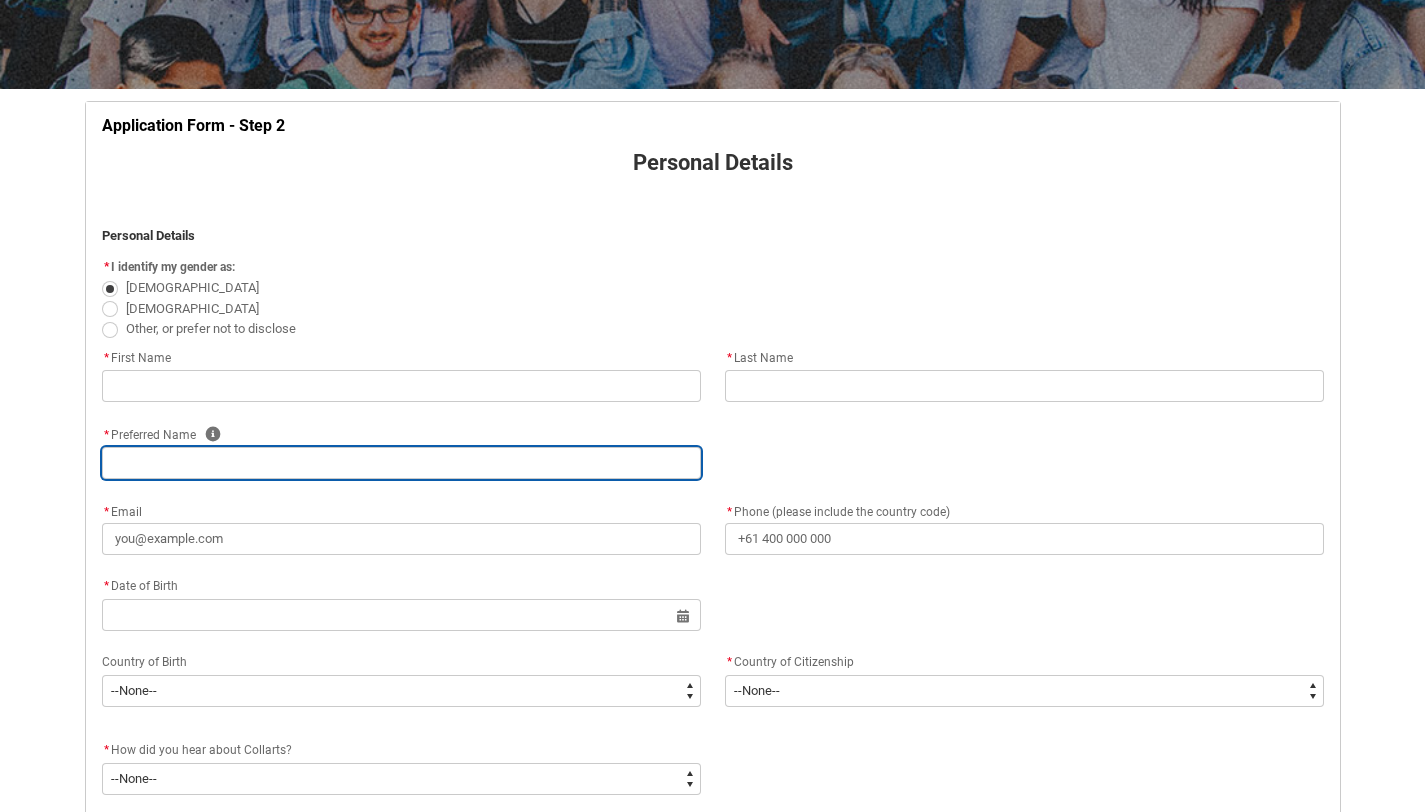 type on "Sofia" 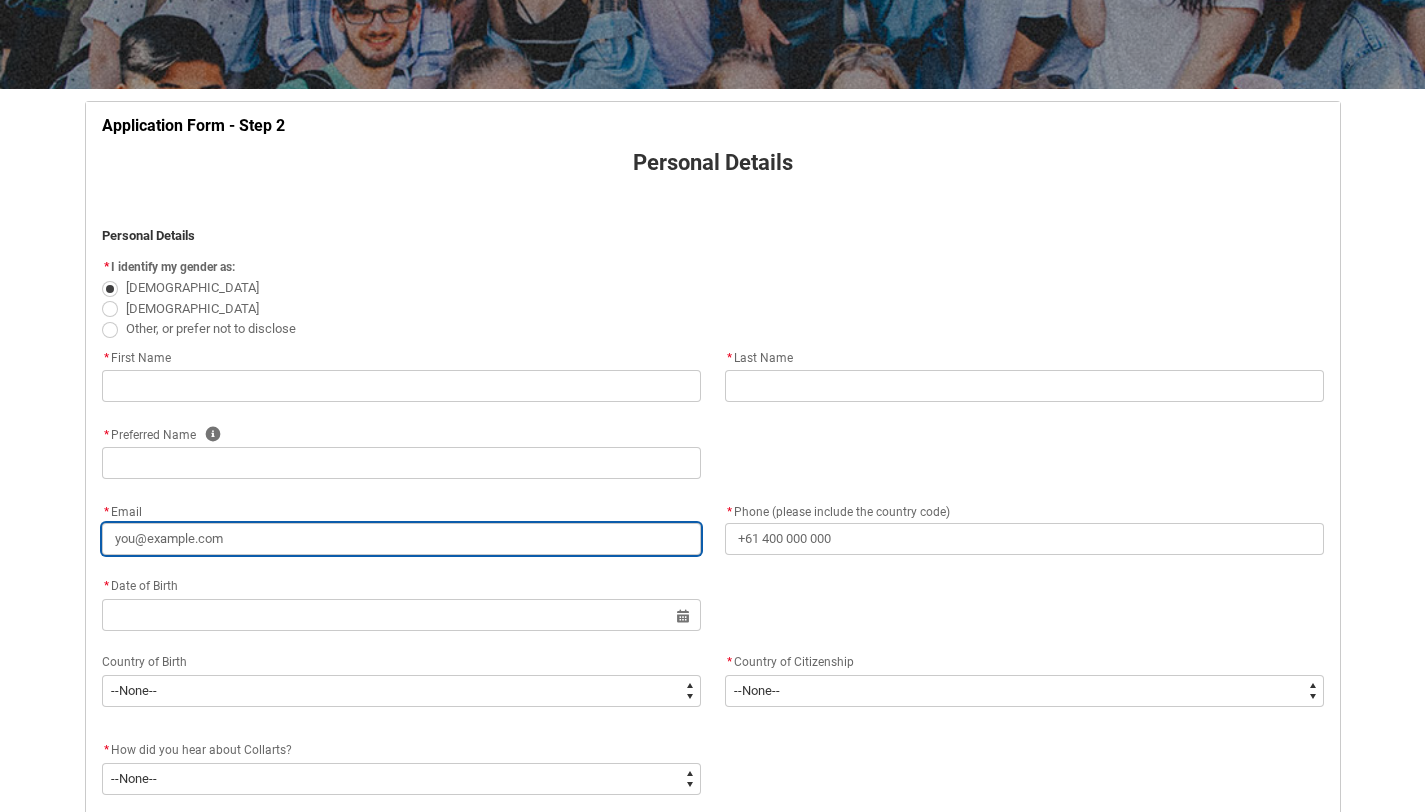 type on "[EMAIL_ADDRESS][DOMAIN_NAME]" 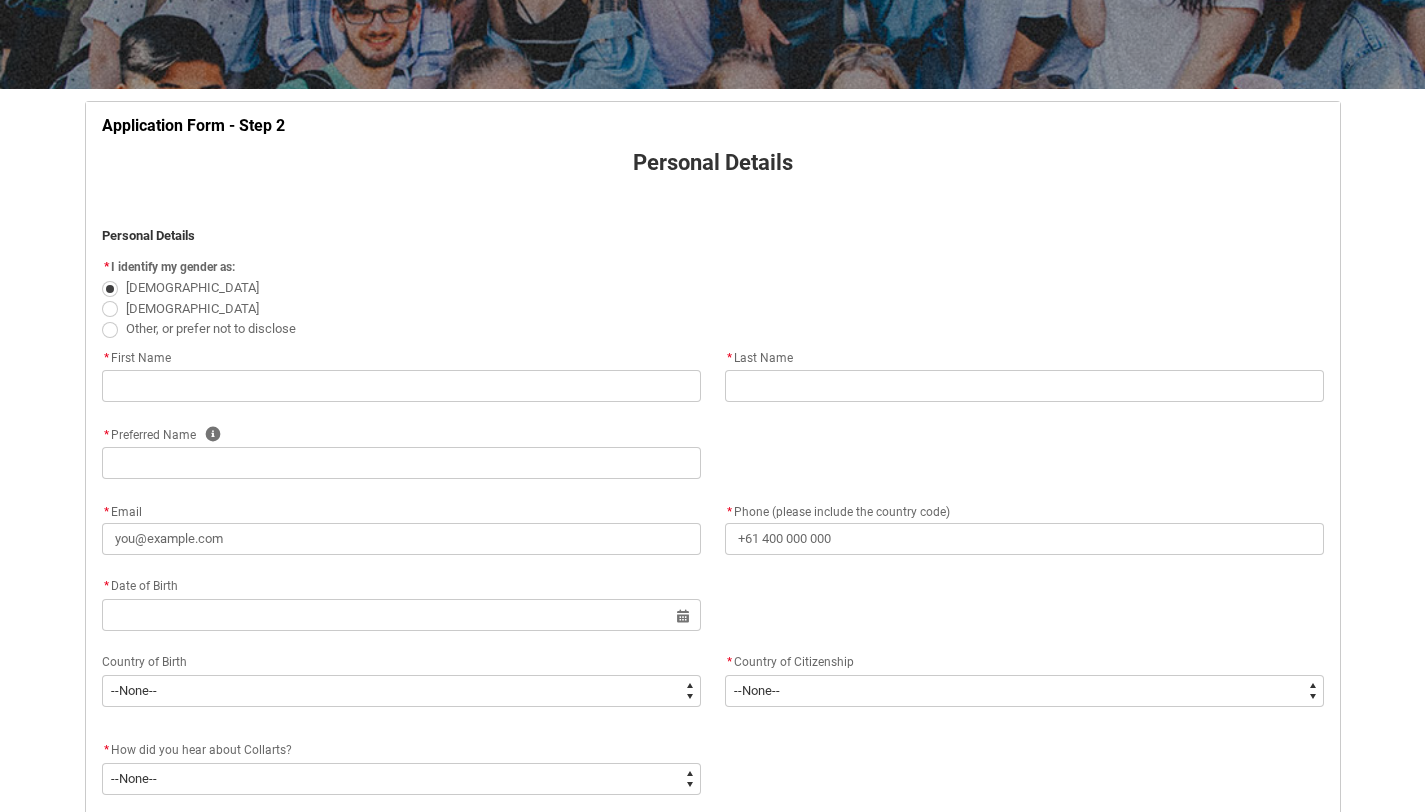 type on "[PHONE_NUMBER]" 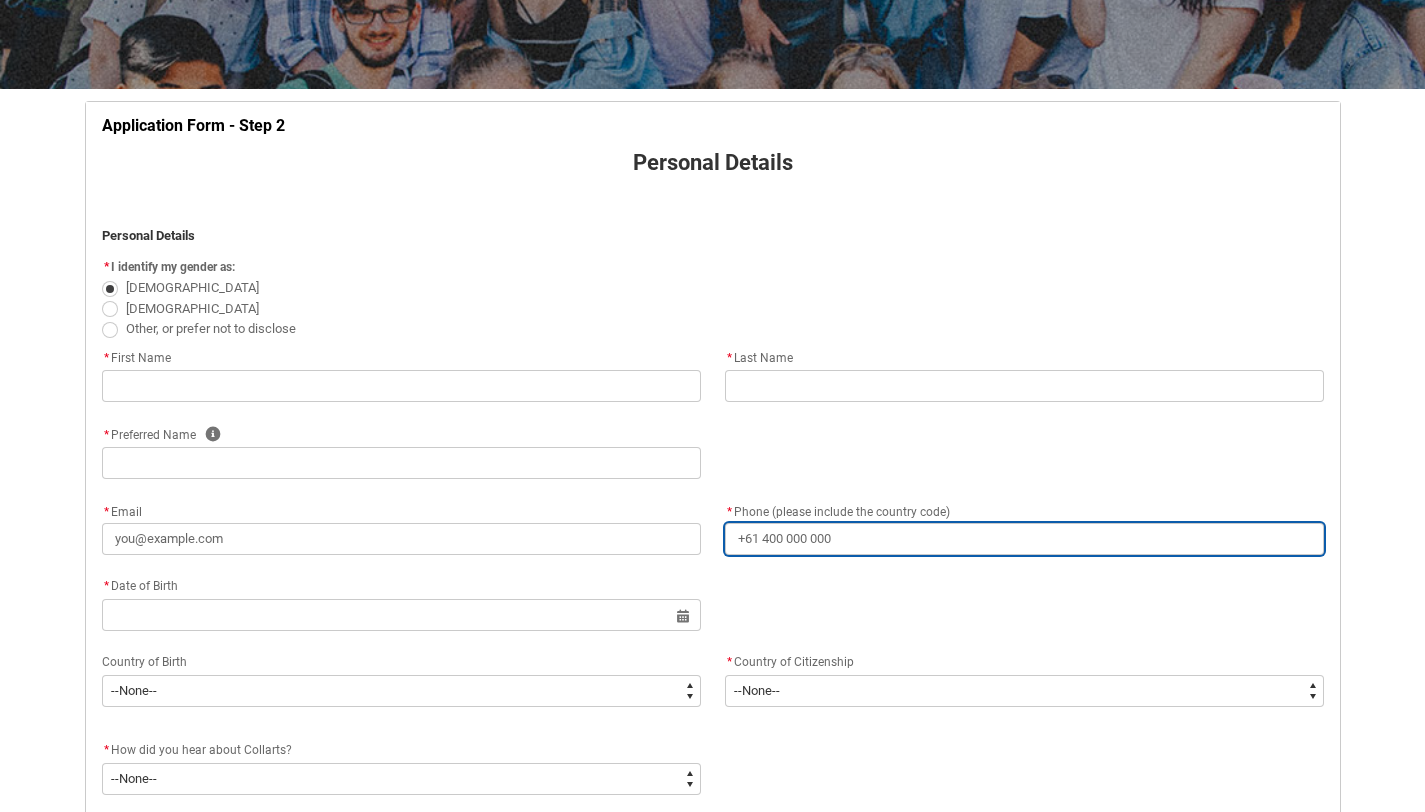 type on "[STREET_ADDRESS][PERSON_NAME]" 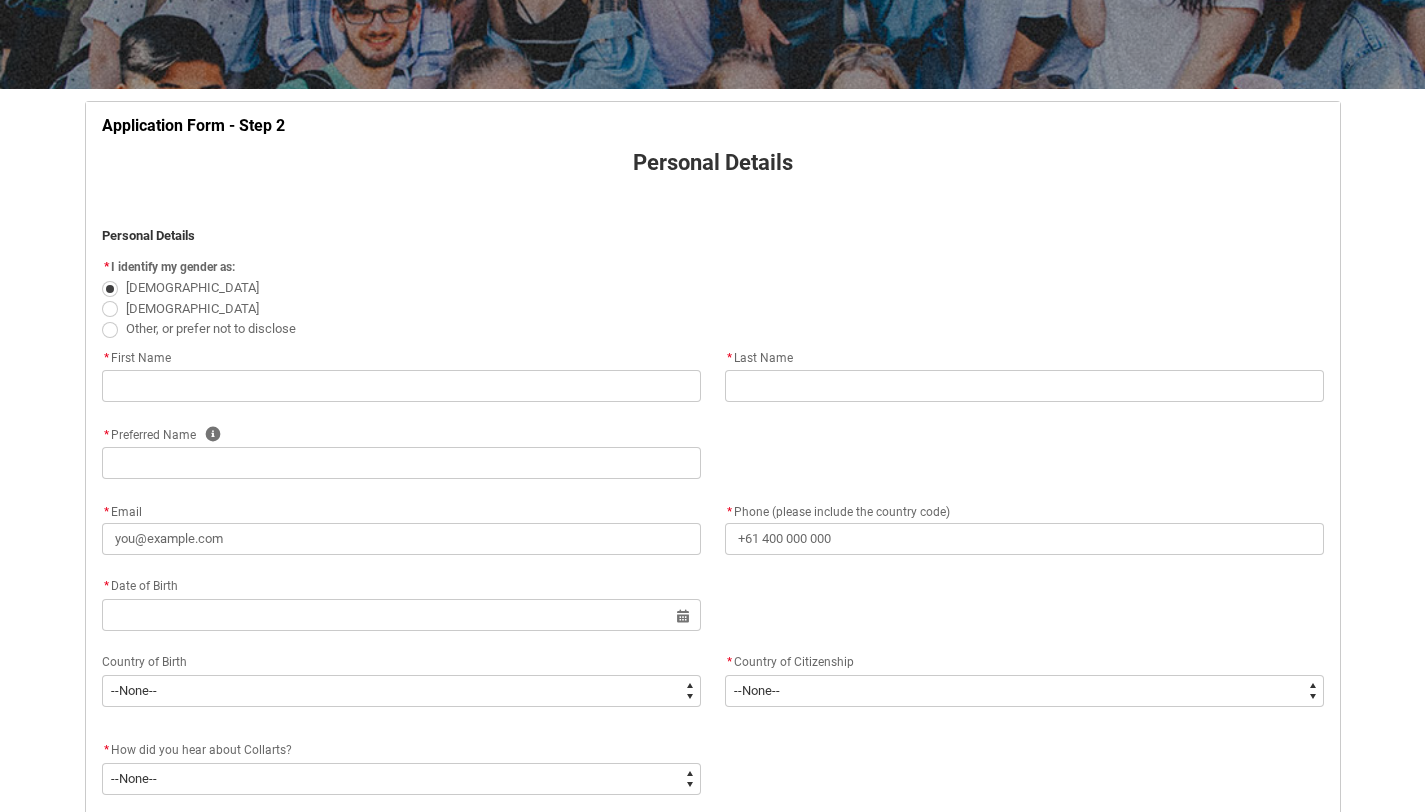 type on "bicester" 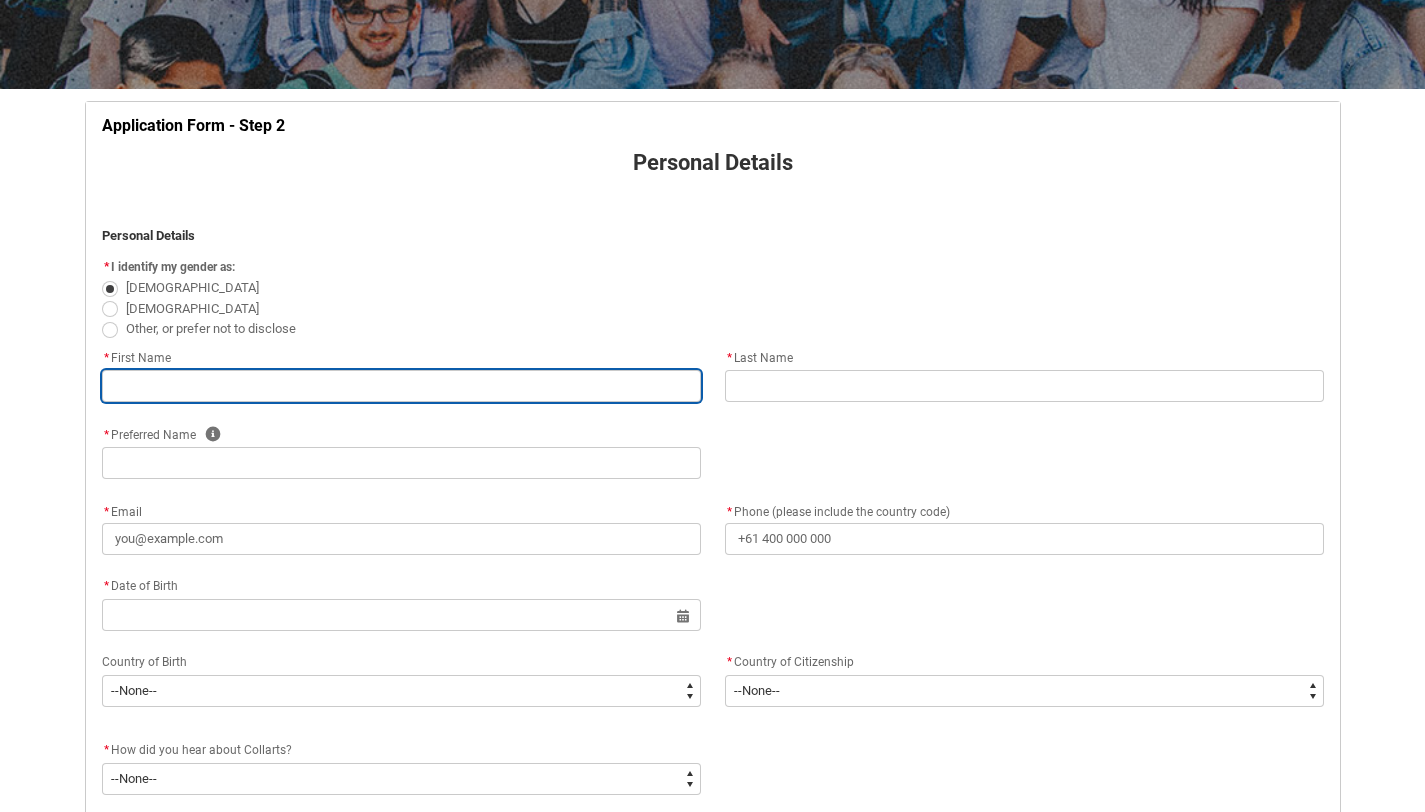 type on "Sofia" 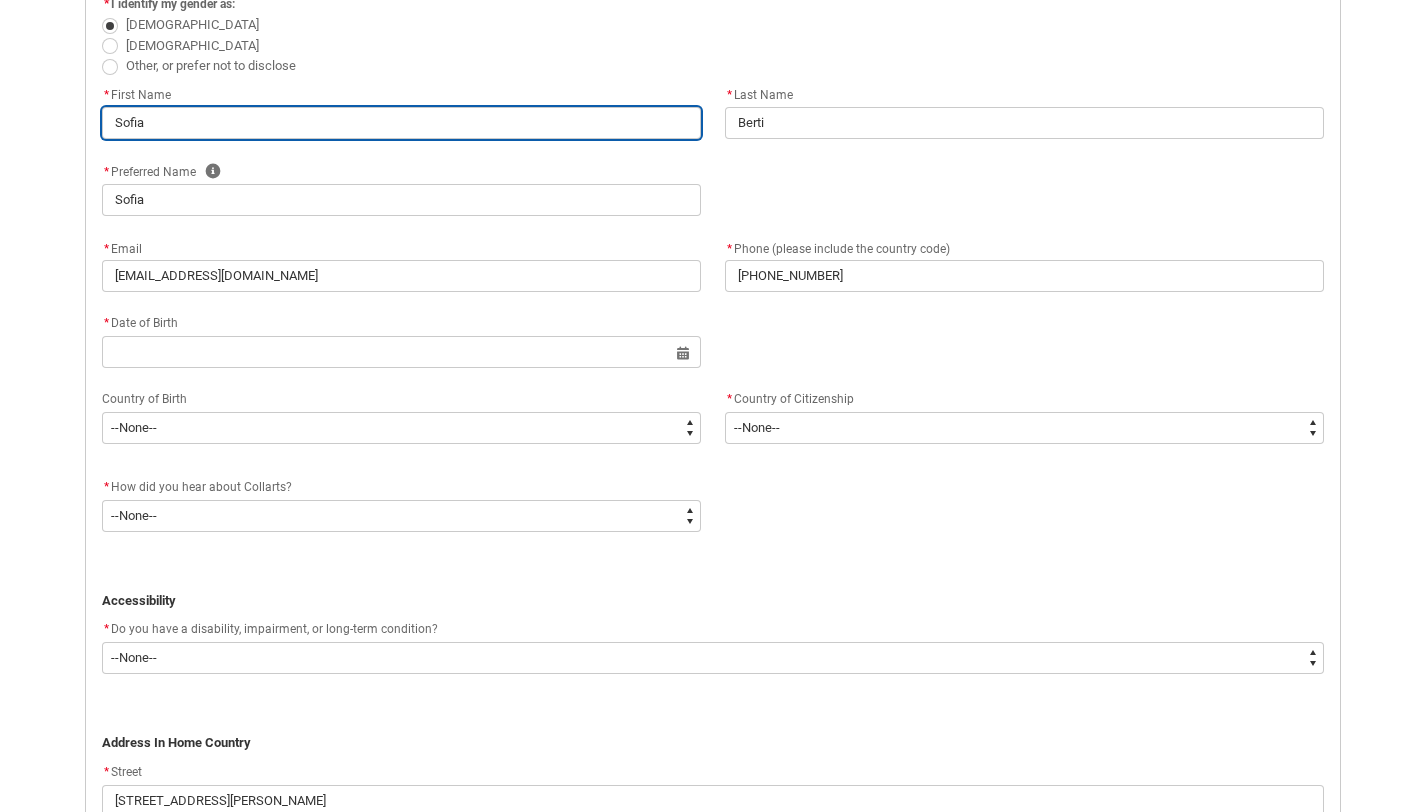 scroll, scrollTop: 599, scrollLeft: 0, axis: vertical 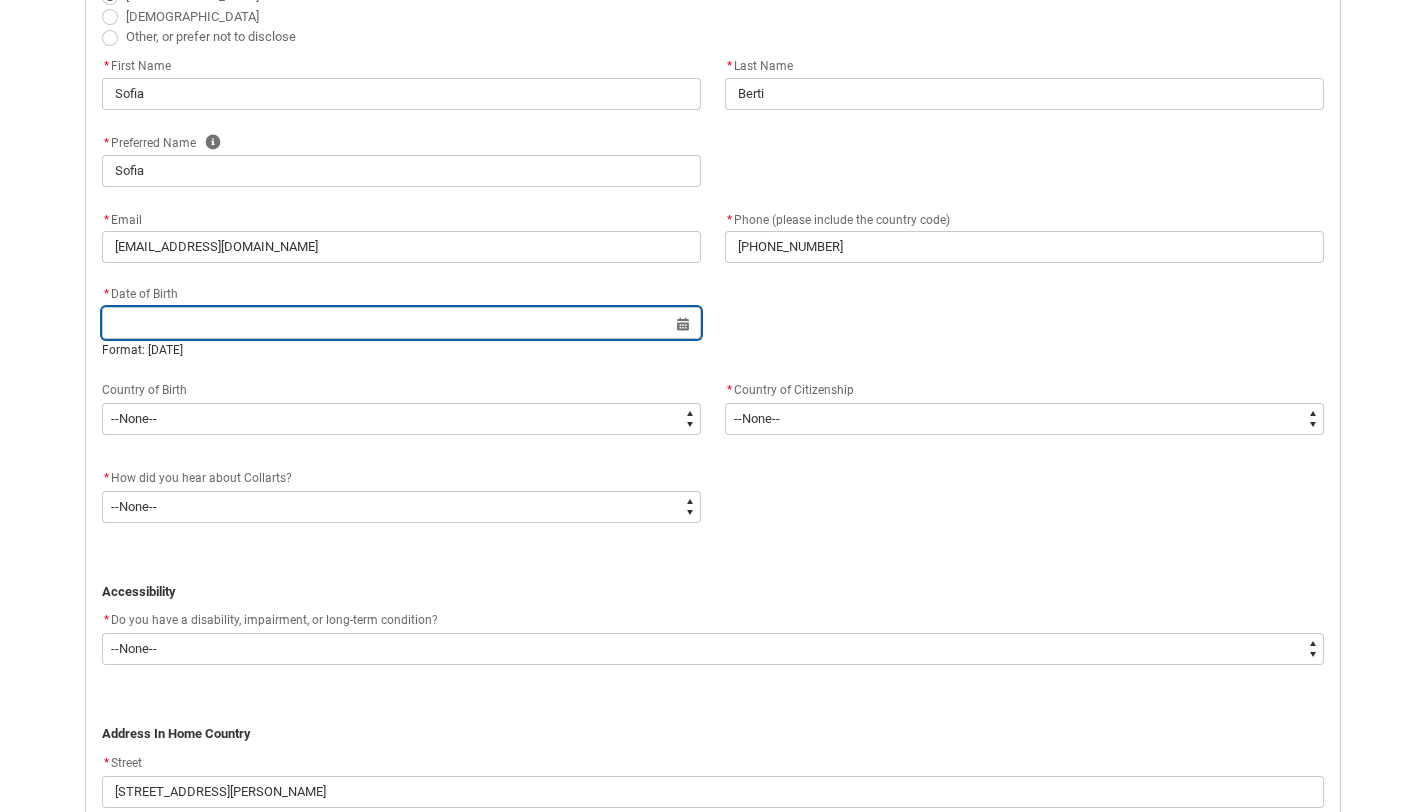 click at bounding box center (401, 323) 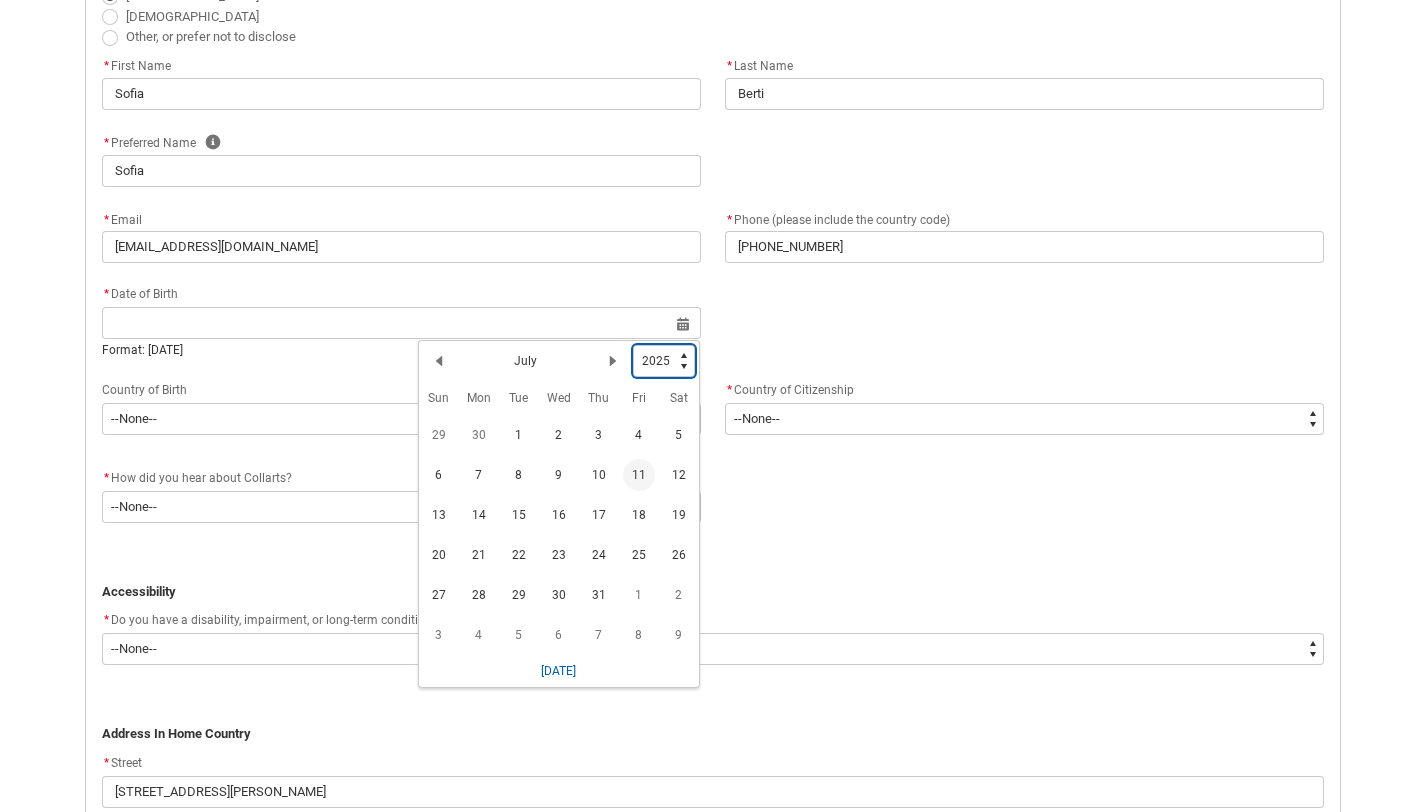 click on "1925 1926 1927 1928 1929 1930 1931 1932 1933 1934 1935 1936 1937 1938 1939 1940 1941 1942 1943 1944 1945 1946 1947 1948 1949 1950 1951 1952 1953 1954 1955 1956 1957 1958 1959 1960 1961 1962 1963 1964 1965 1966 1967 1968 1969 1970 1971 1972 1973 1974 1975 1976 1977 1978 1979 1980 1981 1982 1983 1984 1985 1986 1987 1988 1989 1990 1991 1992 1993 1994 1995 1996 1997 1998 1999 2000 2001 2002 2003 2004 2005 2006 2007 2008 2009 2010 2011 2012 2013 2014 2015 2016 2017 2018 2019 2020 2021 2022 2023 2024 2025 2026 2027 2028 2029 2030 2031 2032 2033 2034 2035 2036 2037 2038 2039 2040 2041 2042 2043 2044 2045 2046 2047 2048 2049 2050 2051 2052 2053 2054 2055 2056 2057 2058 2059 2060 2061 2062 2063 2064 2065 2066 2067 2068 2069 2070 2071 2072 2073 2074 2075 2076 2077 2078 2079 2080 2081 2082 2083 2084 2085 2086 2087 2088 2089 2090 2091 2092 2093 2094 2095 2096 2097 2098 2099 2100 2101 2102 2103 2104 2105 2106 2107 2108 2109 2110 2111 2112 2113 2114 2115 2116 2117 2118 2119 2120 2121 2122 2123 2124 2125" at bounding box center (664, 361) 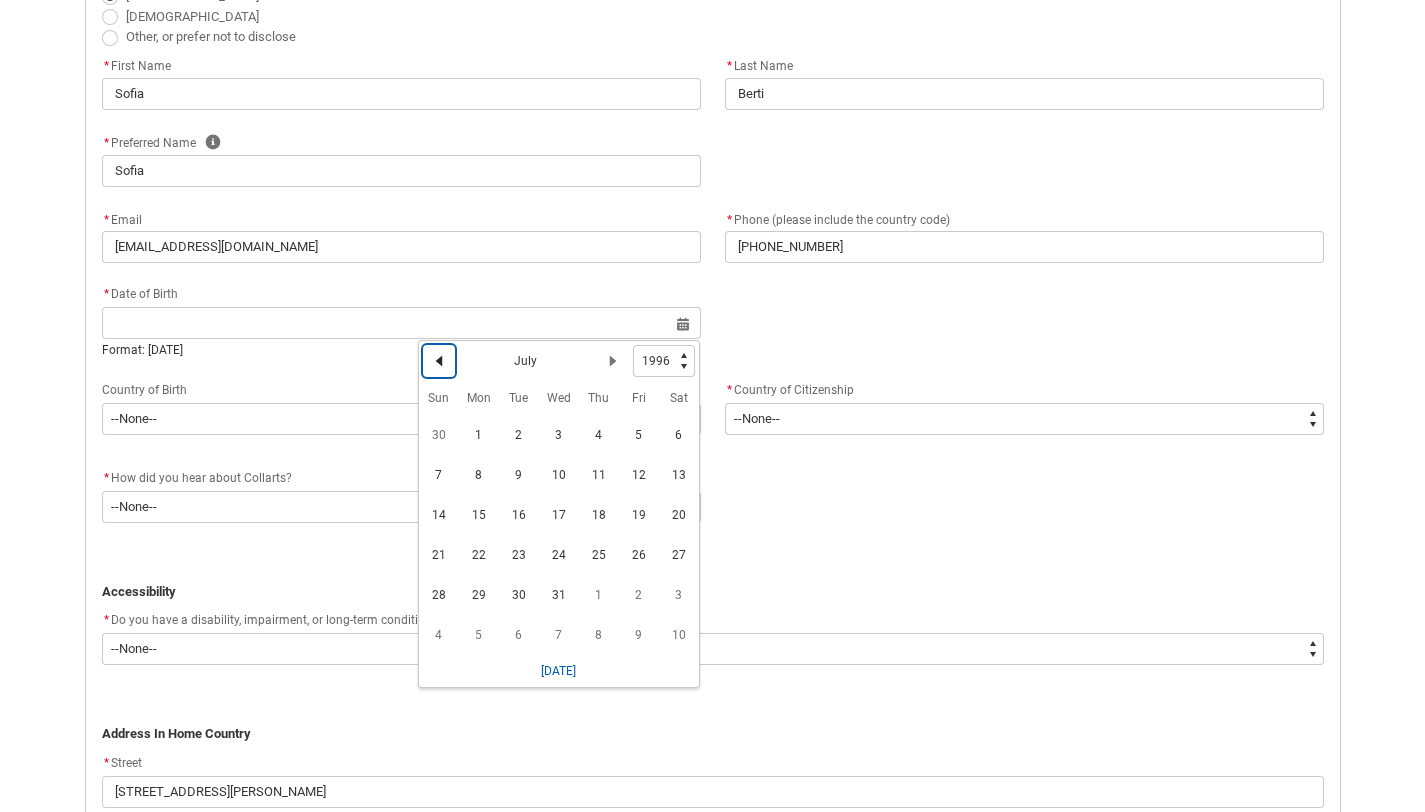 click 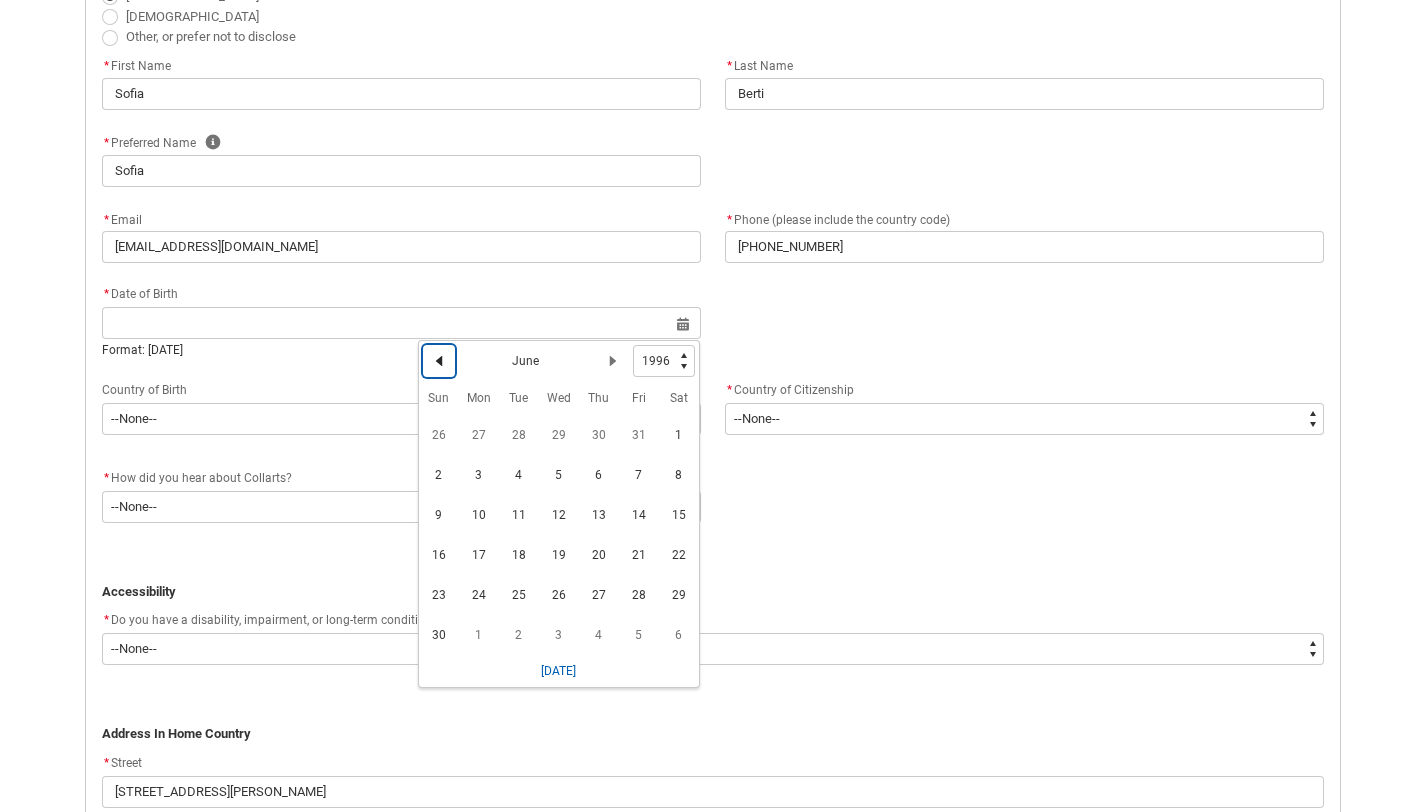 click 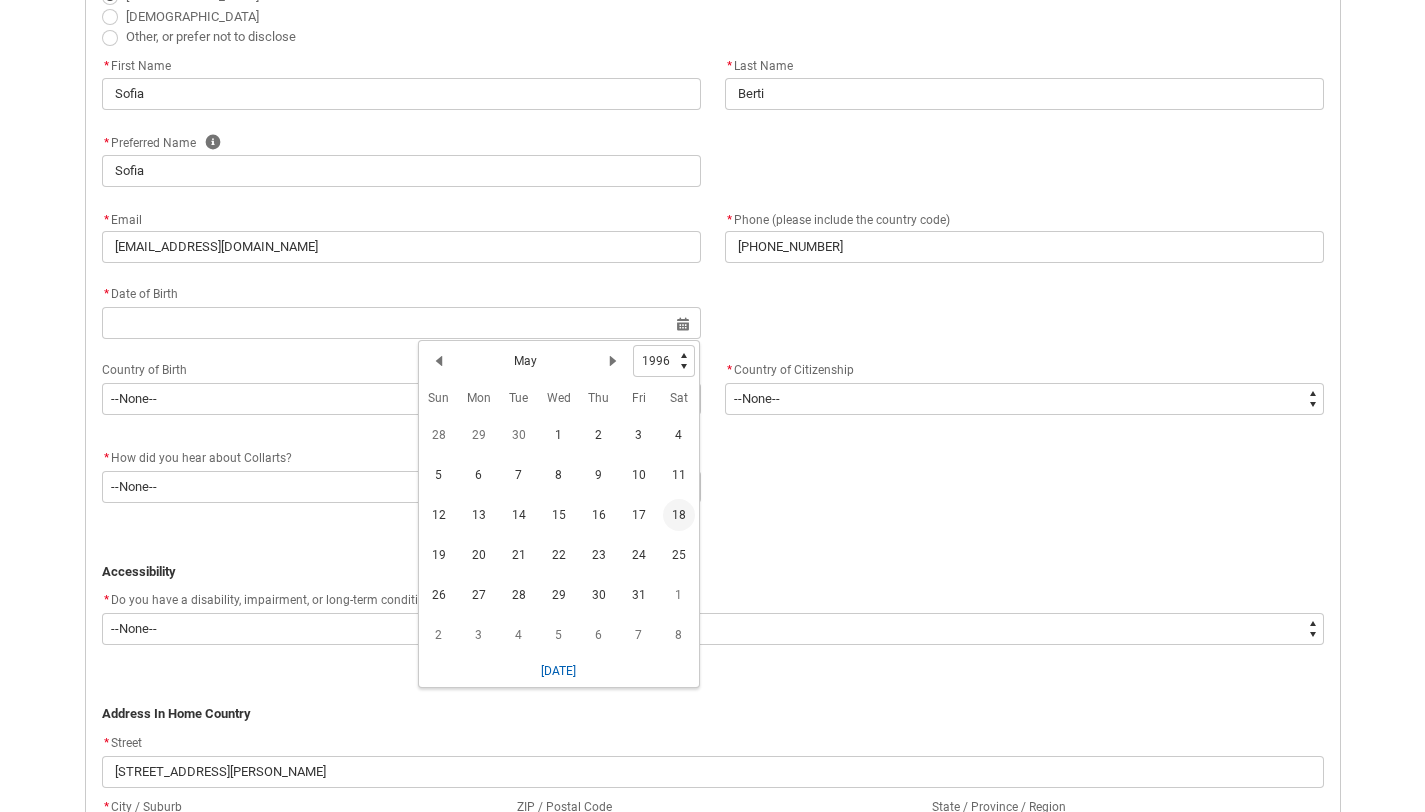 click on "18" 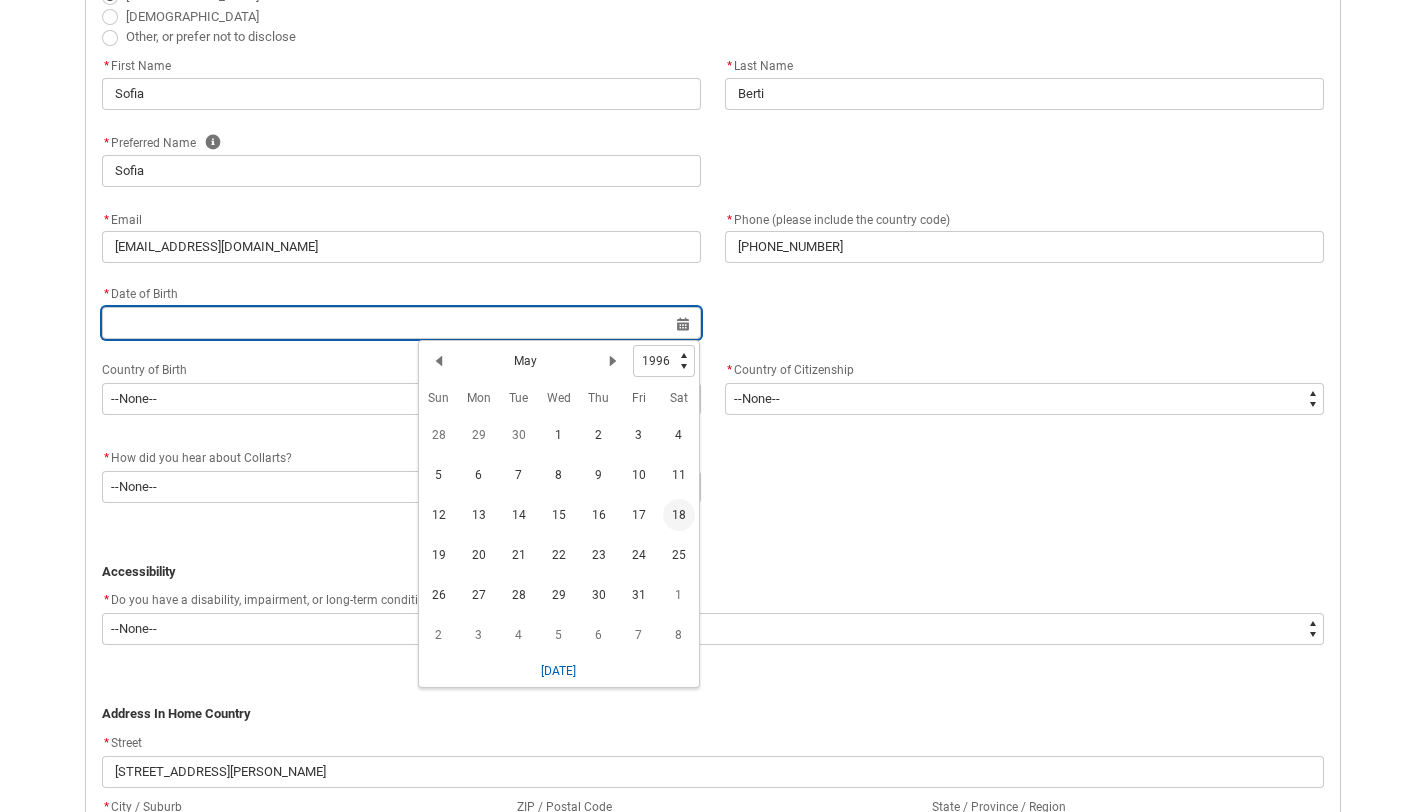 type on "[DATE]" 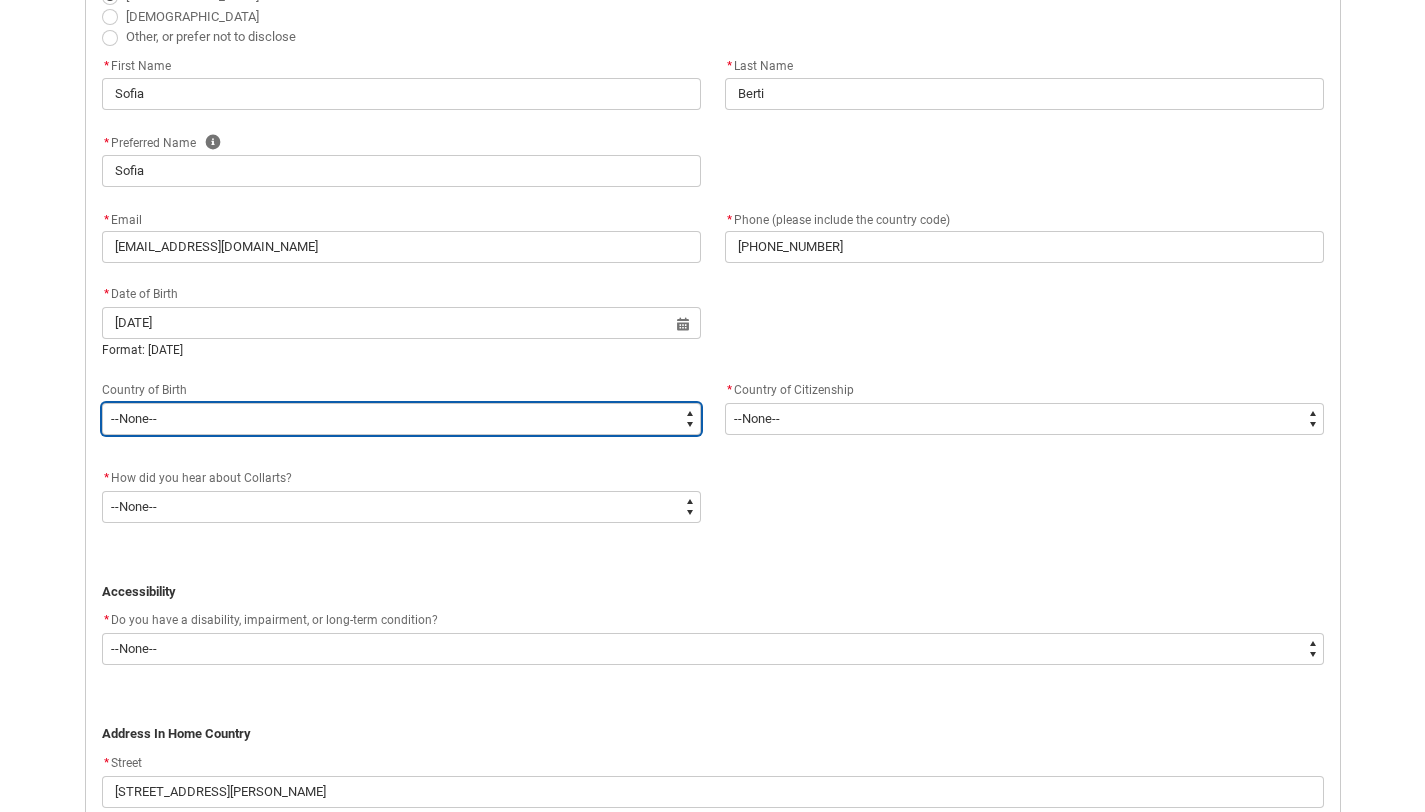 click on "--None-- [GEOGRAPHIC_DATA][PERSON_NAME] ([GEOGRAPHIC_DATA]) 7201 [GEOGRAPHIC_DATA] [GEOGRAPHIC_DATA] 8201 [GEOGRAPHIC_DATA] [GEOGRAPHIC_DATA] 7202 [GEOGRAPHIC_DATA] 8403 [GEOGRAPHIC_DATA] [GEOGRAPHIC_DATA] [GEOGRAPHIC_DATA] 1199 [GEOGRAPHIC_DATA] 8101 [GEOGRAPHIC_DATA] 7102 [GEOGRAPHIC_DATA] 8202 [GEOGRAPHIC_DATA] [GEOGRAPHIC_DATA] [GEOGRAPHIC_DATA] [GEOGRAPHIC_DATA] [GEOGRAPHIC_DATA] [GEOGRAPHIC_DATA] 5102 [GEOGRAPHIC_DATA] 9103 [GEOGRAPHIC_DATA] 8102 [GEOGRAPHIC_DATA] [GEOGRAPHIC_DATA] [GEOGRAPHIC_DATA] 9106 [GEOGRAPHIC_DATA] 8204 [GEOGRAPHIC_DATA] [GEOGRAPHIC_DATA] 6101 [GEOGRAPHIC_DATA] (excludes [GEOGRAPHIC_DATA] and [GEOGRAPHIC_DATA]) 8205 [GEOGRAPHIC_DATA] [GEOGRAPHIC_DATA] [GEOGRAPHIC_DATA]" at bounding box center [401, 419] 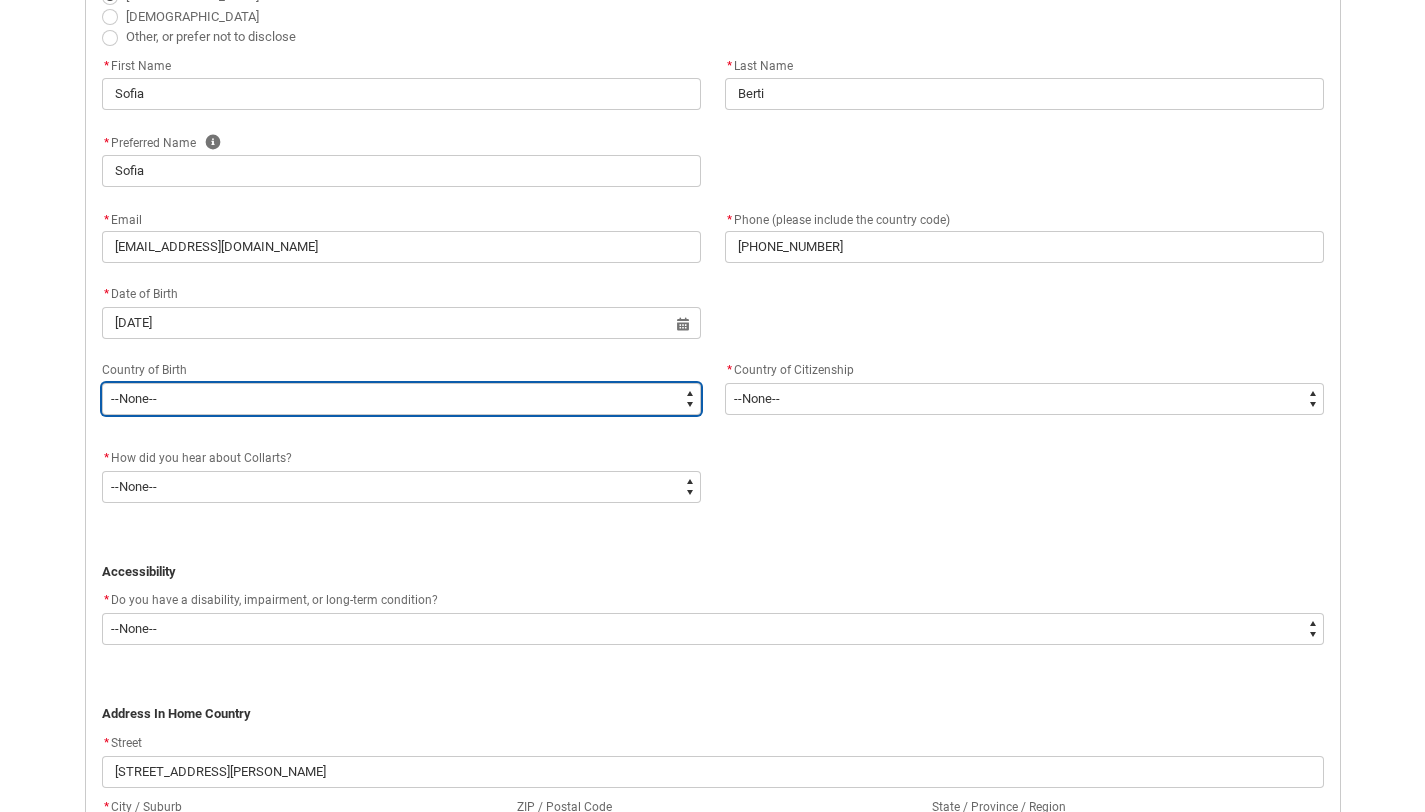 type on "Birth_Country.3104" 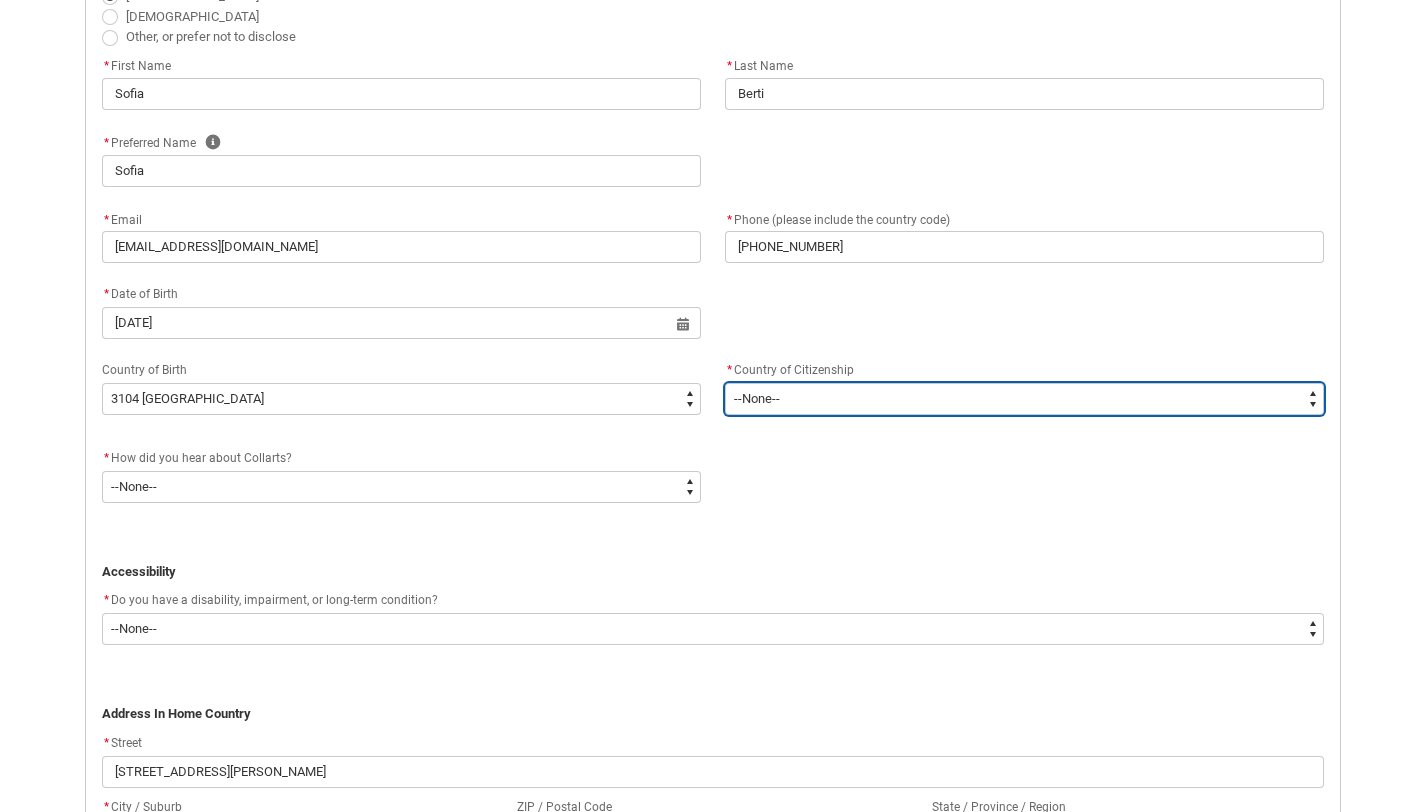 click on "--[GEOGRAPHIC_DATA]-- [GEOGRAPHIC_DATA] [GEOGRAPHIC_DATA] [GEOGRAPHIC_DATA] [GEOGRAPHIC_DATA] [US_STATE] [GEOGRAPHIC_DATA] [GEOGRAPHIC_DATA] [GEOGRAPHIC_DATA] [GEOGRAPHIC_DATA] [GEOGRAPHIC_DATA] [GEOGRAPHIC_DATA] [GEOGRAPHIC_DATA] [GEOGRAPHIC_DATA] [GEOGRAPHIC_DATA] [GEOGRAPHIC_DATA] [GEOGRAPHIC_DATA] [GEOGRAPHIC_DATA] ([GEOGRAPHIC_DATA]) [GEOGRAPHIC_DATA] [GEOGRAPHIC_DATA] [GEOGRAPHIC_DATA] [GEOGRAPHIC_DATA] [GEOGRAPHIC_DATA] [GEOGRAPHIC_DATA] [GEOGRAPHIC_DATA] [GEOGRAPHIC_DATA] [GEOGRAPHIC_DATA] [GEOGRAPHIC_DATA] (Plurinational State of) [GEOGRAPHIC_DATA] [GEOGRAPHIC_DATA] [GEOGRAPHIC_DATA] [GEOGRAPHIC_DATA] [GEOGRAPHIC_DATA] [GEOGRAPHIC_DATA] [GEOGRAPHIC_DATA] ([GEOGRAPHIC_DATA]) [GEOGRAPHIC_DATA] [GEOGRAPHIC_DATA] [GEOGRAPHIC_DATA] [GEOGRAPHIC_DATA] [GEOGRAPHIC_DATA] [GEOGRAPHIC_DATA] [GEOGRAPHIC_DATA] [GEOGRAPHIC_DATA] [GEOGRAPHIC_DATA] [GEOGRAPHIC_DATA] [GEOGRAPHIC_DATA] and [GEOGRAPHIC_DATA] [GEOGRAPHIC_DATA] ([GEOGRAPHIC_DATA]) [GEOGRAPHIC_DATA] ([GEOGRAPHIC_DATA]) [GEOGRAPHIC_DATA] [GEOGRAPHIC_DATA] [GEOGRAPHIC_DATA] [GEOGRAPHIC_DATA] Cocos ([GEOGRAPHIC_DATA] ([GEOGRAPHIC_DATA]) [GEOGRAPHIC_DATA] [GEOGRAPHIC_DATA] (the) [GEOGRAPHIC_DATA] ([GEOGRAPHIC_DATA]) [GEOGRAPHIC_DATA] ([GEOGRAPHIC_DATA]) [GEOGRAPHIC_DATA] ([GEOGRAPHIC_DATA]) [GEOGRAPHIC_DATA] [GEOGRAPHIC_DATA] [GEOGRAPHIC_DATA] [GEOGRAPHIC_DATA] [GEOGRAPHIC_DATA] [GEOGRAPHIC_DATA] [GEOGRAPHIC_DATA] ([GEOGRAPHIC_DATA]) [GEOGRAPHIC_DATA] [GEOGRAPHIC_DATA] [GEOGRAPHIC_DATA] [GEOGRAPHIC_DATA] [GEOGRAPHIC_DATA] [GEOGRAPHIC_DATA] ([GEOGRAPHIC_DATA]) [GEOGRAPHIC_DATA] [GEOGRAPHIC_DATA] [GEOGRAPHIC_DATA] [GEOGRAPHIC_DATA] [GEOGRAPHIC_DATA] [GEOGRAPHIC_DATA] [GEOGRAPHIC_DATA]" at bounding box center [1024, 399] 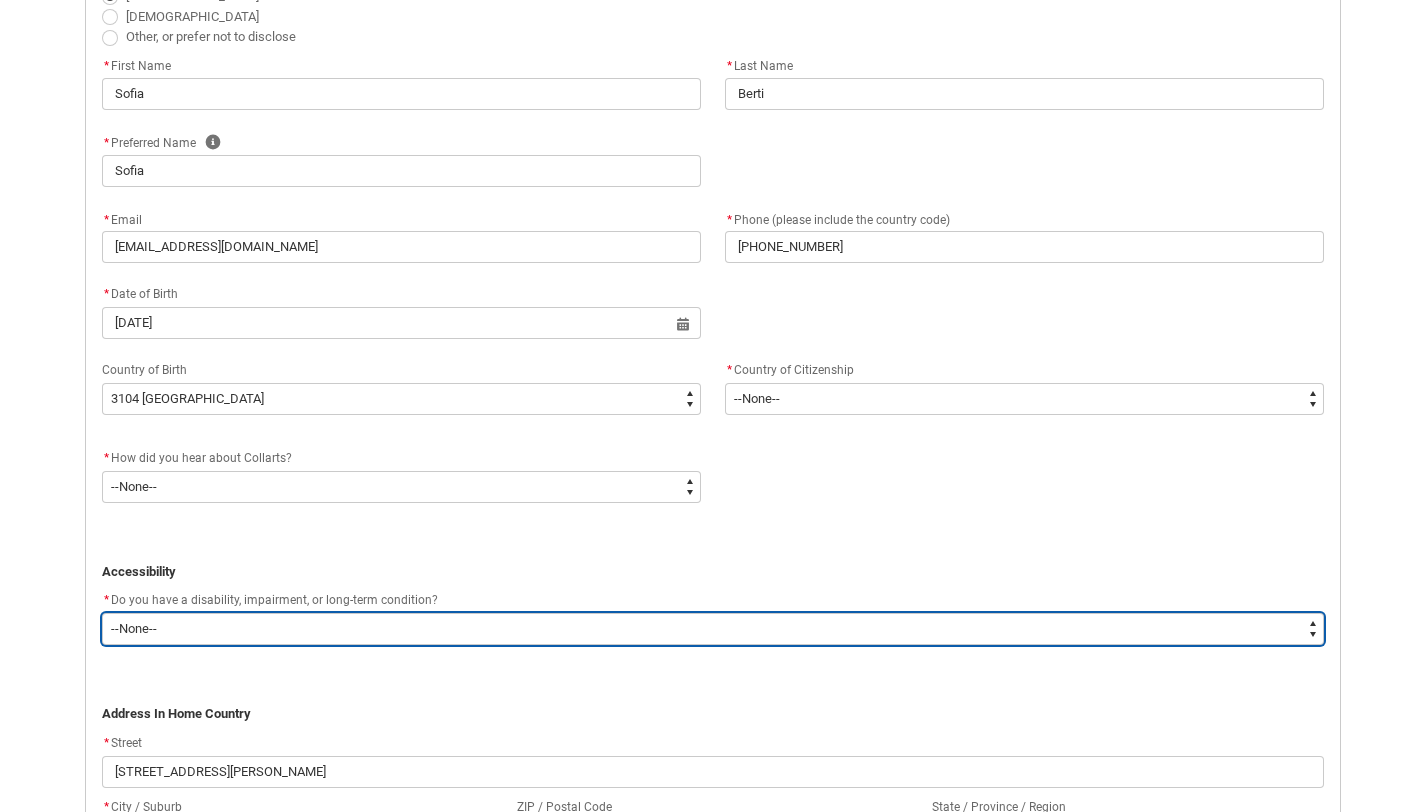 click on "--None-- Yes No" at bounding box center [713, 629] 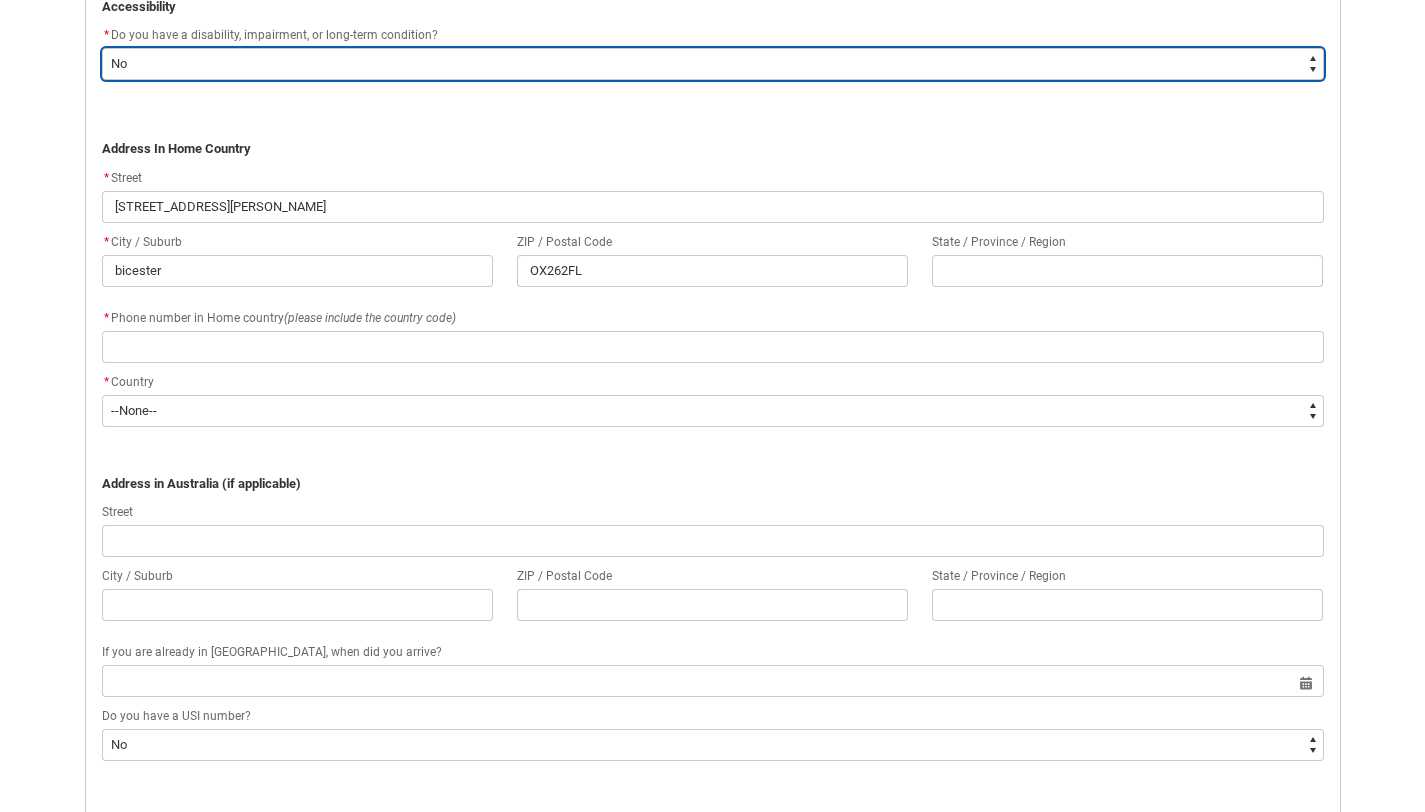 scroll, scrollTop: 1174, scrollLeft: 0, axis: vertical 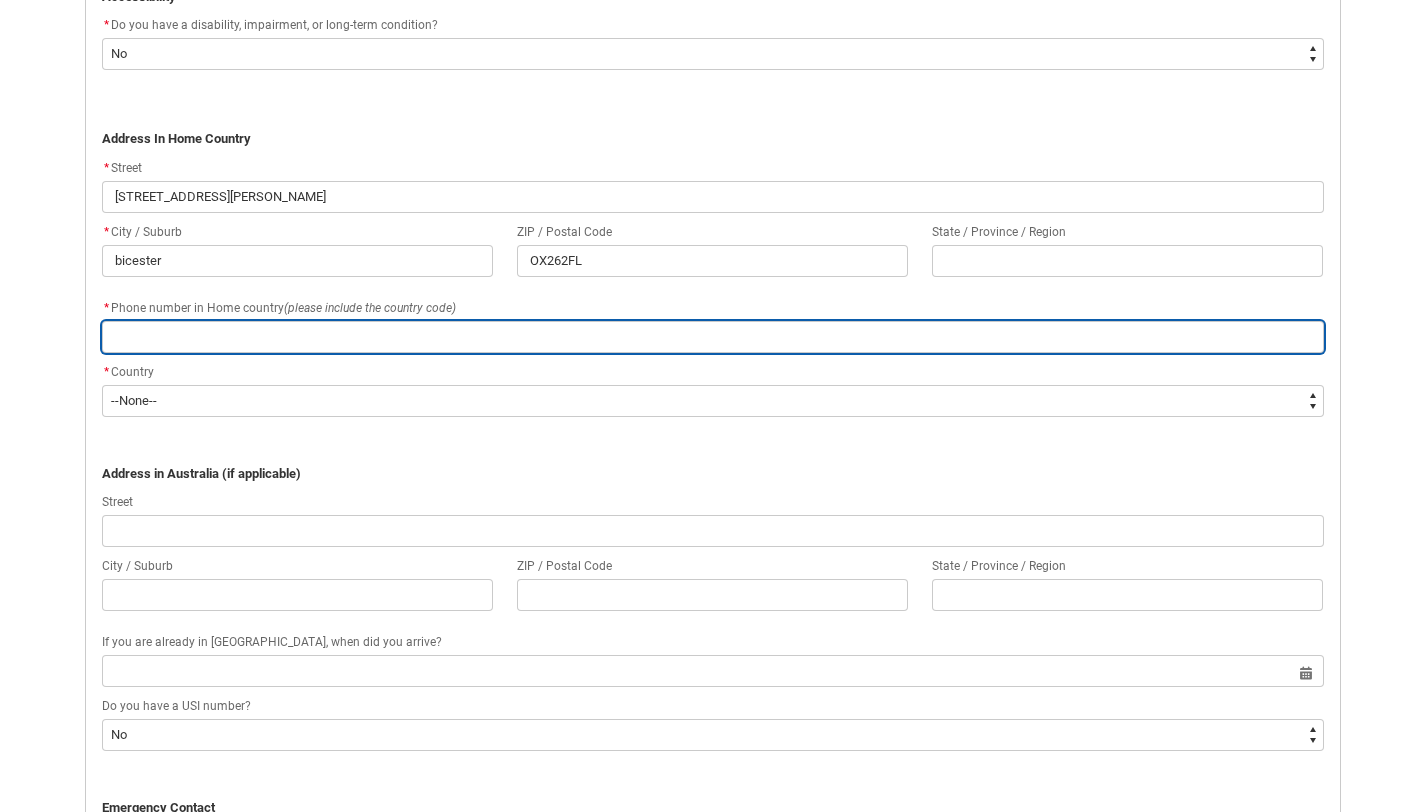 click at bounding box center [713, 337] 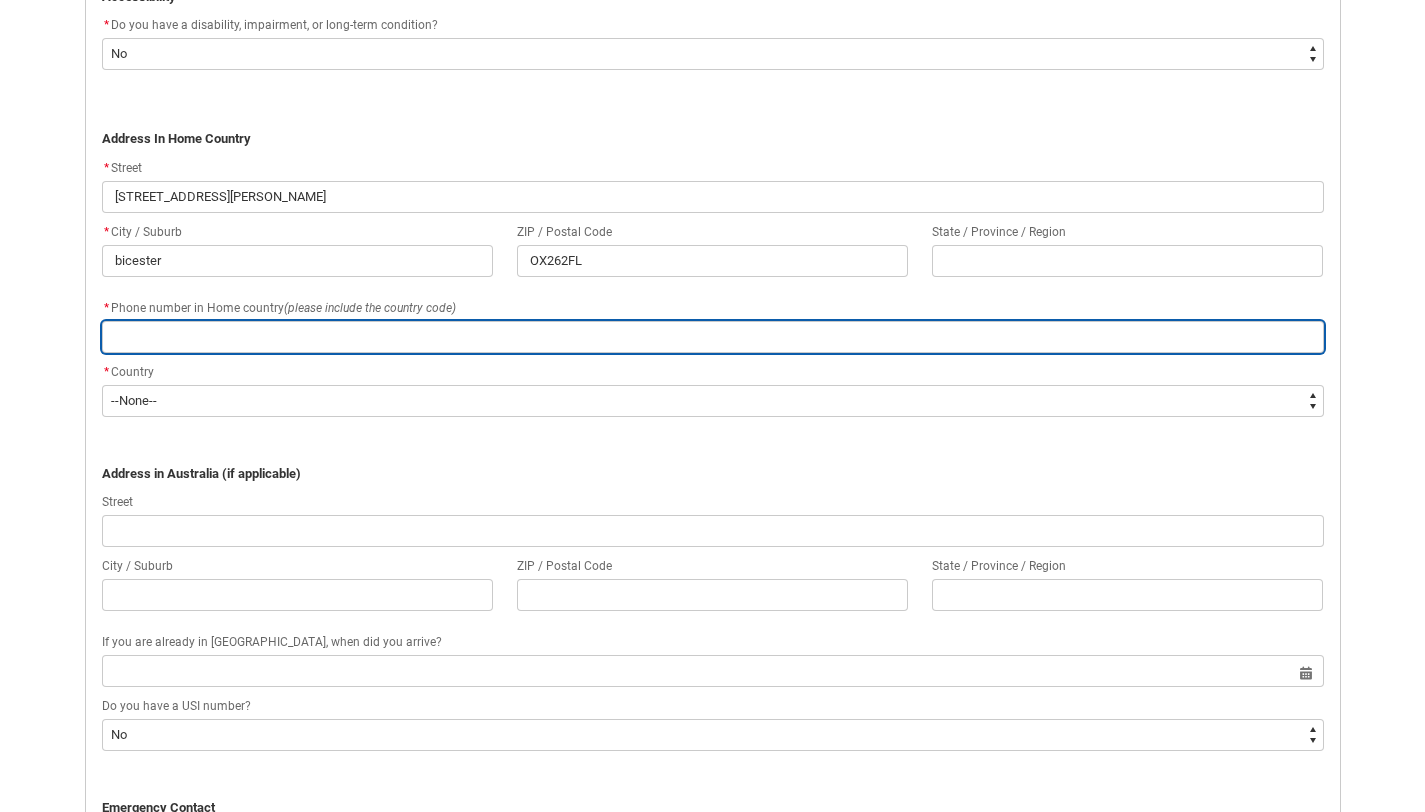 type on "07754989920" 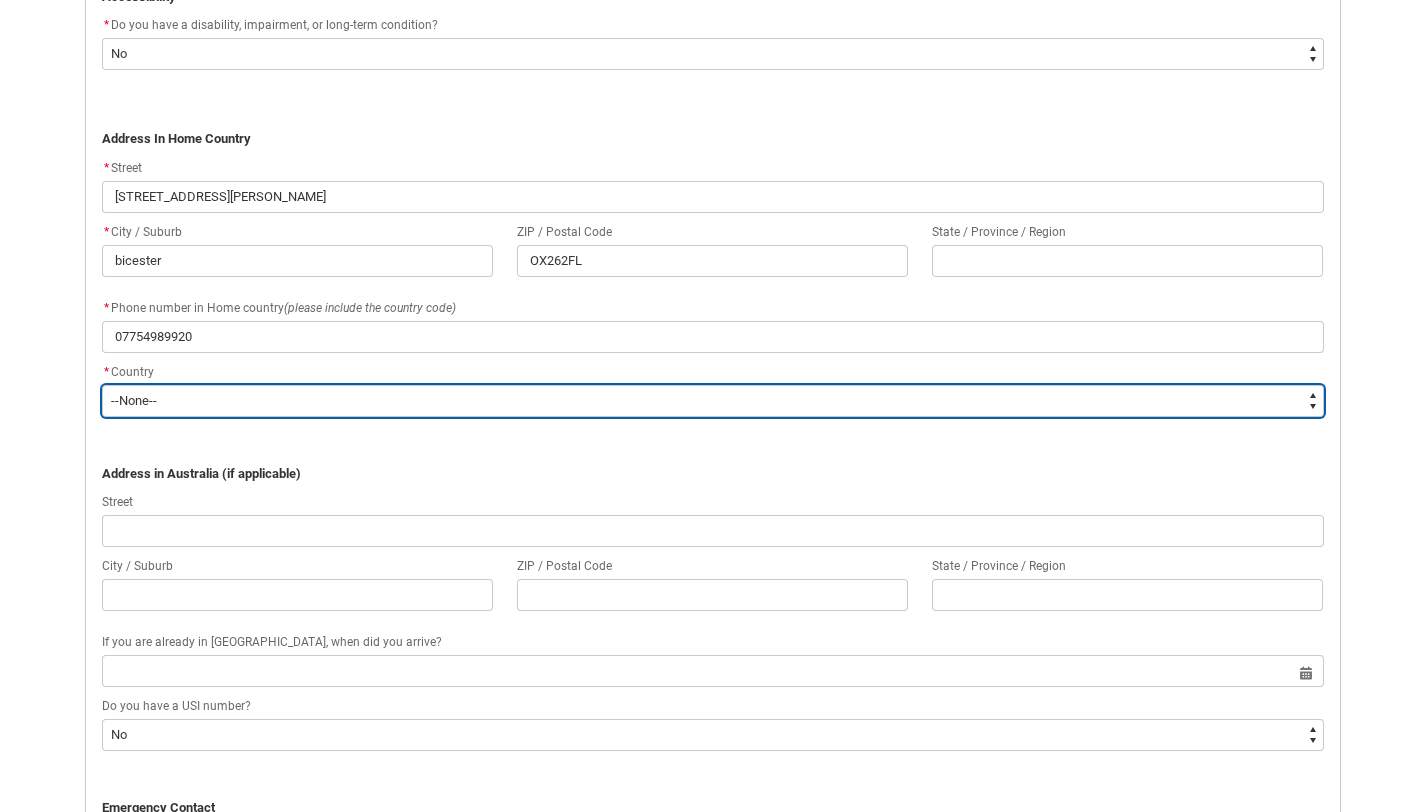 click on "--None-- [GEOGRAPHIC_DATA] ([GEOGRAPHIC_DATA]) [GEOGRAPHIC_DATA] [GEOGRAPHIC_DATA] [GEOGRAPHIC_DATA] [GEOGRAPHIC_DATA] [GEOGRAPHIC_DATA] [GEOGRAPHIC_DATA] [GEOGRAPHIC_DATA] [GEOGRAPHIC_DATA] [GEOGRAPHIC_DATA] [GEOGRAPHIC_DATA] [GEOGRAPHIC_DATA] [GEOGRAPHIC_DATA] [GEOGRAPHIC_DATA] [GEOGRAPHIC_DATA] [GEOGRAPHIC_DATA] Australian External Territories, [GEOGRAPHIC_DATA] [GEOGRAPHIC_DATA] [GEOGRAPHIC_DATA] [GEOGRAPHIC_DATA] [GEOGRAPHIC_DATA] [GEOGRAPHIC_DATA] [GEOGRAPHIC_DATA] [GEOGRAPHIC_DATA] [GEOGRAPHIC_DATA] [GEOGRAPHIC_DATA] [GEOGRAPHIC_DATA] [GEOGRAPHIC_DATA] [GEOGRAPHIC_DATA] [GEOGRAPHIC_DATA] [GEOGRAPHIC_DATA] [GEOGRAPHIC_DATA] [GEOGRAPHIC_DATA] [GEOGRAPHIC_DATA] [GEOGRAPHIC_DATA] [GEOGRAPHIC_DATA] [GEOGRAPHIC_DATA] [GEOGRAPHIC_DATA] [GEOGRAPHIC_DATA] [GEOGRAPHIC_DATA] [GEOGRAPHIC_DATA] [GEOGRAPHIC_DATA] [GEOGRAPHIC_DATA] [GEOGRAPHIC_DATA] [GEOGRAPHIC_DATA] [GEOGRAPHIC_DATA] [GEOGRAPHIC_DATA] [GEOGRAPHIC_DATA] [GEOGRAPHIC_DATA] [GEOGRAPHIC_DATA] (excludes [GEOGRAPHIC_DATA] and [GEOGRAPHIC_DATA]) [GEOGRAPHIC_DATA] [GEOGRAPHIC_DATA] [GEOGRAPHIC_DATA], [GEOGRAPHIC_DATA], [GEOGRAPHIC_DATA] [GEOGRAPHIC_DATA] [GEOGRAPHIC_DATA] [GEOGRAPHIC_DATA] [GEOGRAPHIC_DATA] [GEOGRAPHIC_DATA] [GEOGRAPHIC_DATA] [GEOGRAPHIC_DATA] [GEOGRAPHIC_DATA] [GEOGRAPHIC_DATA] [GEOGRAPHIC_DATA] [GEOGRAPHIC_DATA] [GEOGRAPHIC_DATA] [GEOGRAPHIC_DATA] [GEOGRAPHIC_DATA][PERSON_NAME][GEOGRAPHIC_DATA] [GEOGRAPHIC_DATA] [GEOGRAPHIC_DATA] [GEOGRAPHIC_DATA] [GEOGRAPHIC_DATA] [GEOGRAPHIC_DATA] [GEOGRAPHIC_DATA] [GEOGRAPHIC_DATA] [GEOGRAPHIC_DATA] [GEOGRAPHIC_DATA] [GEOGRAPHIC_DATA] [GEOGRAPHIC_DATA] [GEOGRAPHIC_DATA] [GEOGRAPHIC_DATA] [US_STATE]" at bounding box center [713, 401] 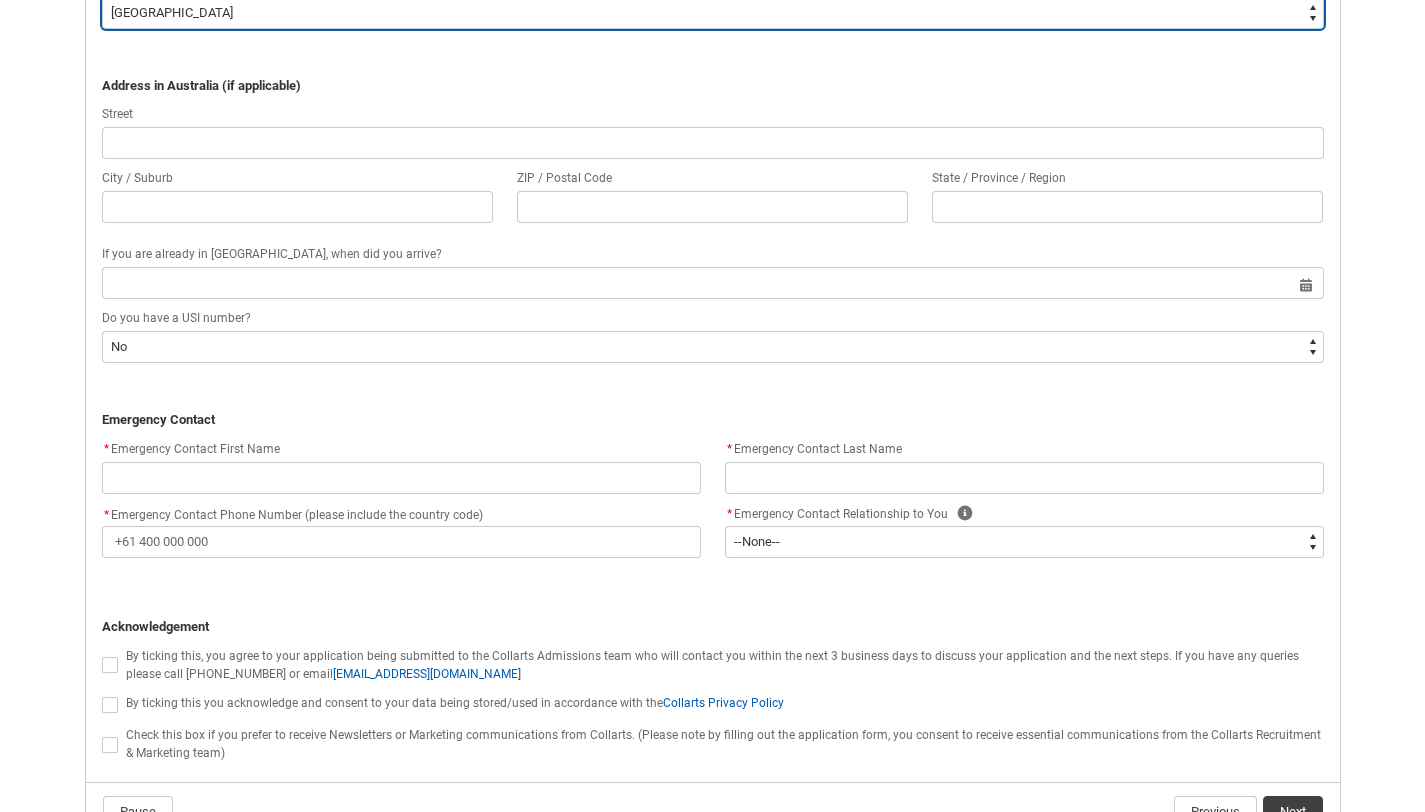 scroll, scrollTop: 1566, scrollLeft: 0, axis: vertical 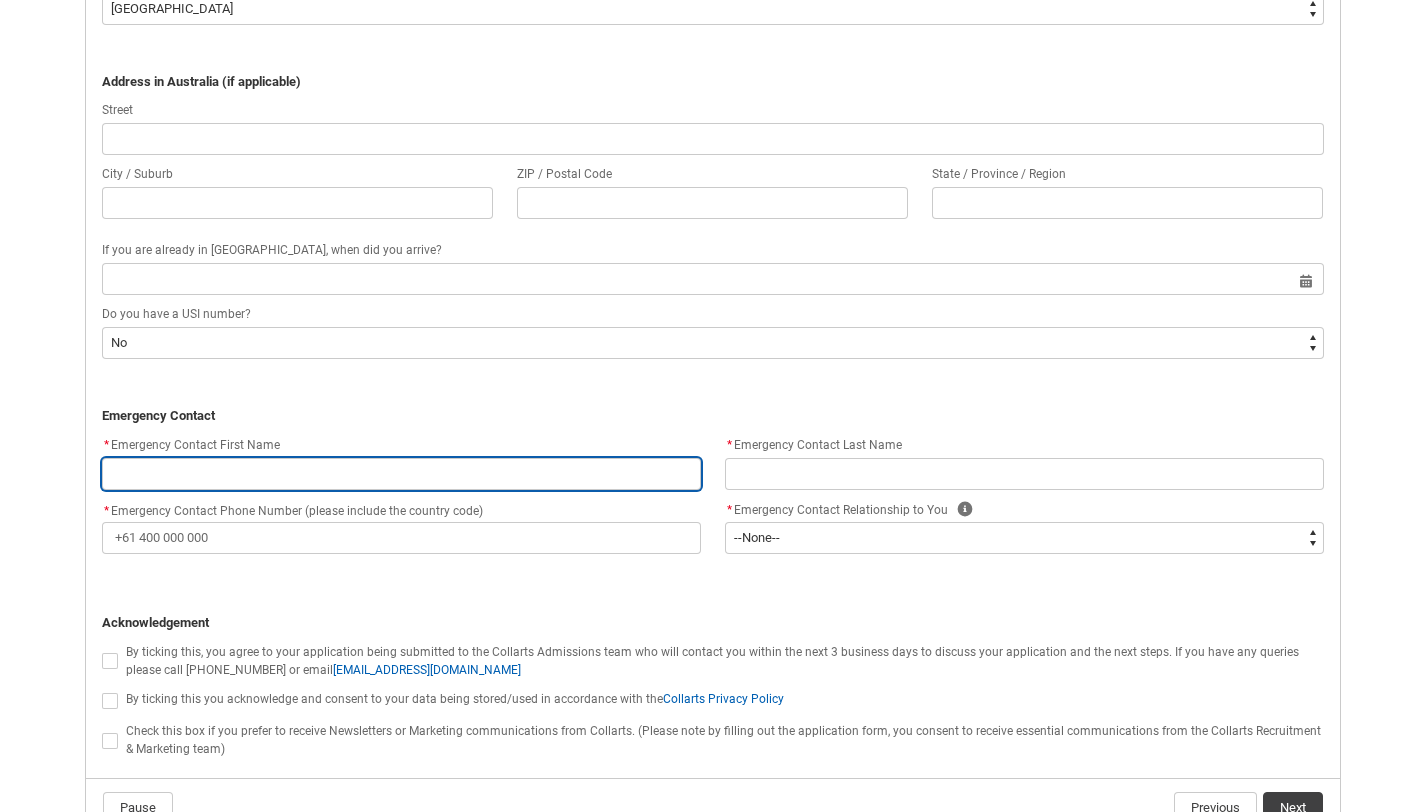 click at bounding box center (401, 474) 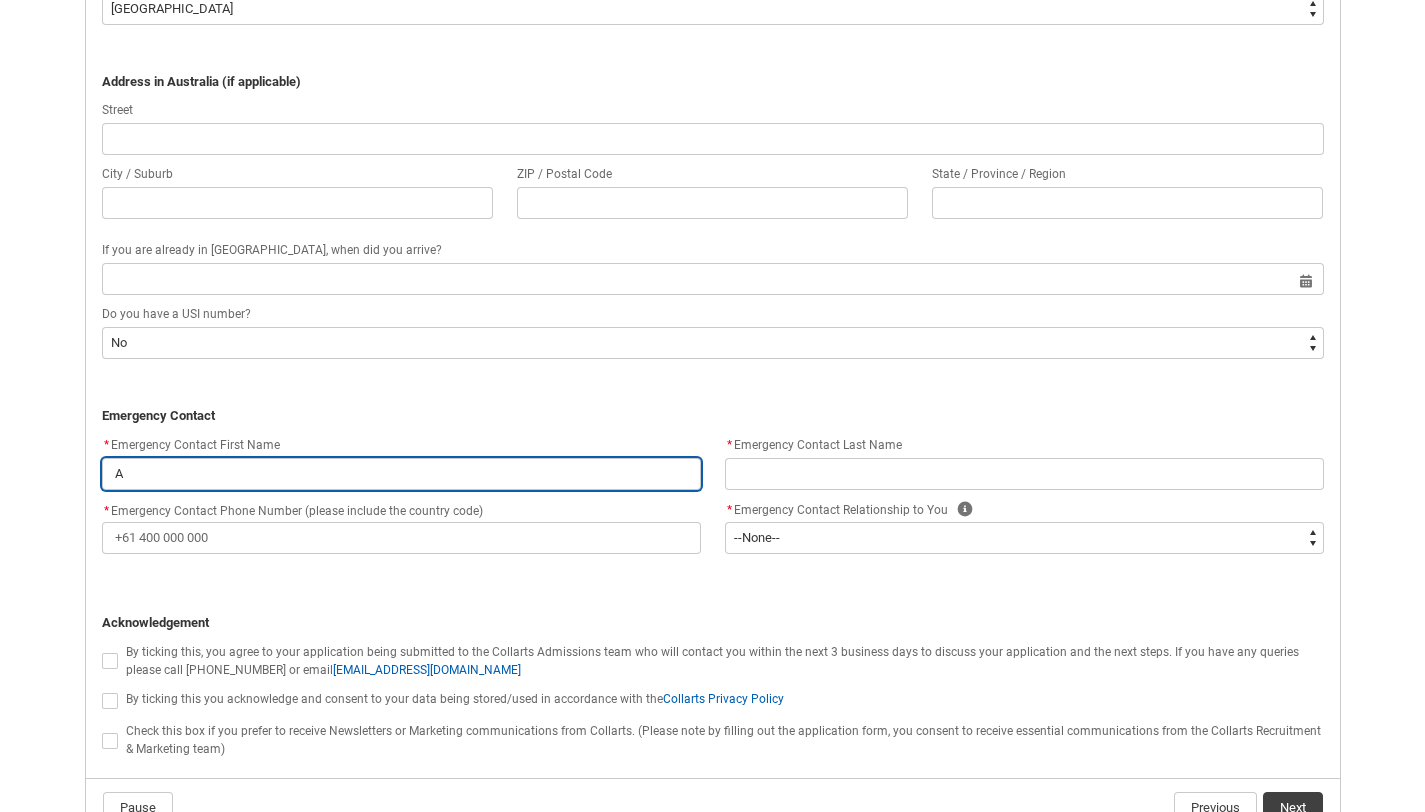 type on "An" 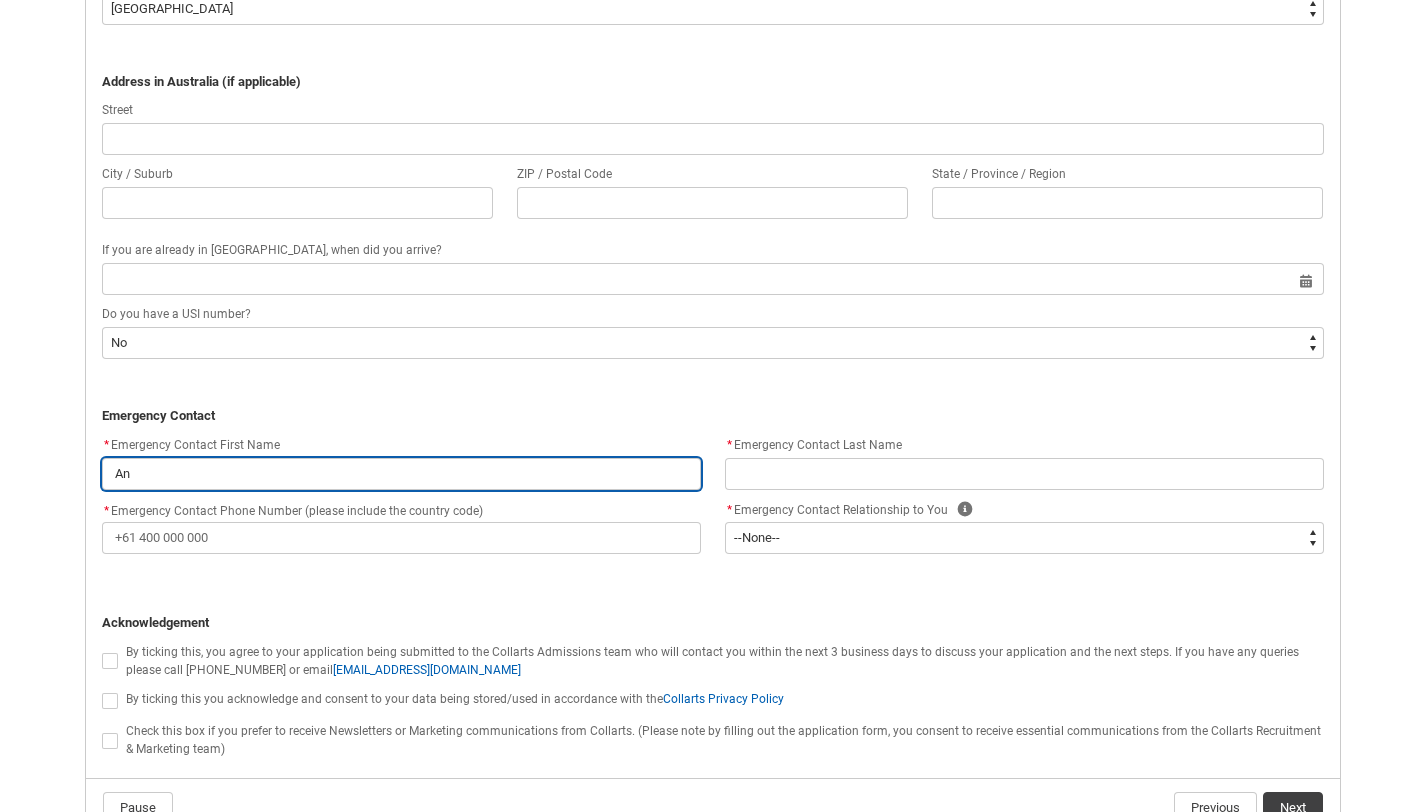 type on "And" 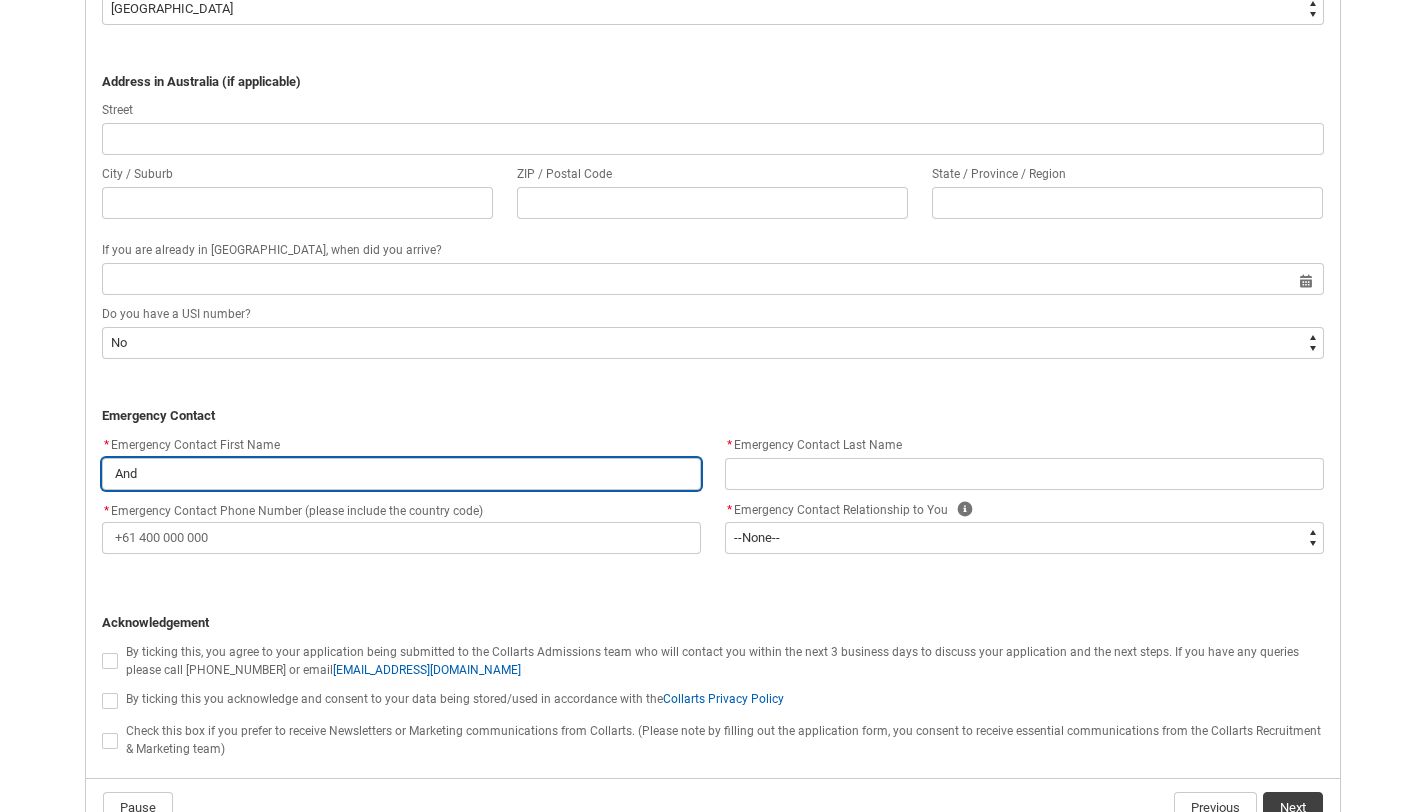 type on "Andr" 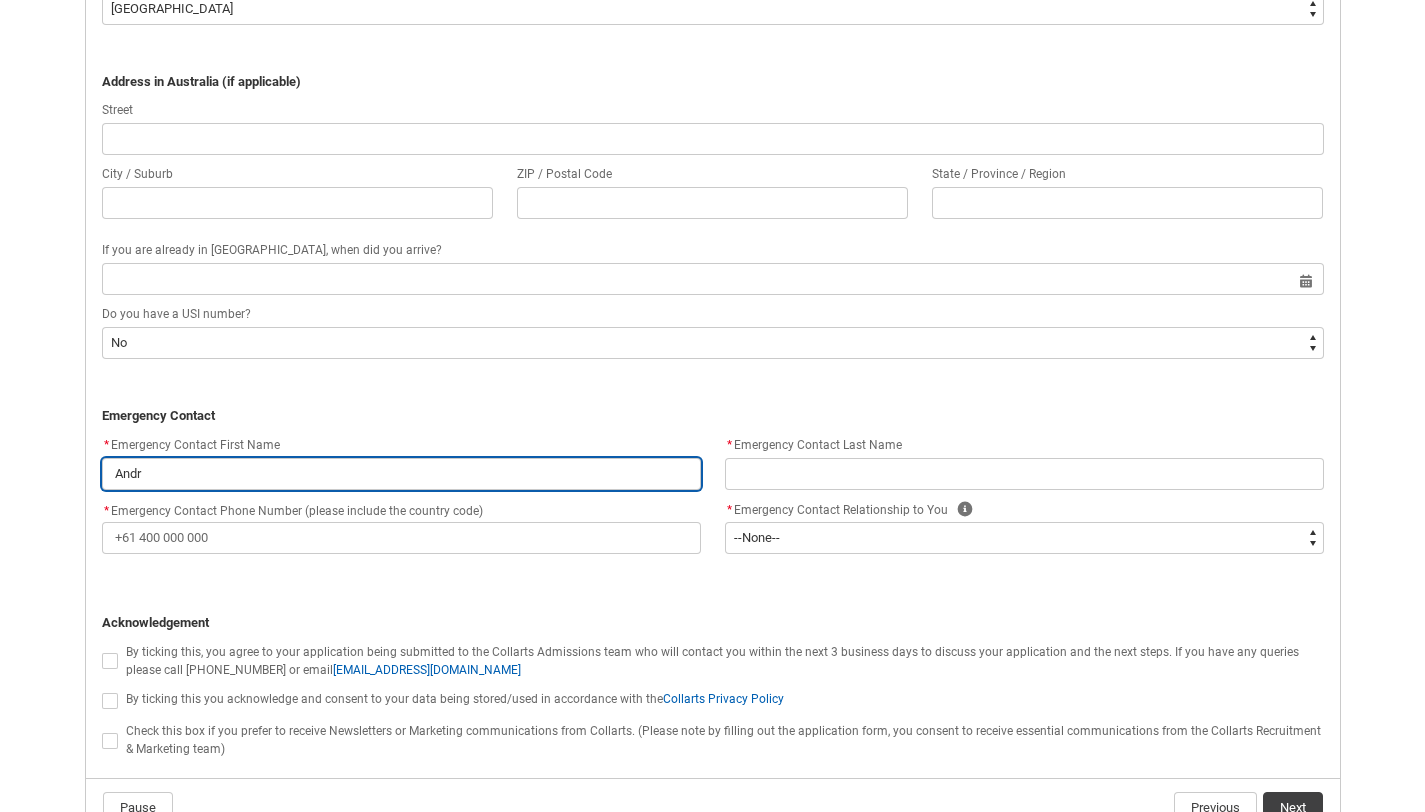 type on "[PERSON_NAME]" 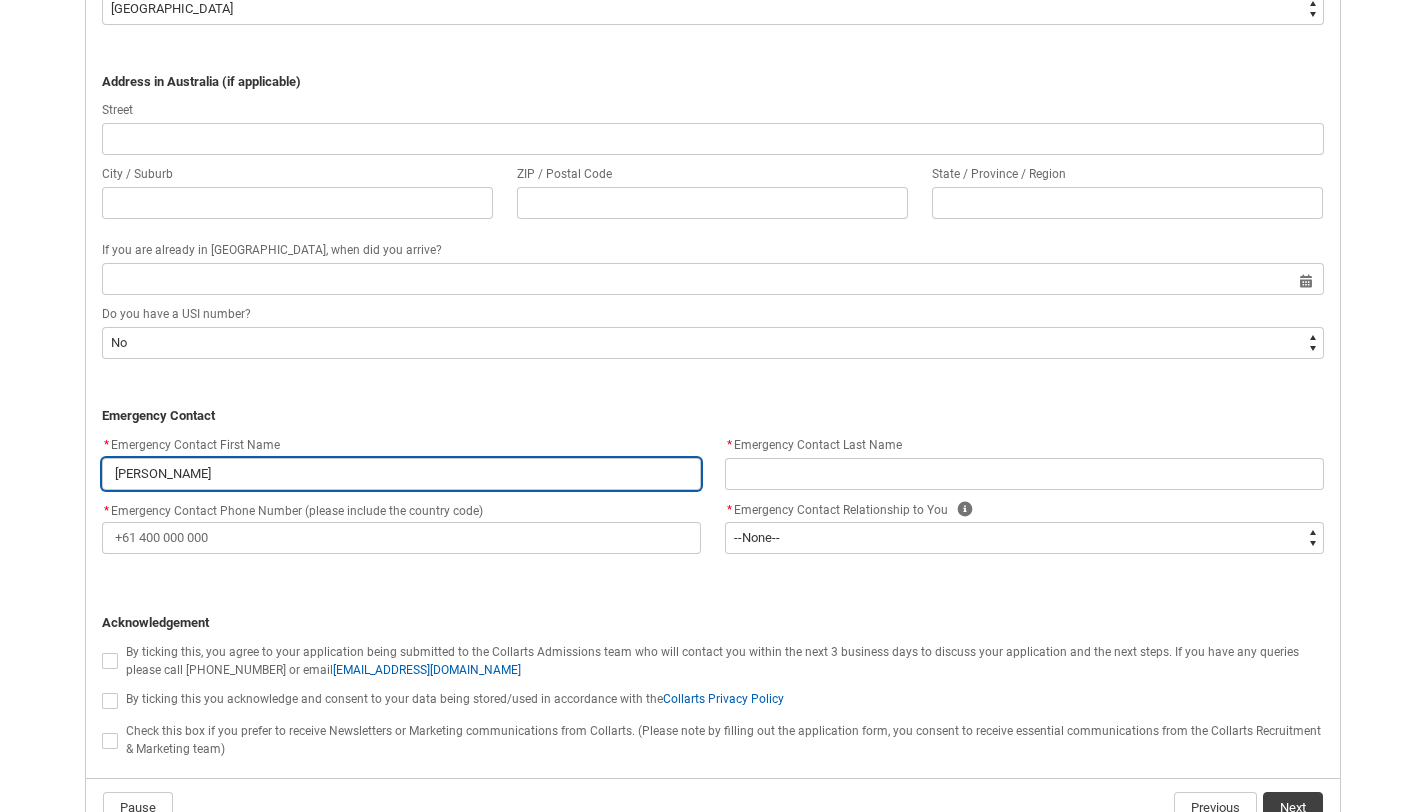 type on "[PERSON_NAME]" 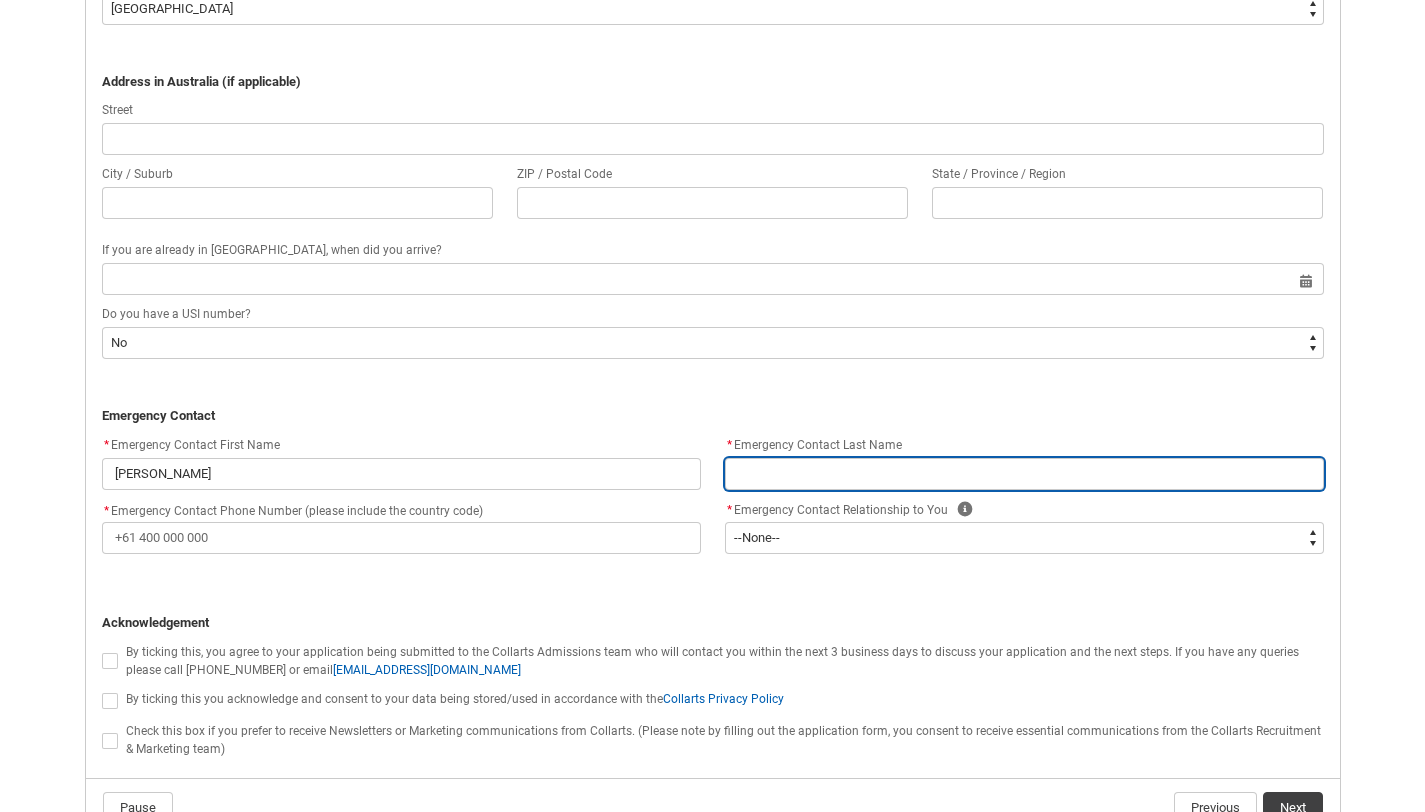 click at bounding box center [1024, 474] 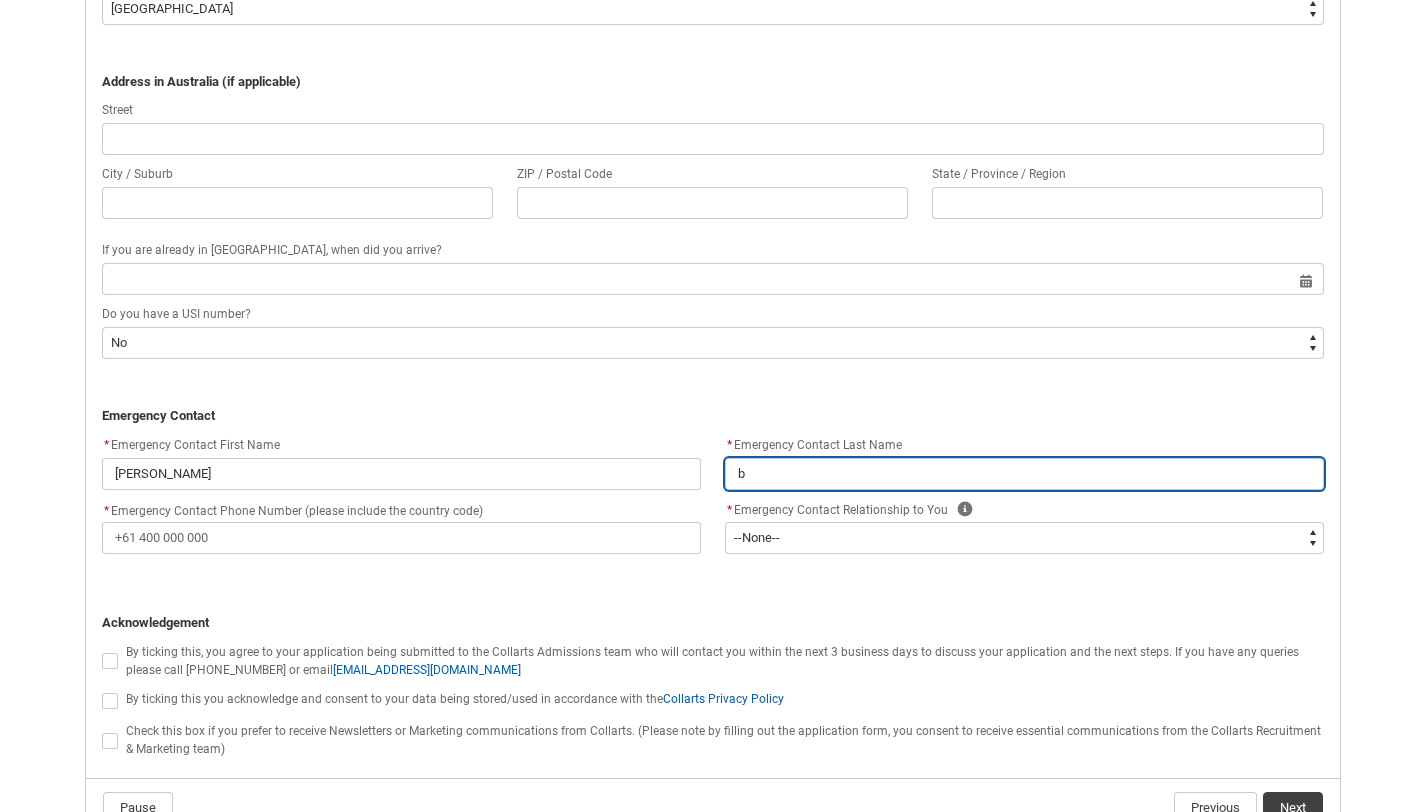 type on "be" 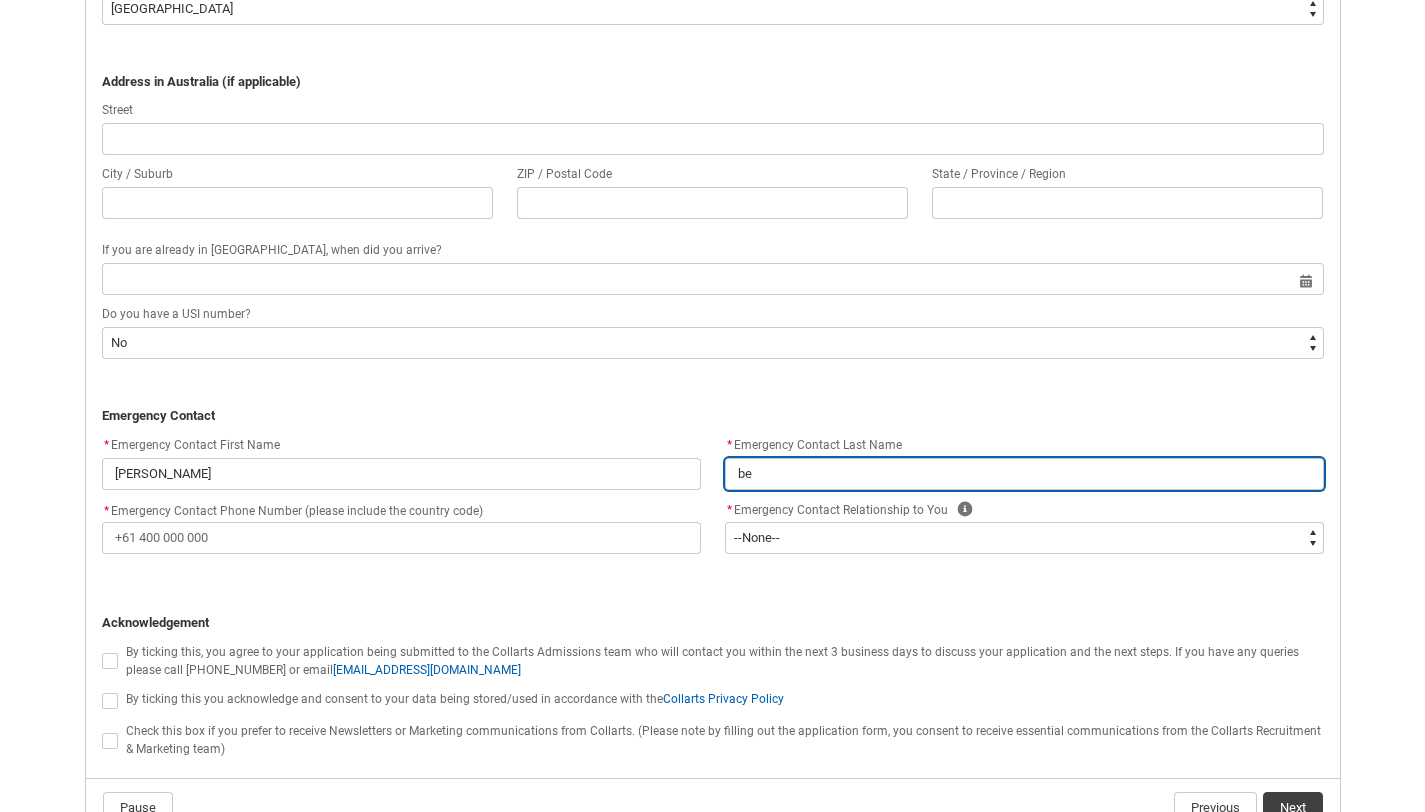 type on "ber" 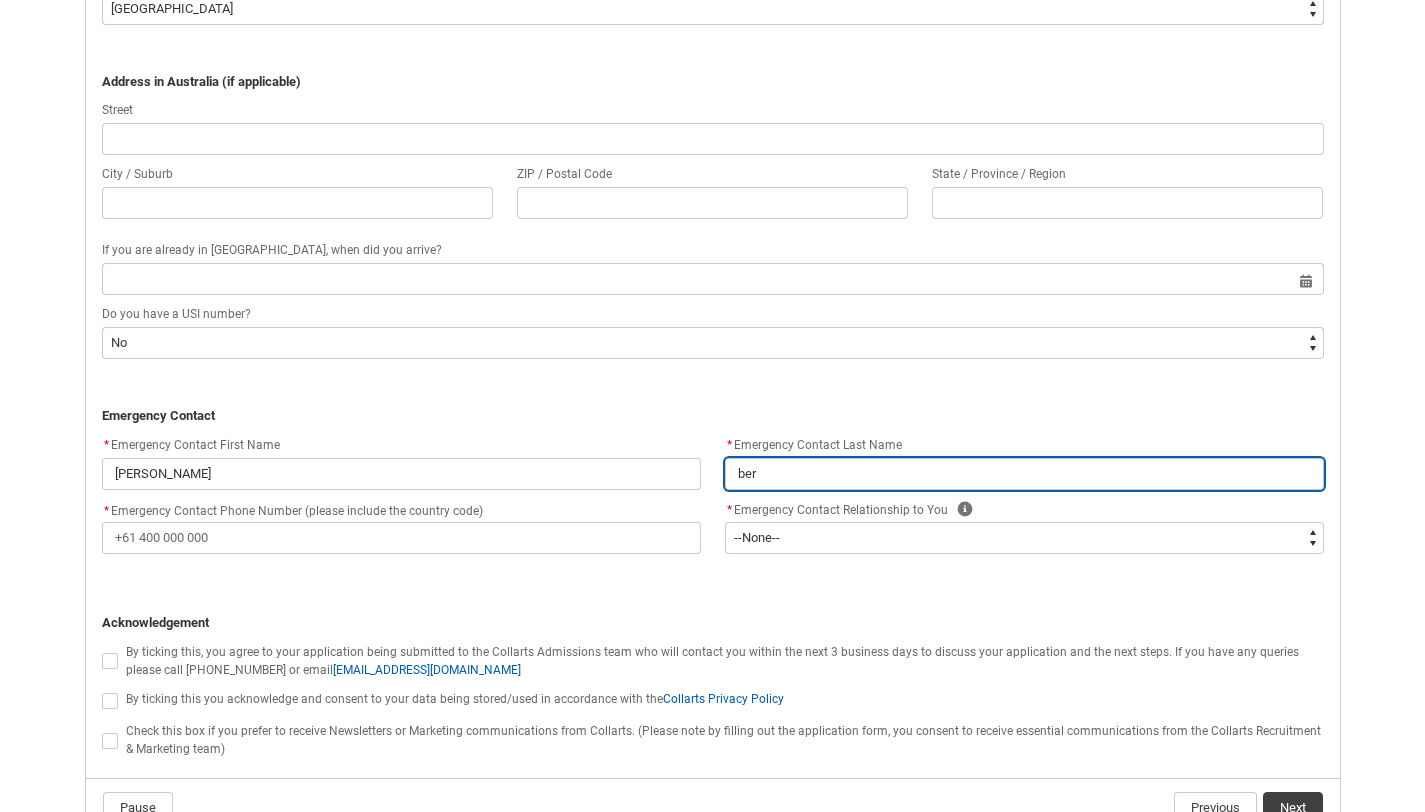 type on "[PERSON_NAME]" 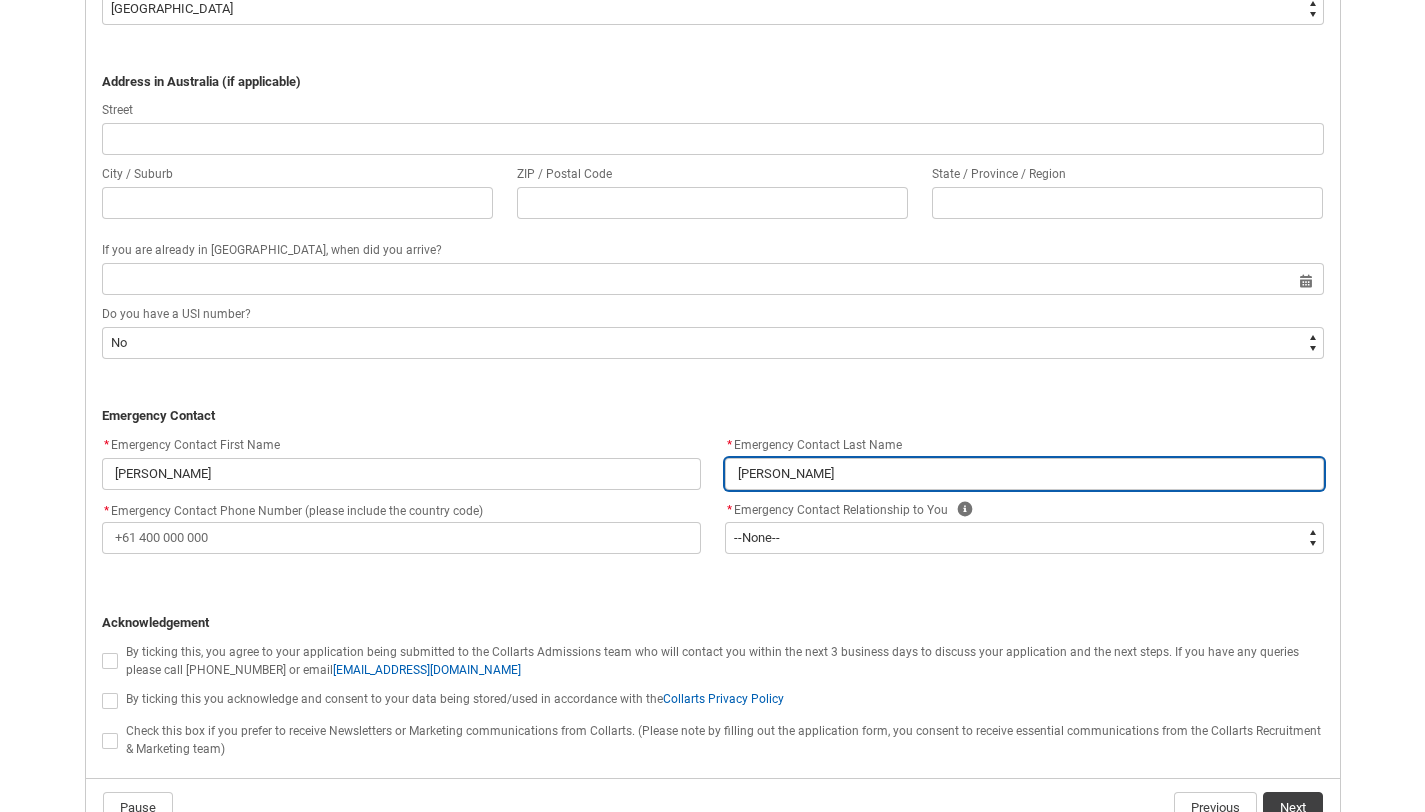 type on "berti" 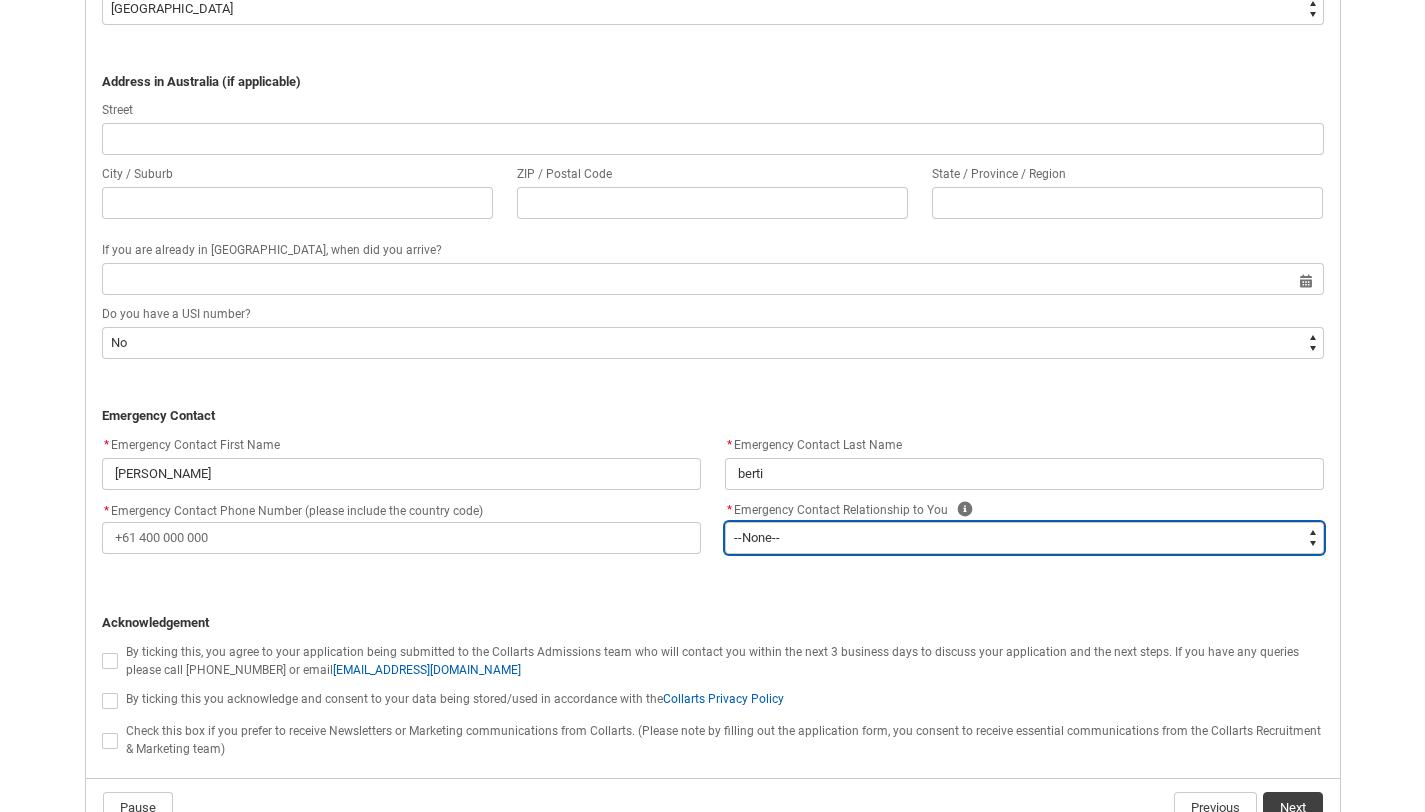 click on "--None-- Mother Father Sibling Child Partner Relation Friend" at bounding box center [1024, 538] 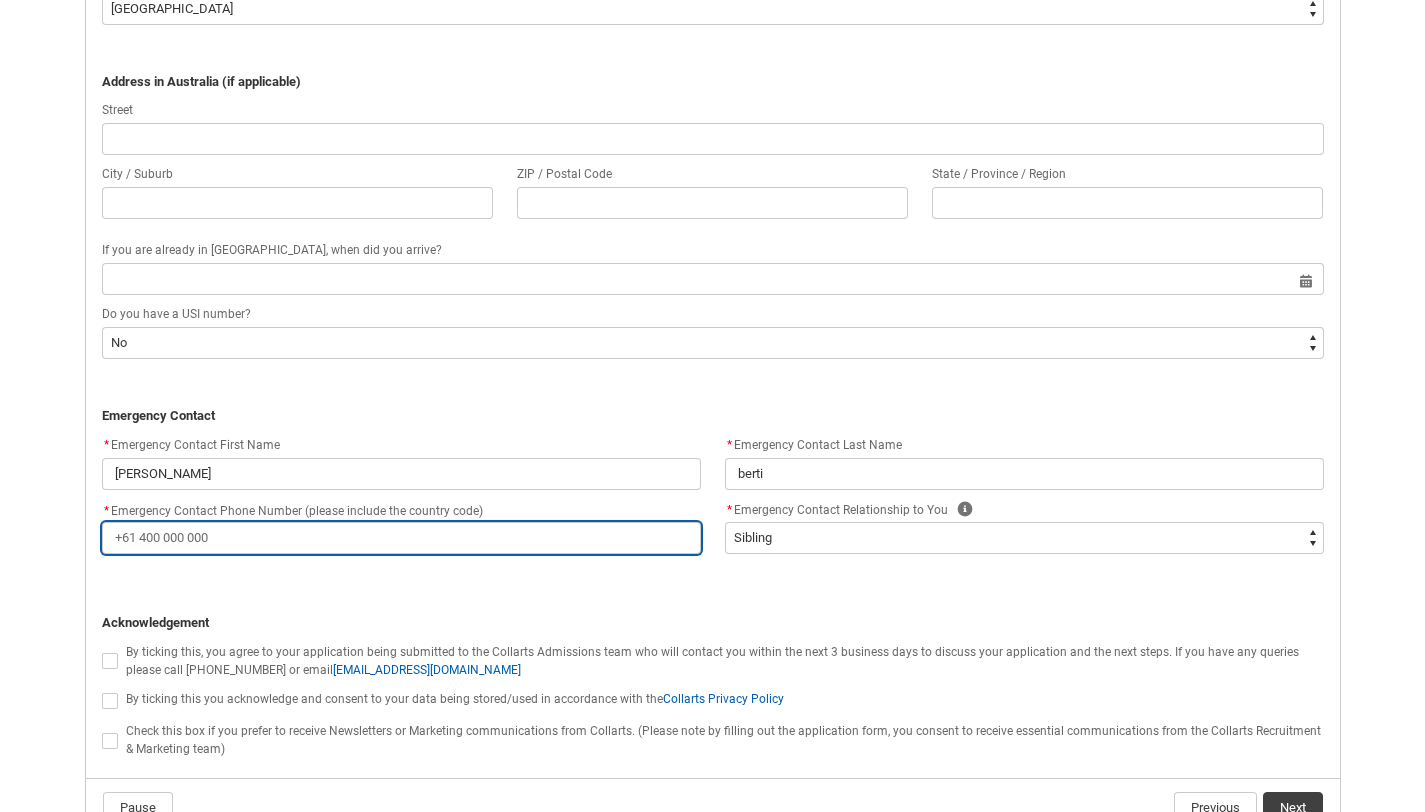click on "* Emergency Contact Phone Number (please include the country code)" at bounding box center [401, 538] 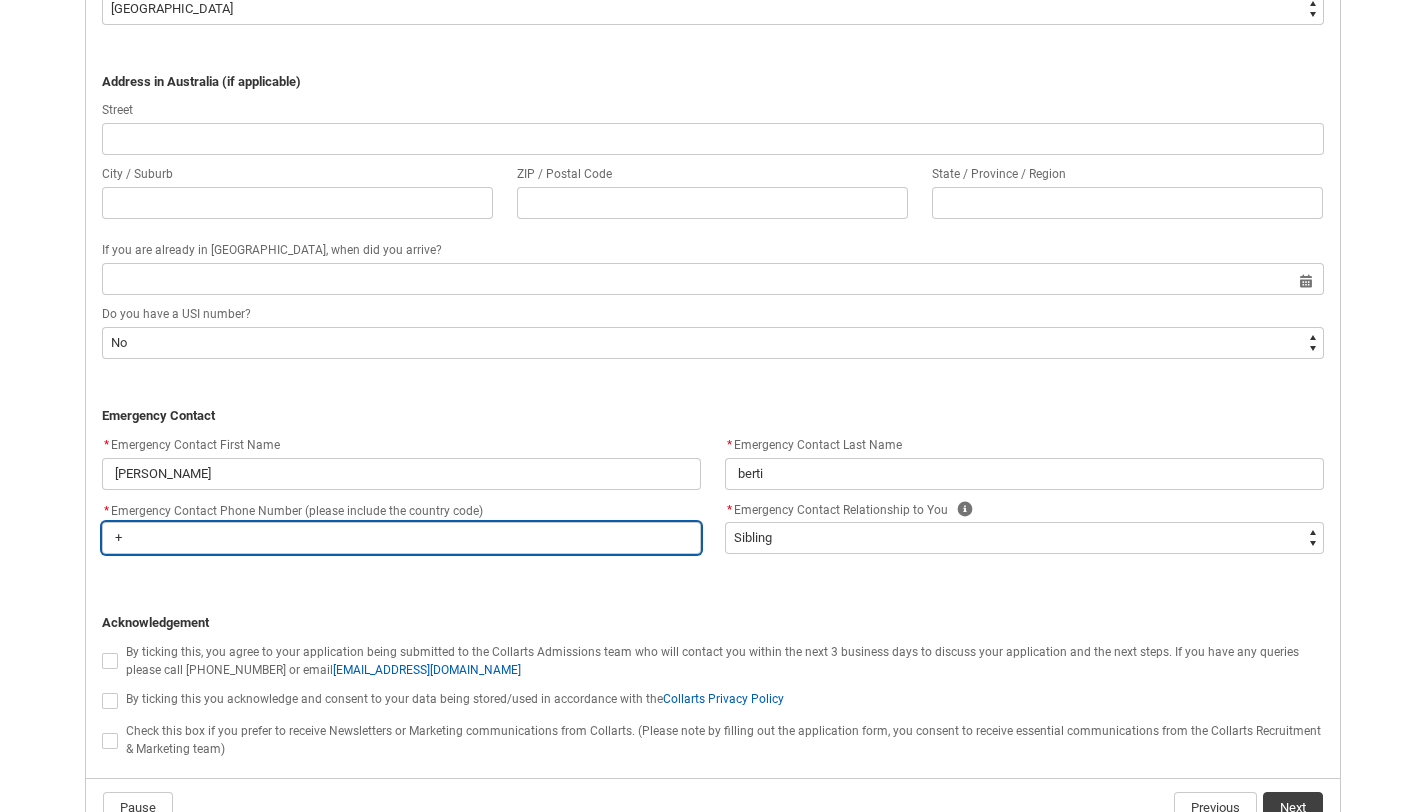 type on "+3" 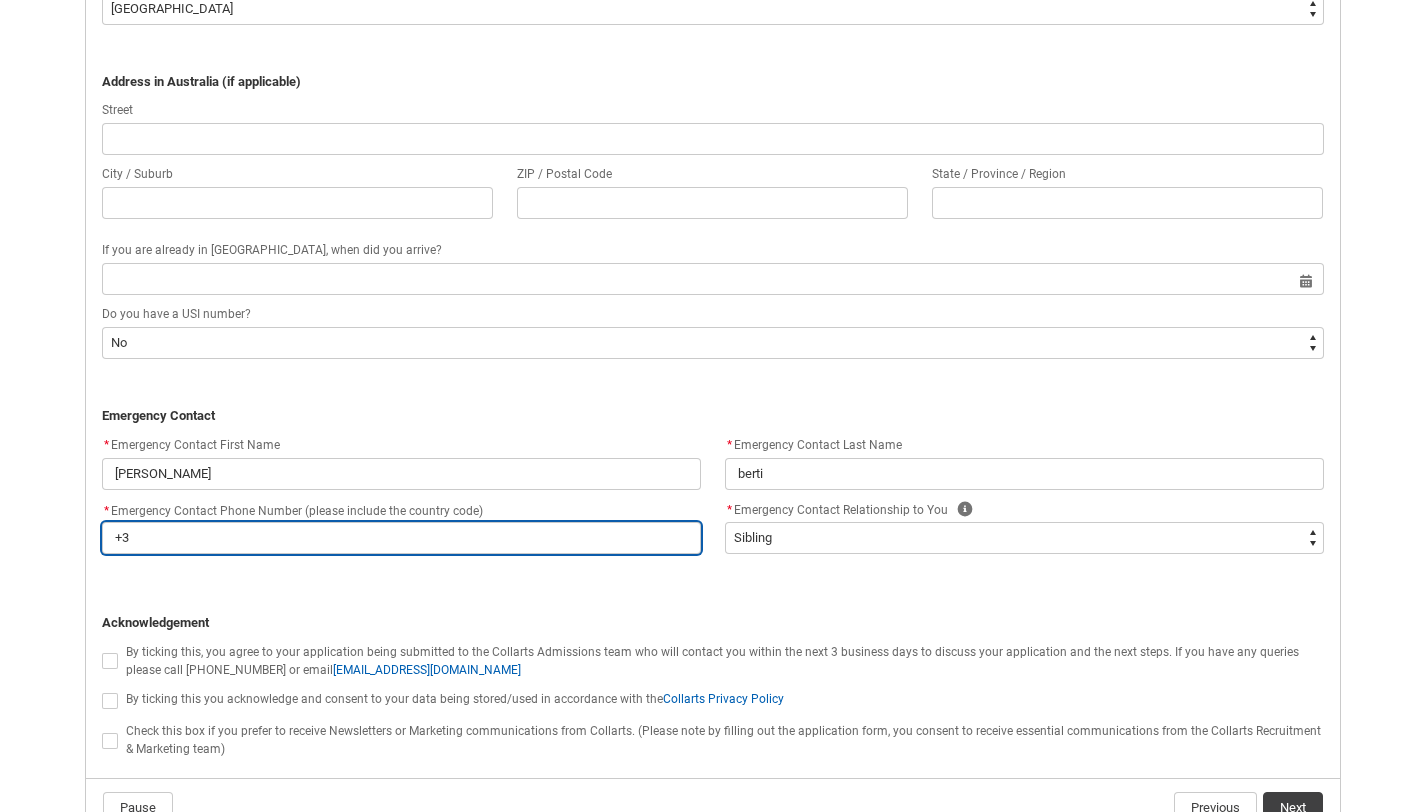 type on "+39" 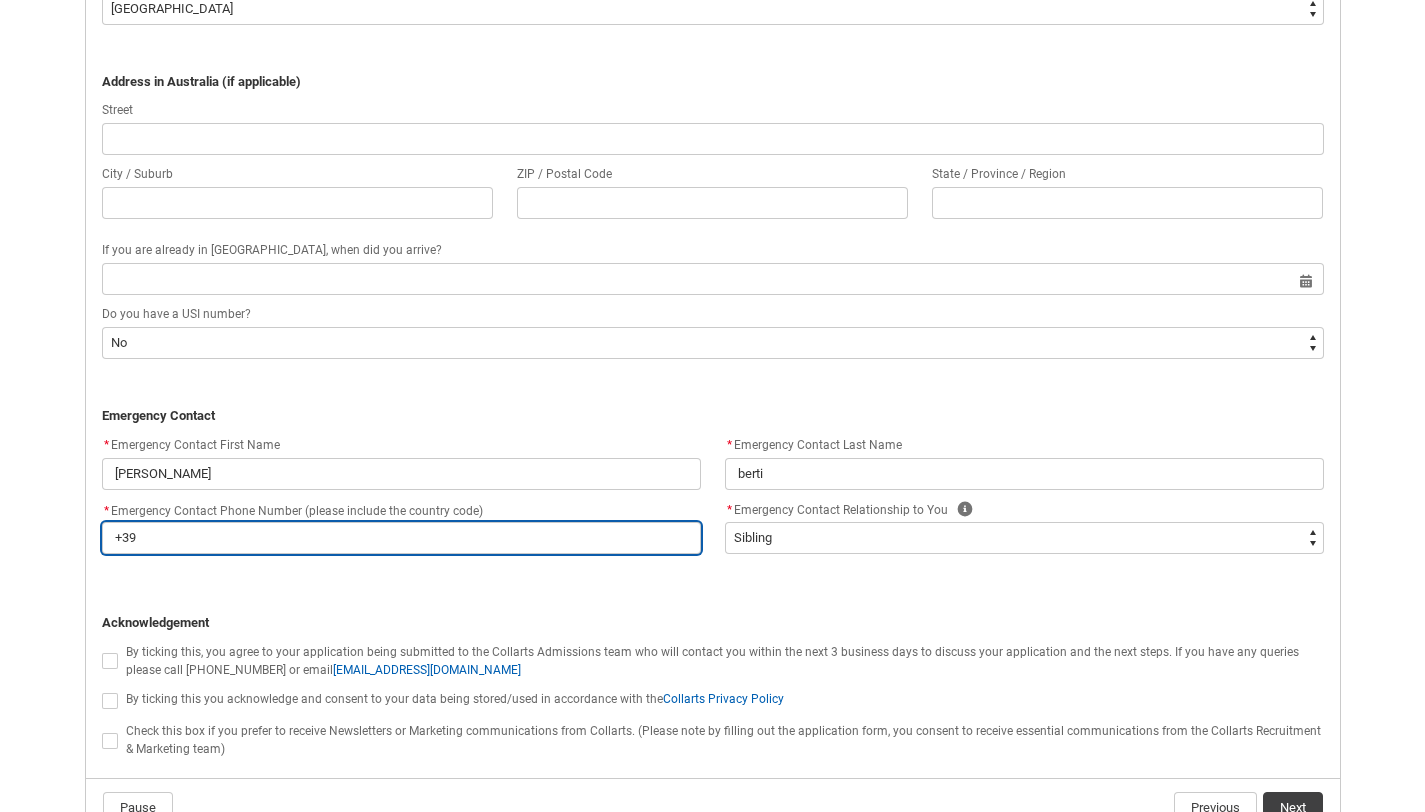 type on "+399" 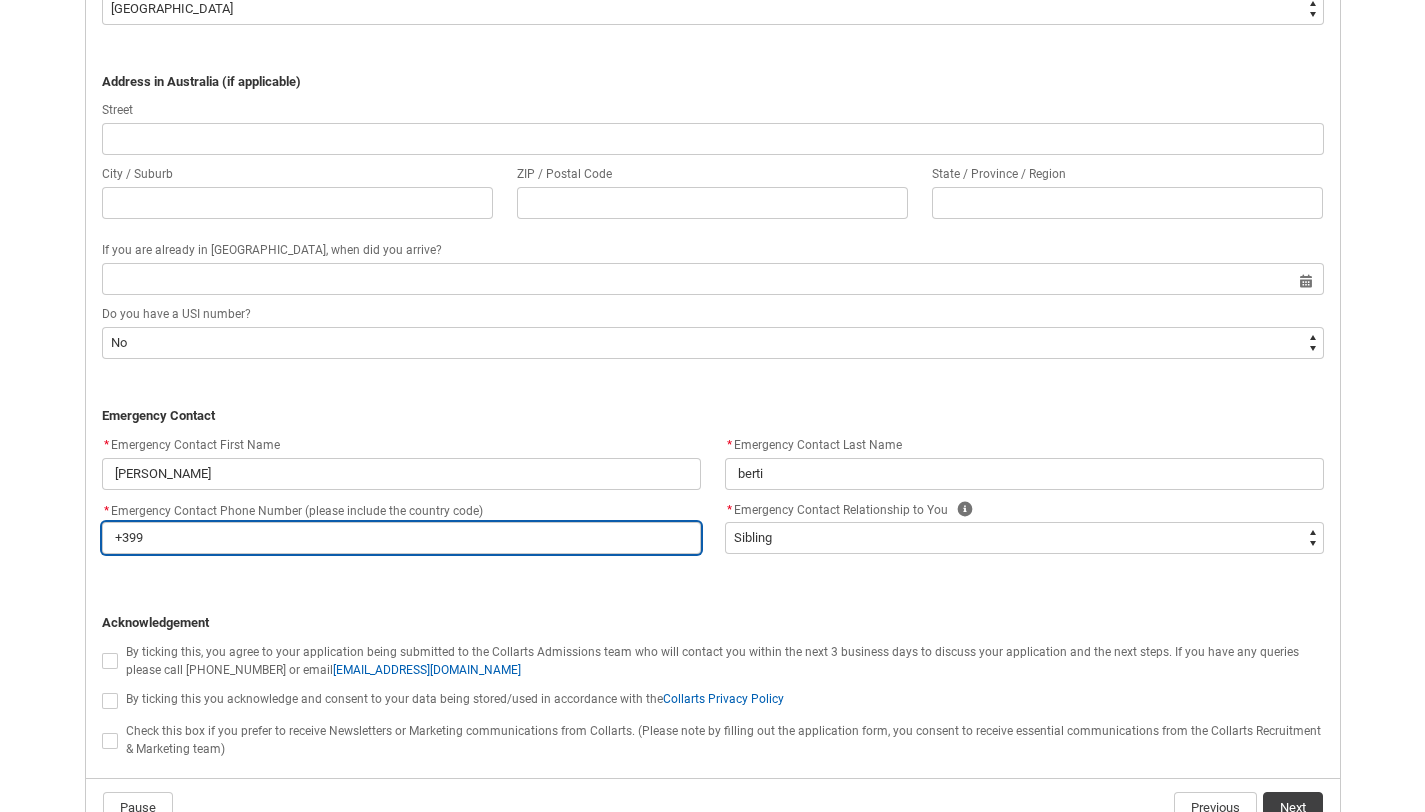 type on "+3993" 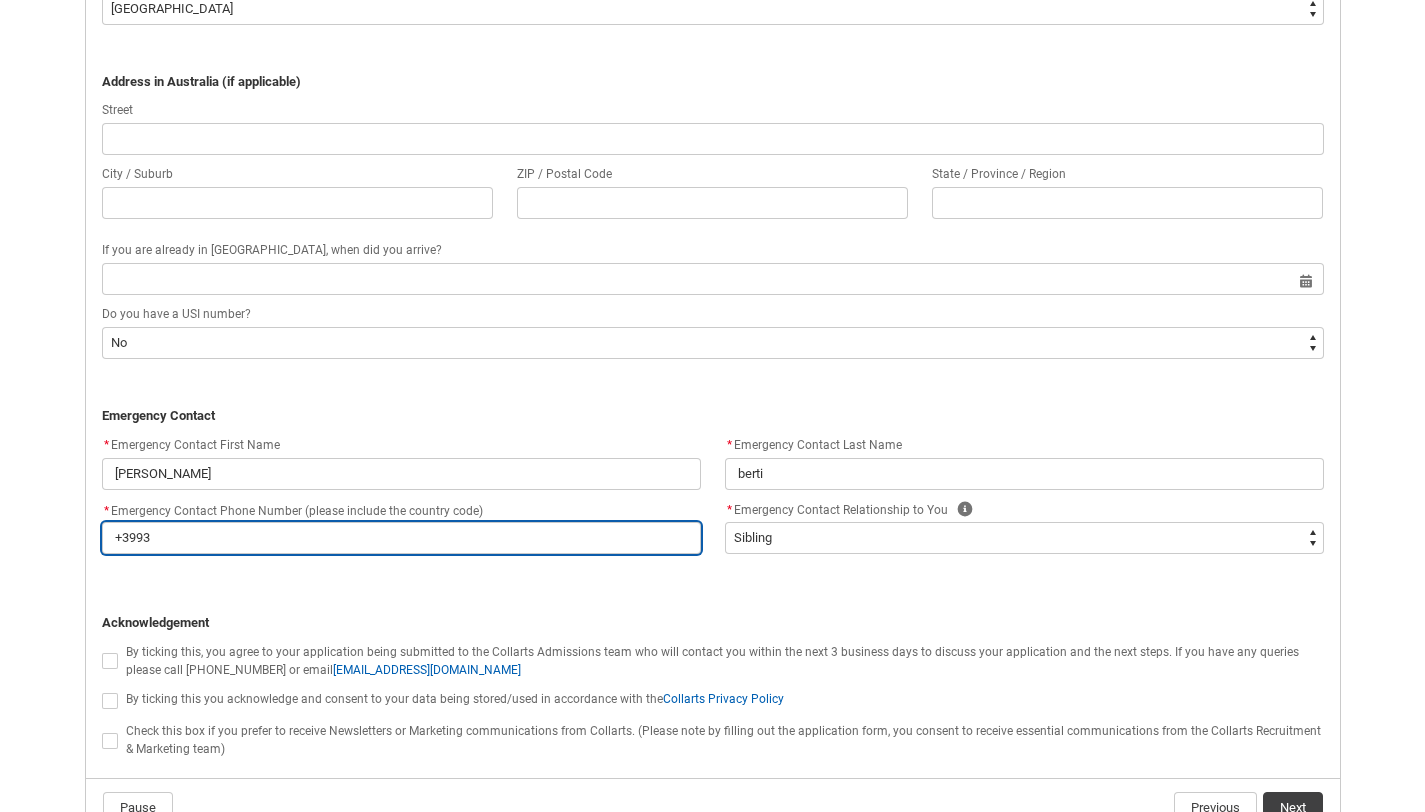 type on "+39939" 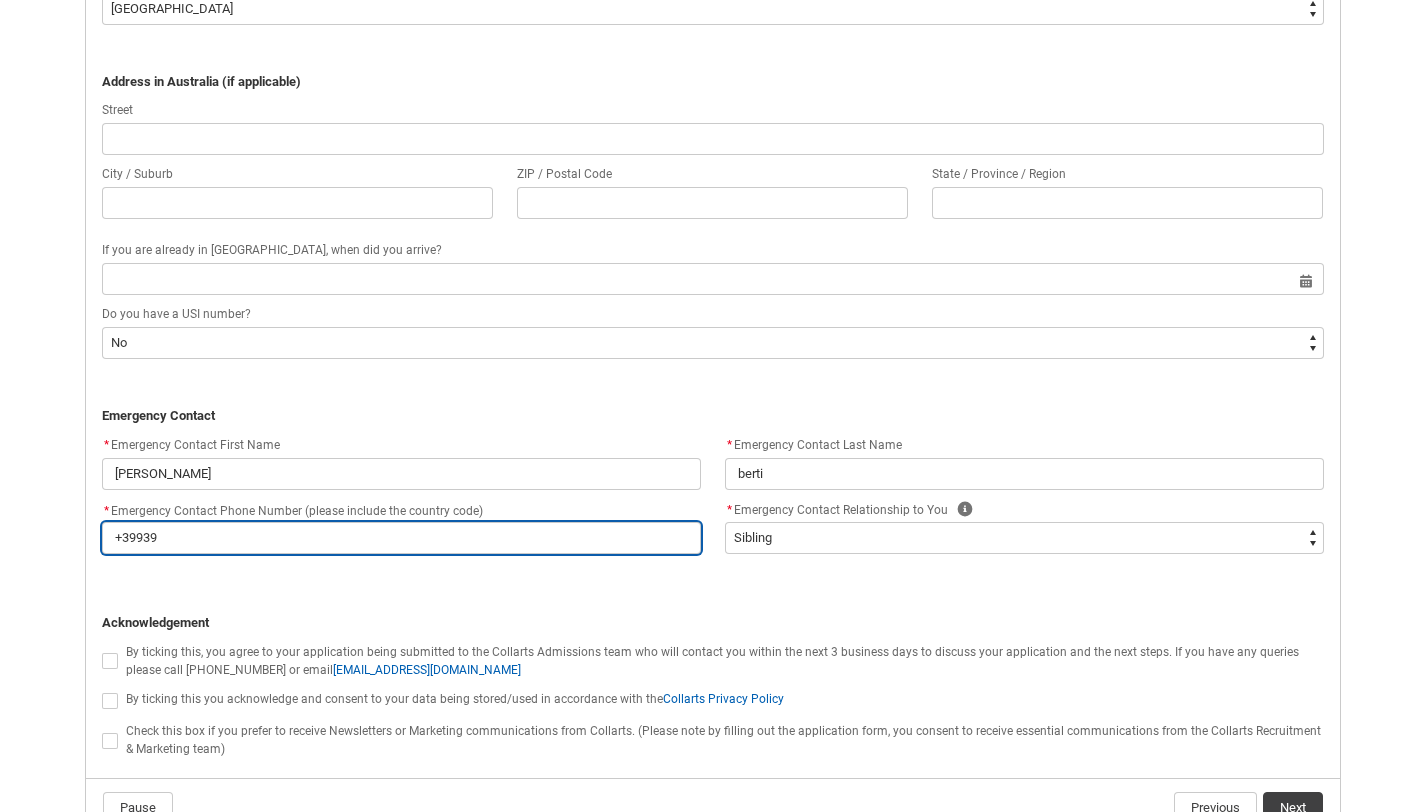 type on "+399391" 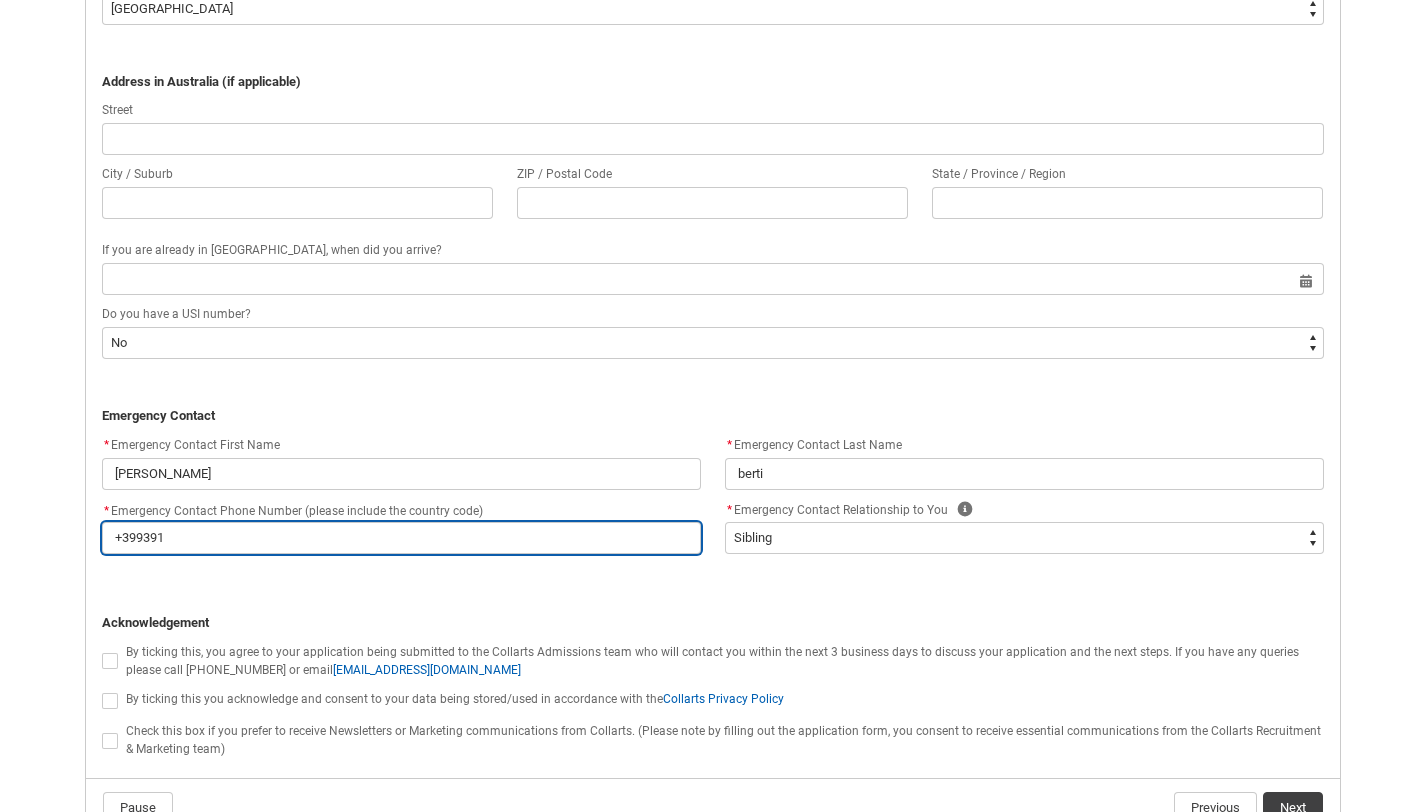 type on "+3993911" 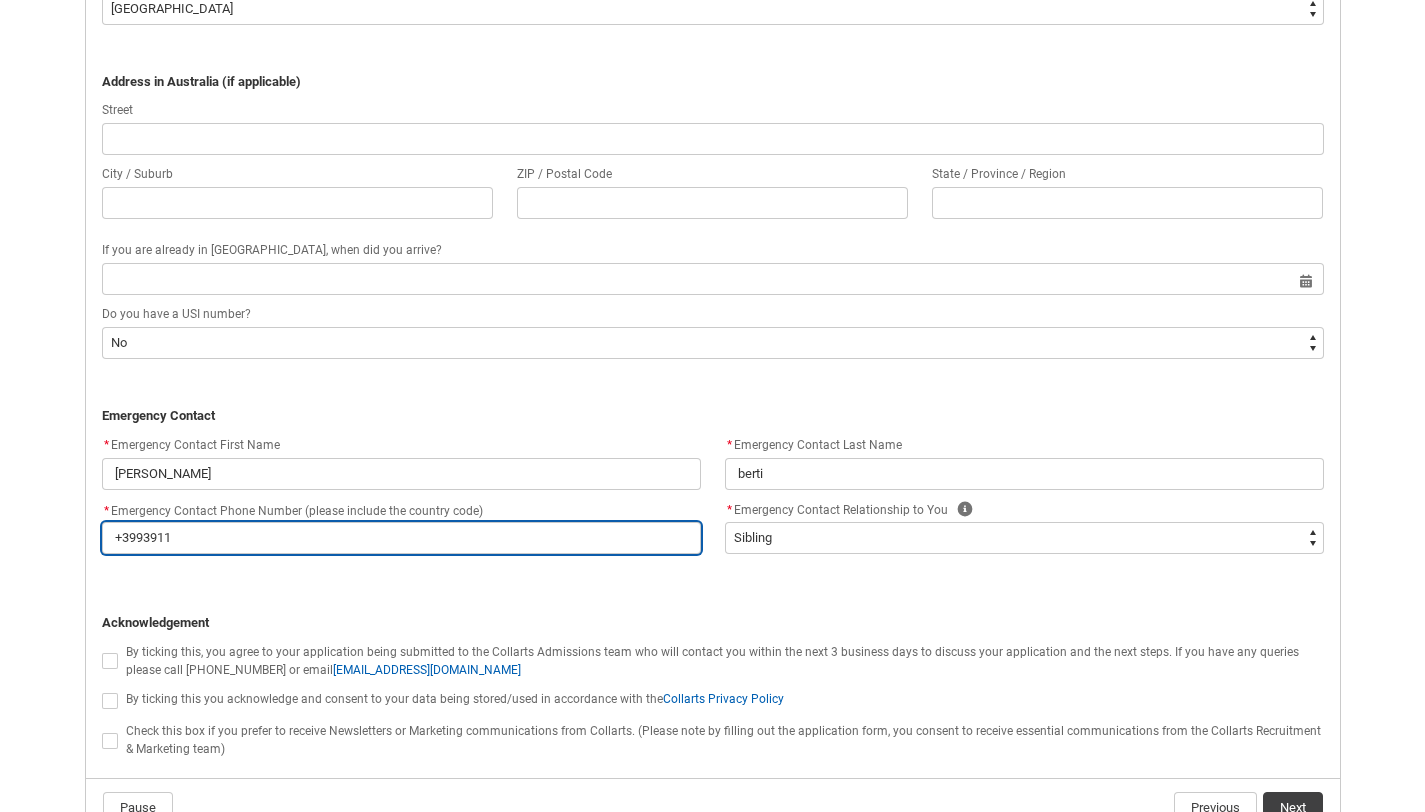 type on "+39939110" 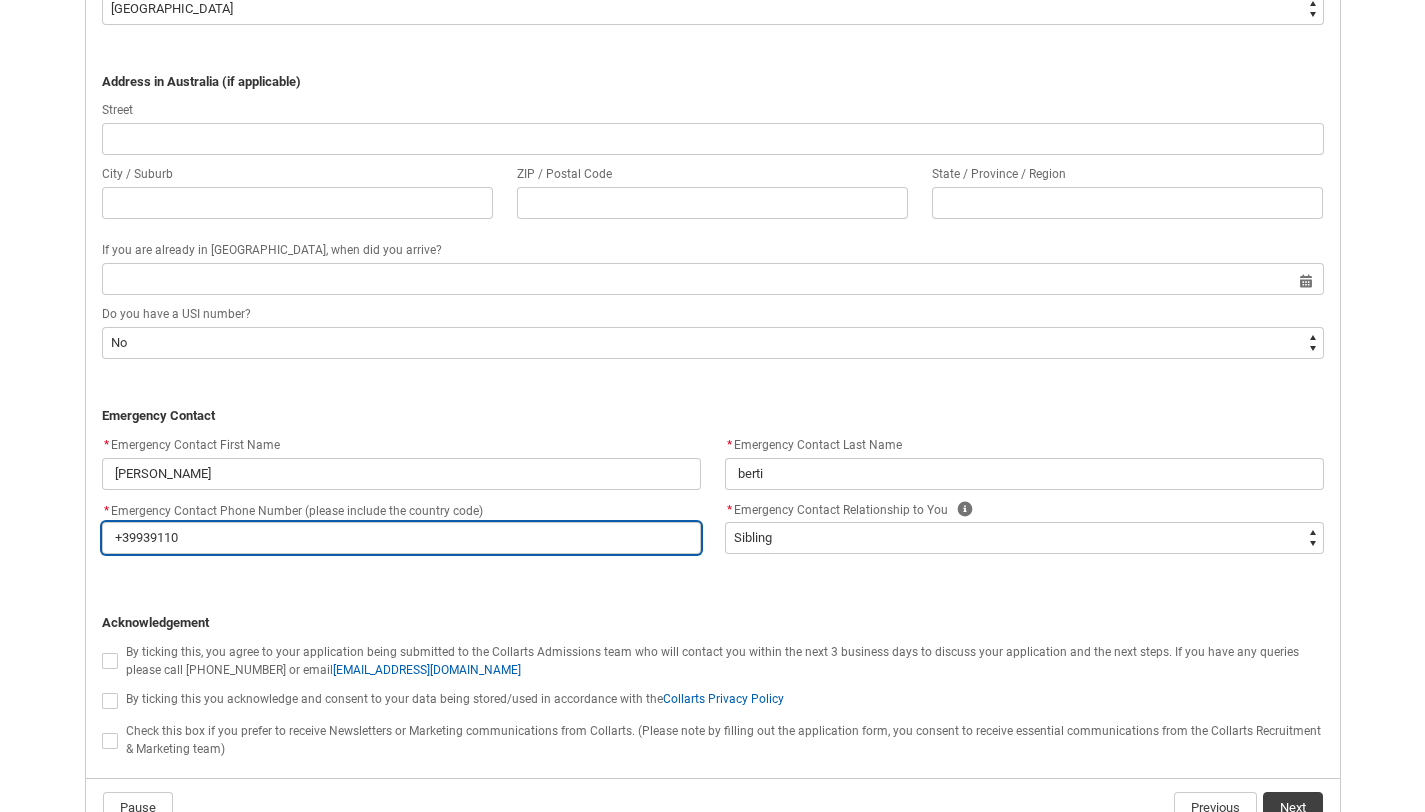 type on "[PHONE_NUMBER]" 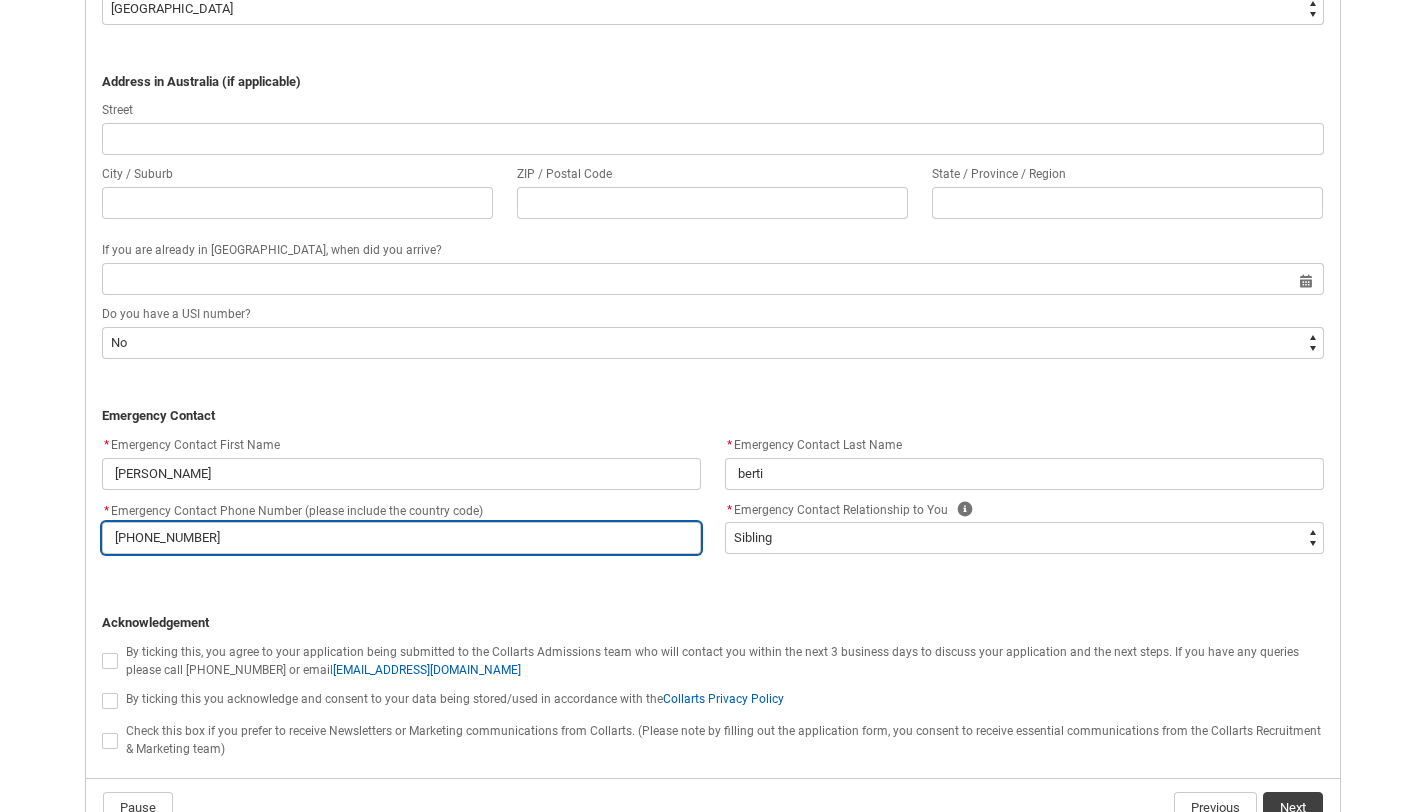 type on "[PHONE_NUMBER]" 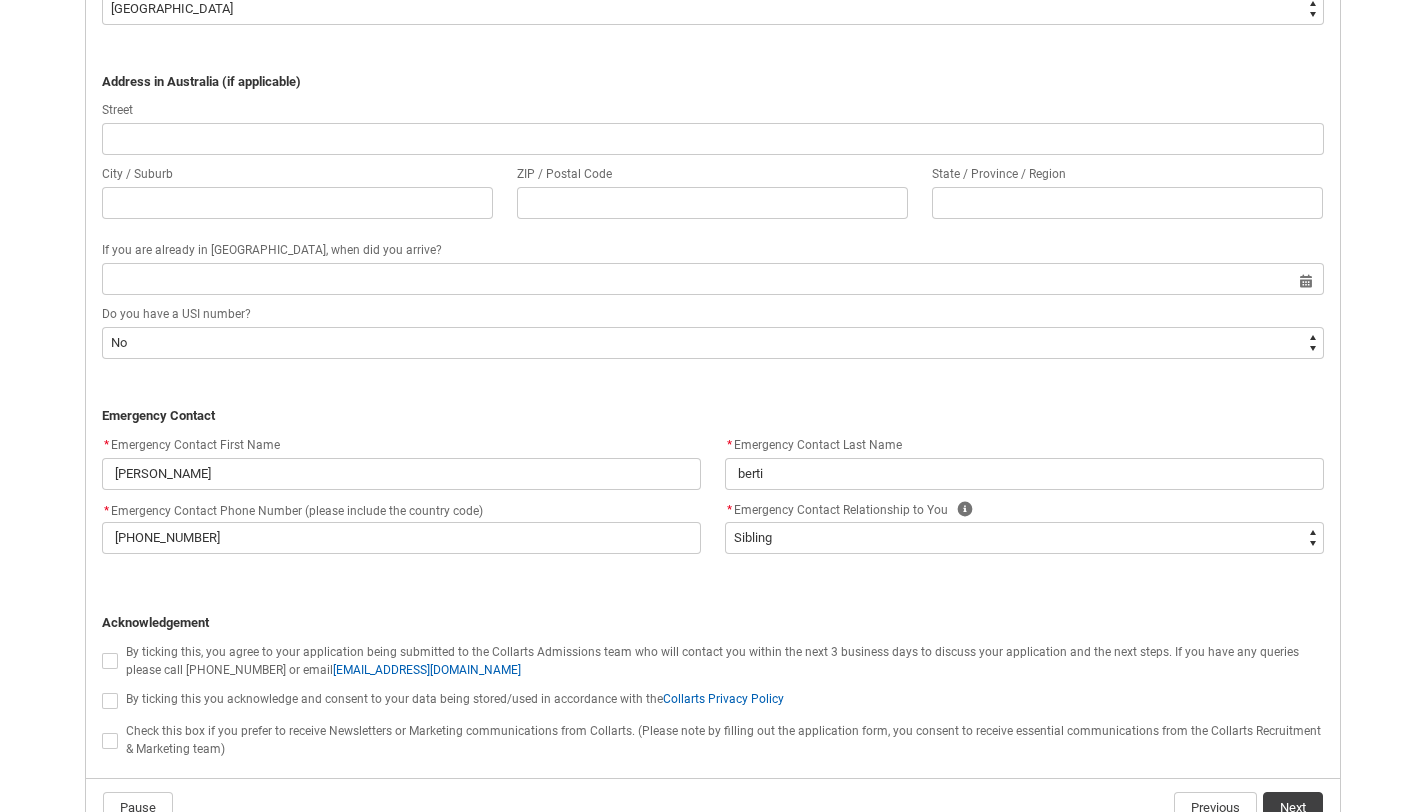 click 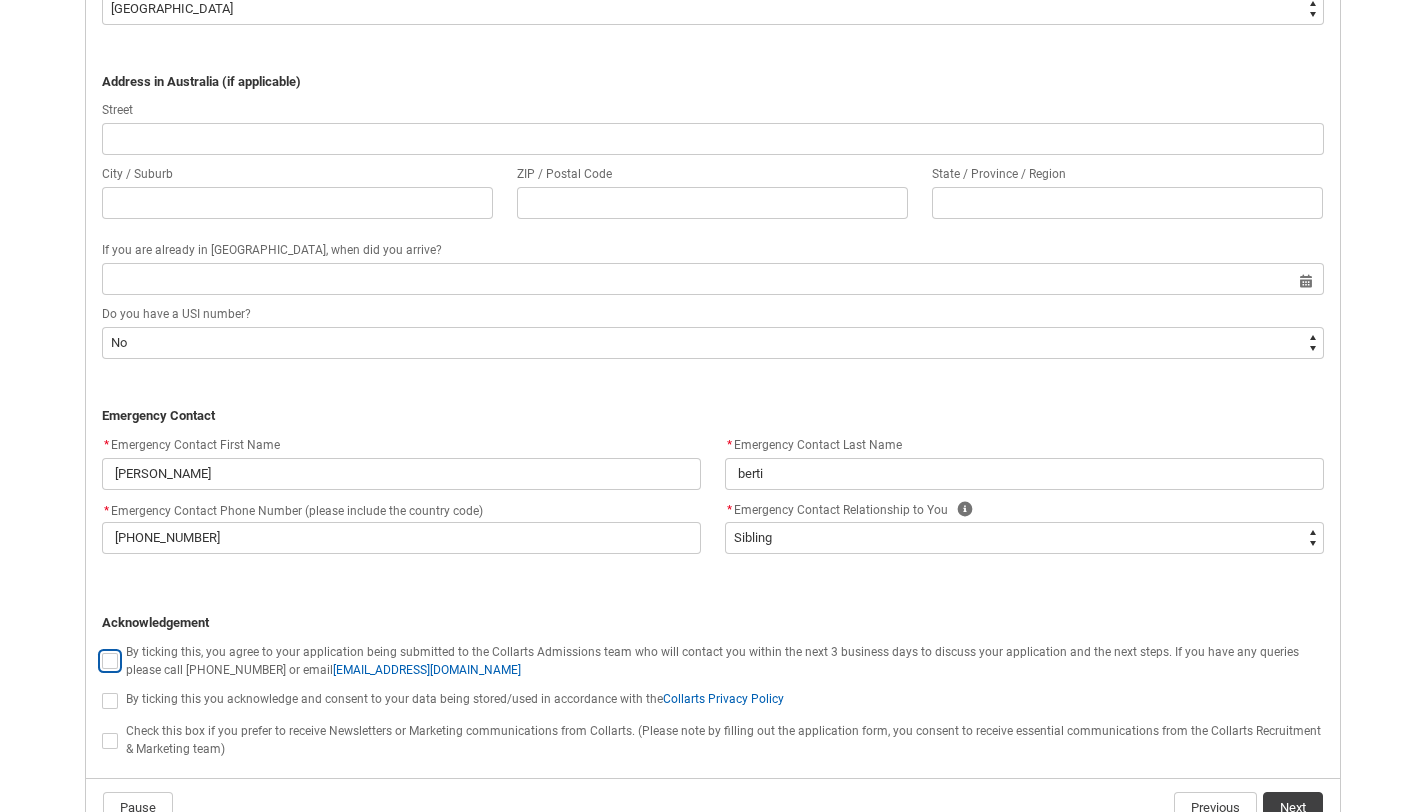 click at bounding box center (101, 650) 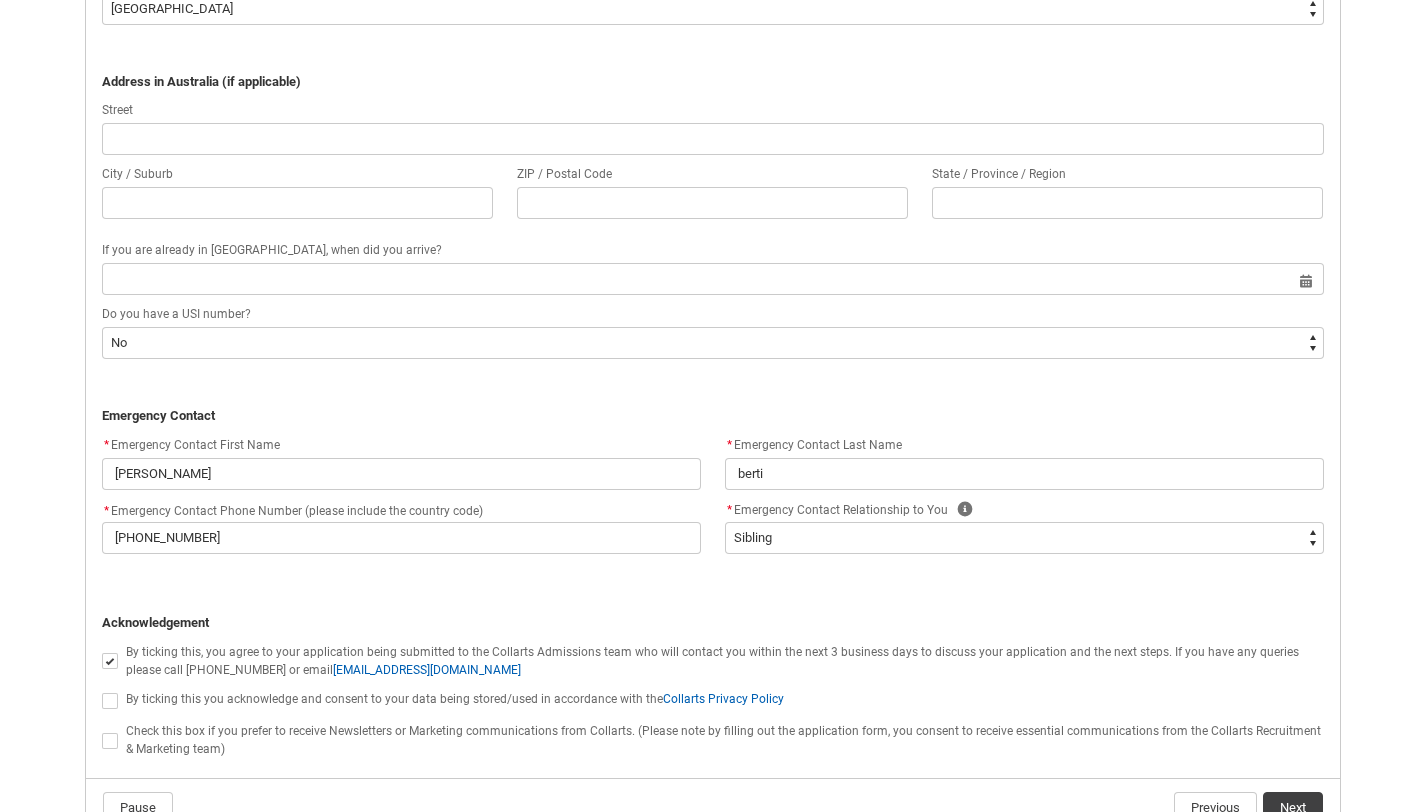click 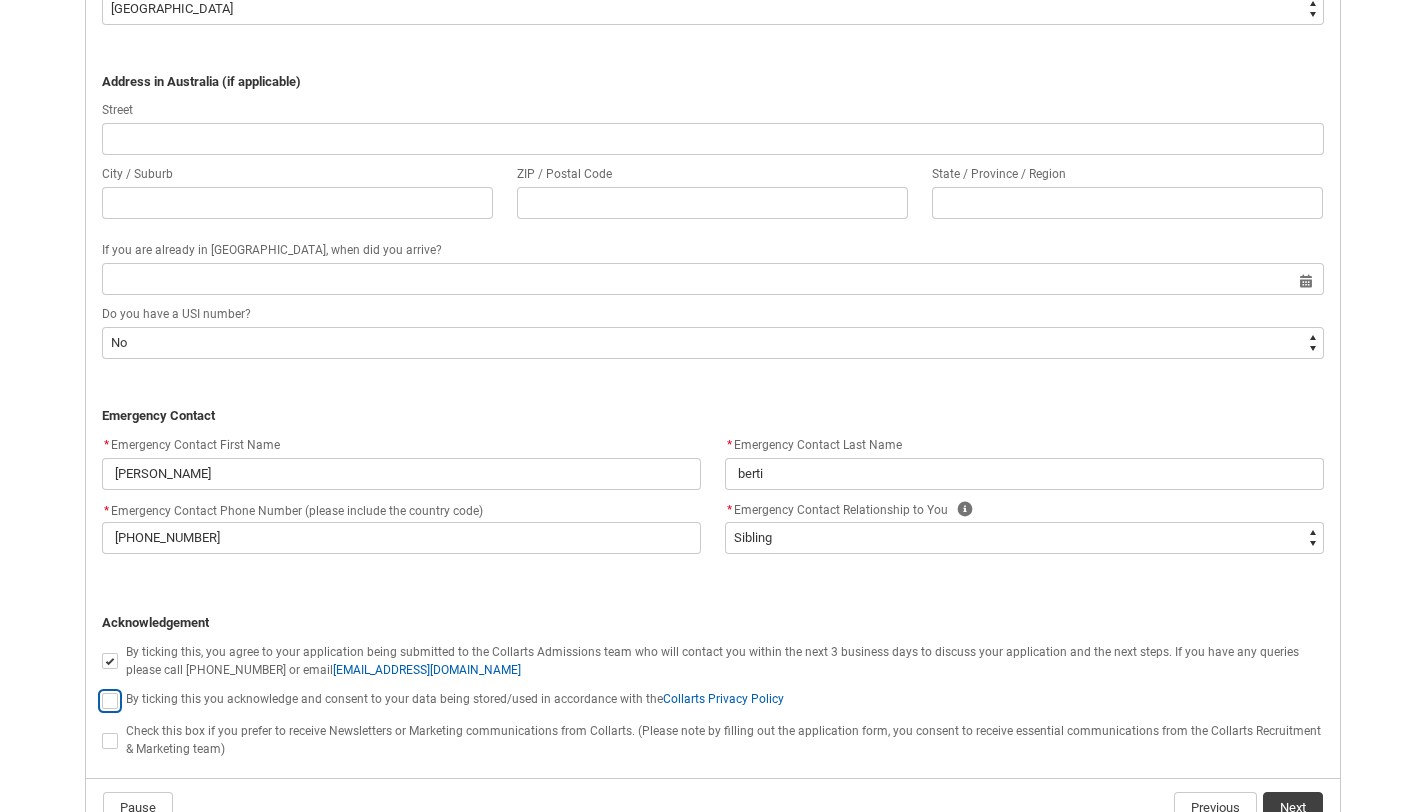 click at bounding box center (101, 690) 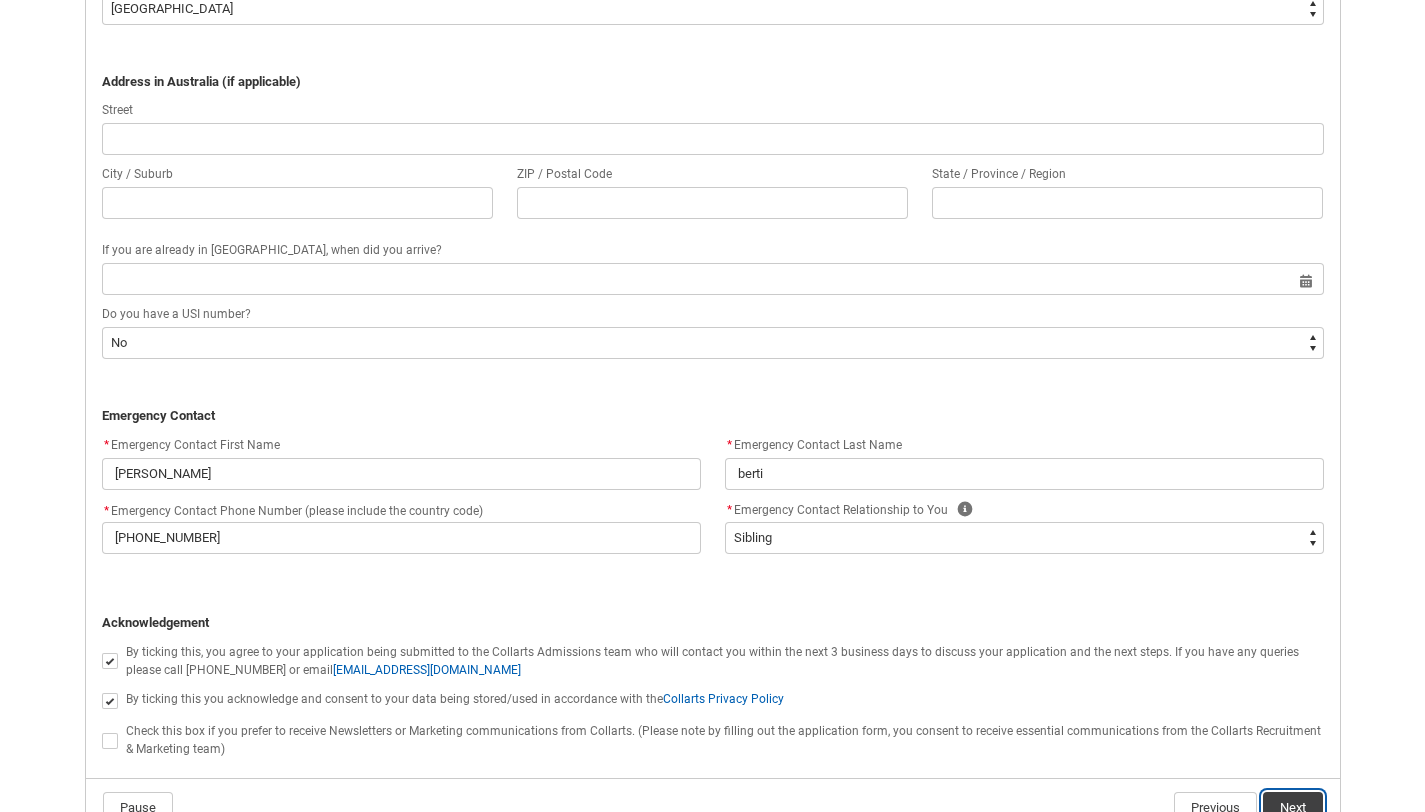 click on "Next" 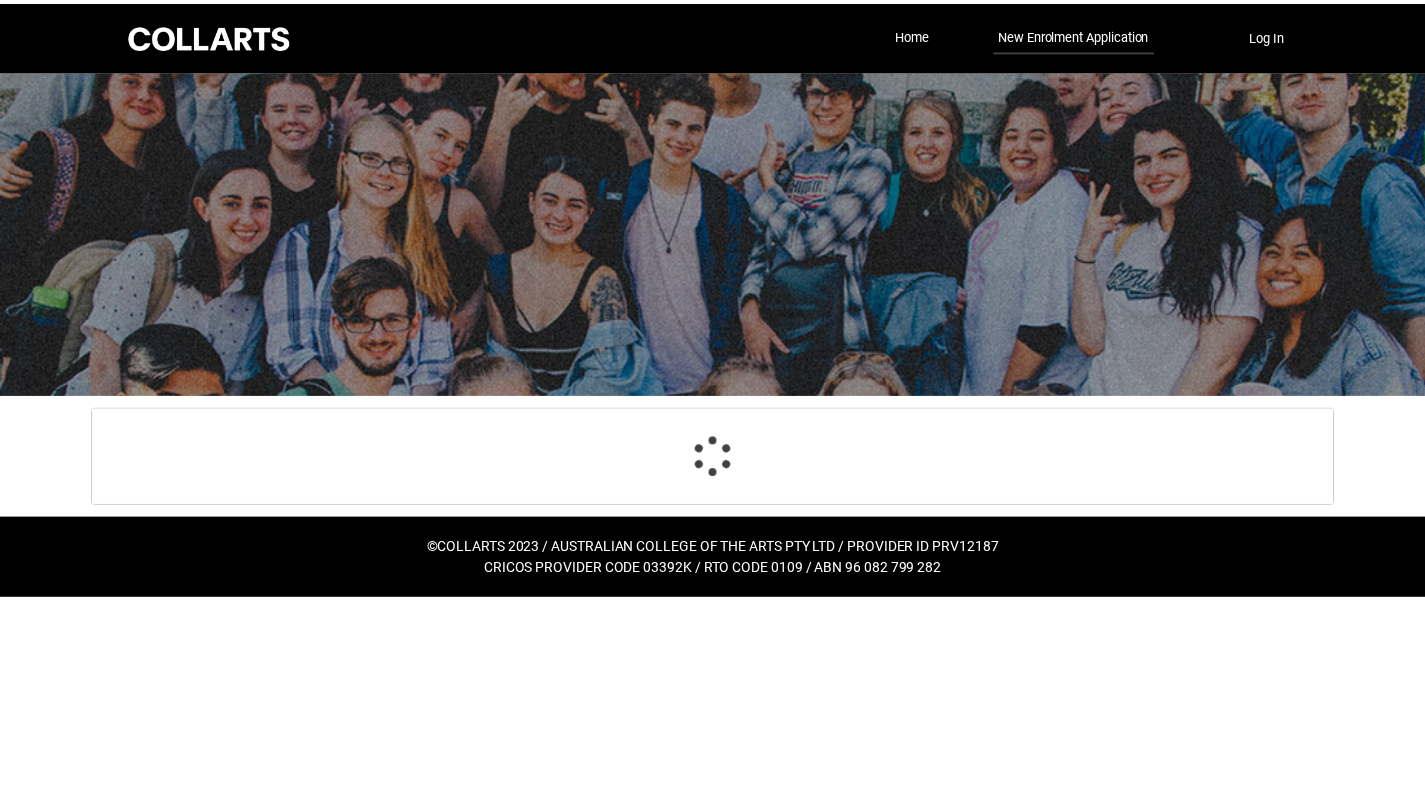 scroll, scrollTop: 679, scrollLeft: 0, axis: vertical 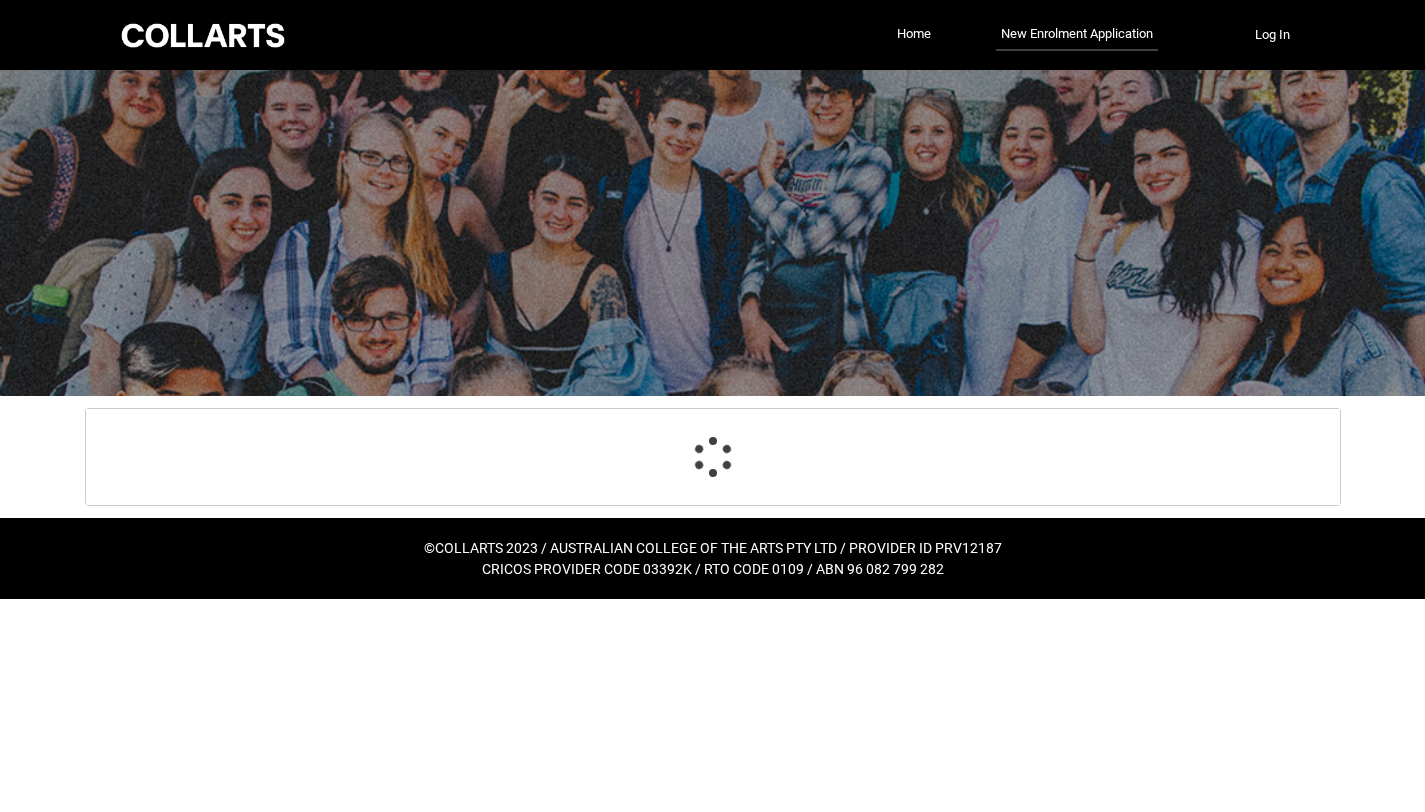 select on "Birth_Country.3104" 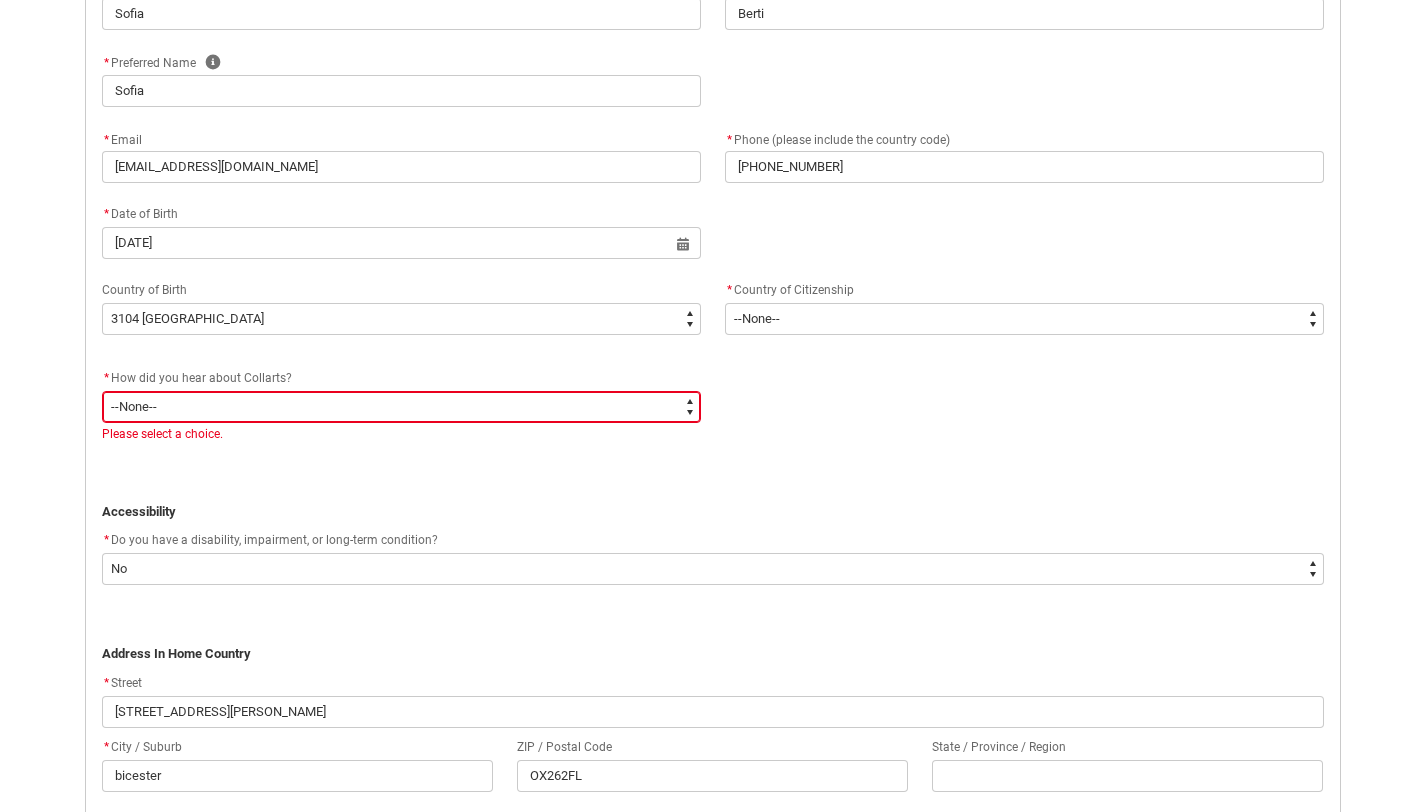 click on "--None-- Advertising - Facebook Advertising - Google Advertising - Instagram Advertising - YouTube Advertising - Other Career Advisor Career Expo Collarts Newsletter/Email Collarts Website Festivals/Events Freeza/Amplified In the Media Online Search (Google) Radio Signage Socials (Facebook, Instagram, TikTok, LinkedIn etc) Spotify VET course at school VTAC Word of mouth Workshops at Collarts Workshops at school Other" at bounding box center [401, 407] 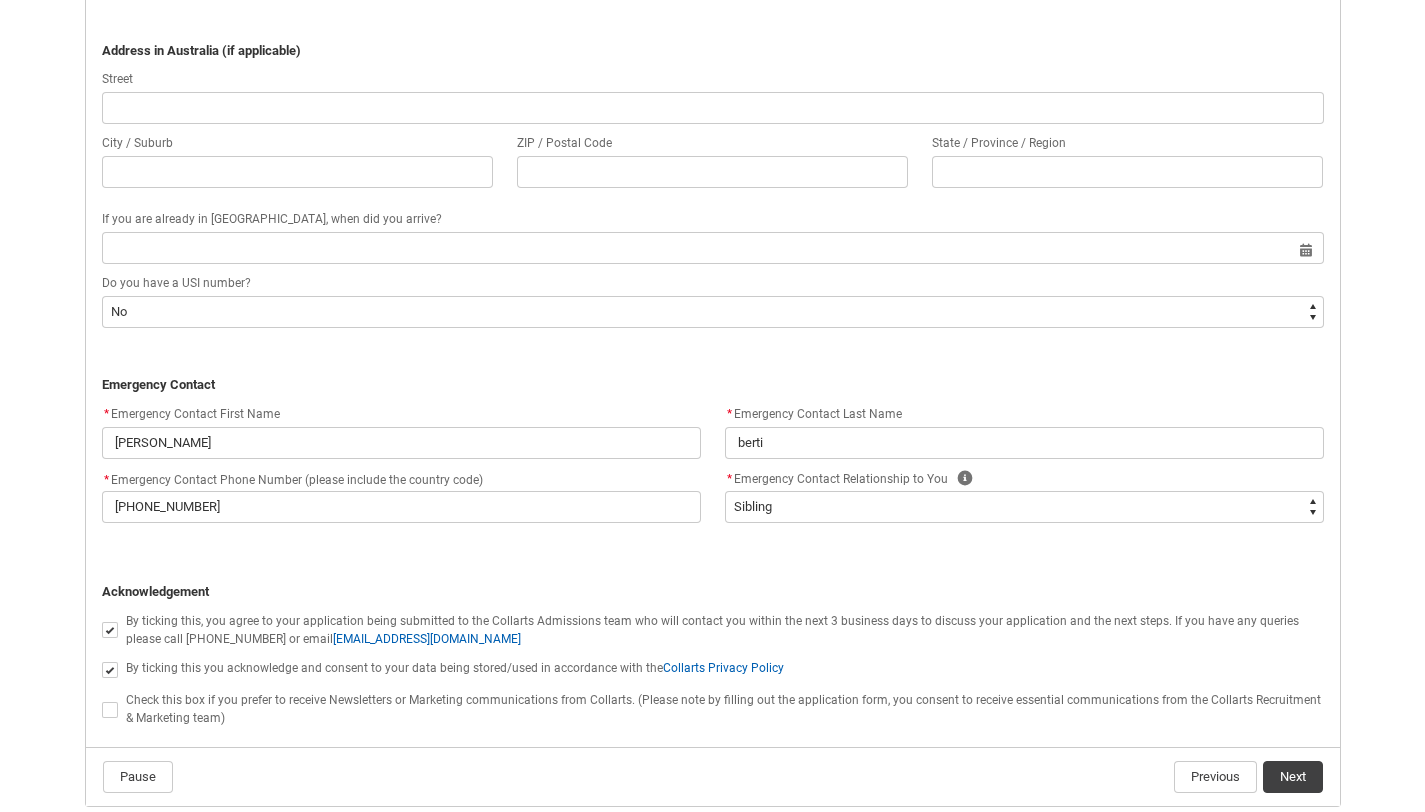 scroll, scrollTop: 1705, scrollLeft: 0, axis: vertical 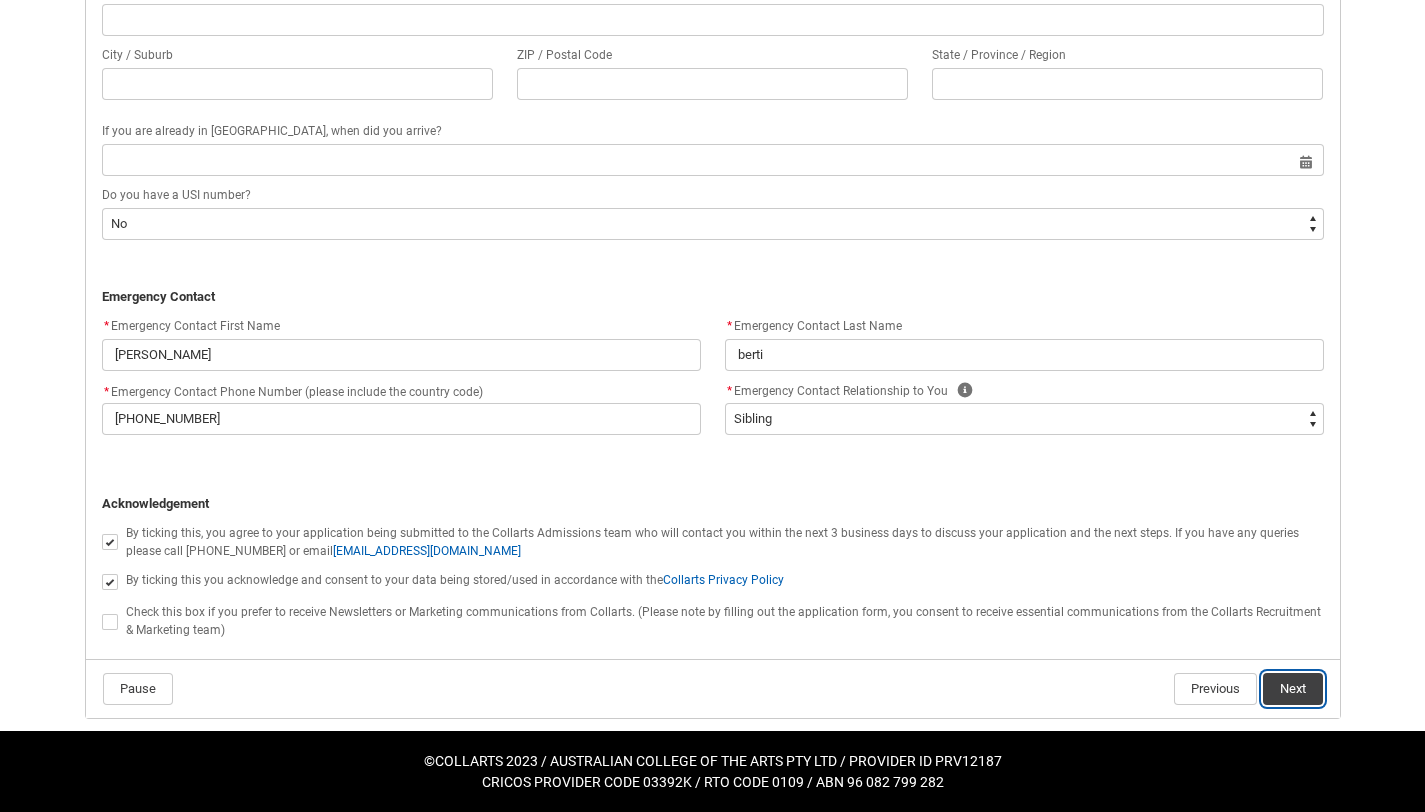 click on "Next" 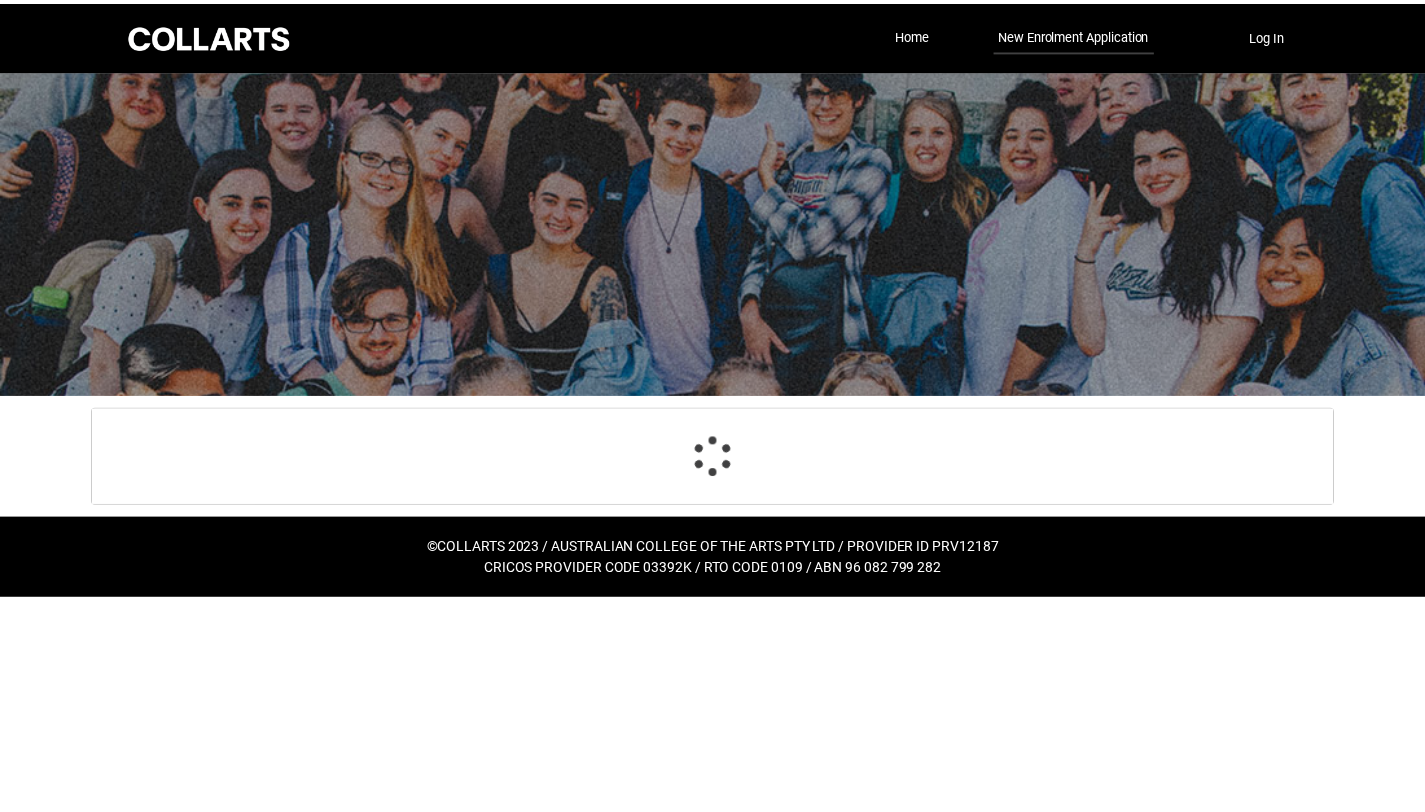 scroll, scrollTop: 209, scrollLeft: 0, axis: vertical 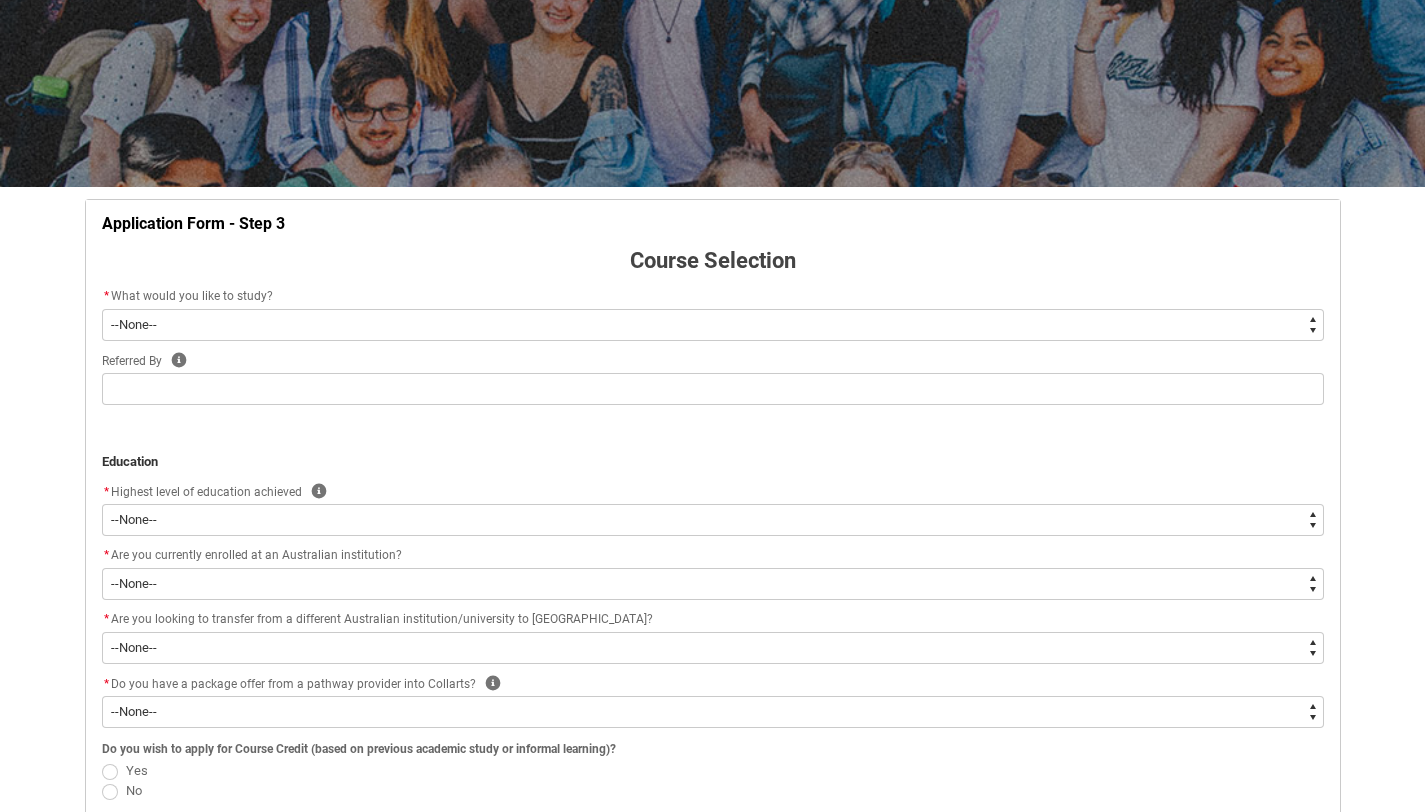 click on "* What would you like to study? *   --None-- Diploma Bachelor Post Graduate" 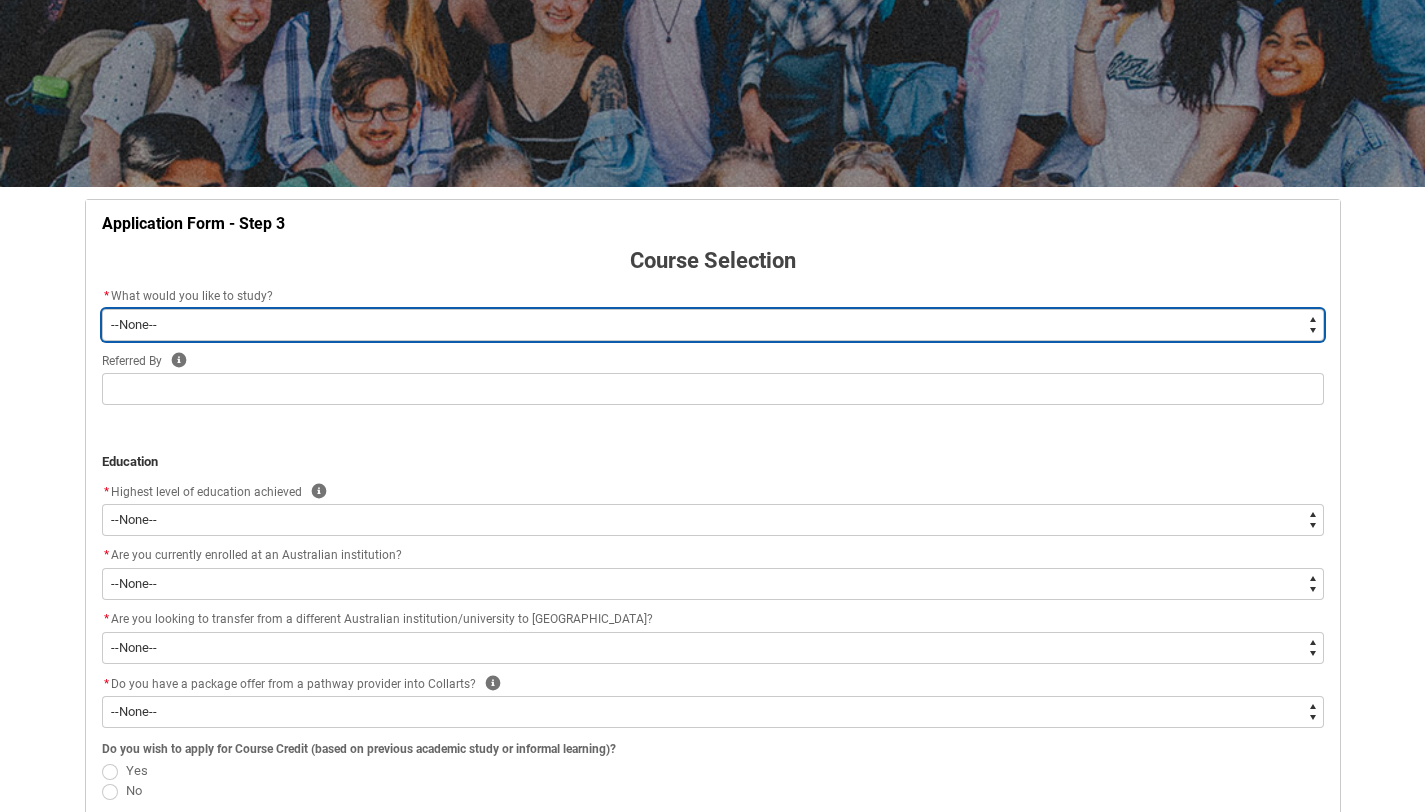 click on "--None-- Diploma Bachelor Post Graduate" at bounding box center (713, 325) 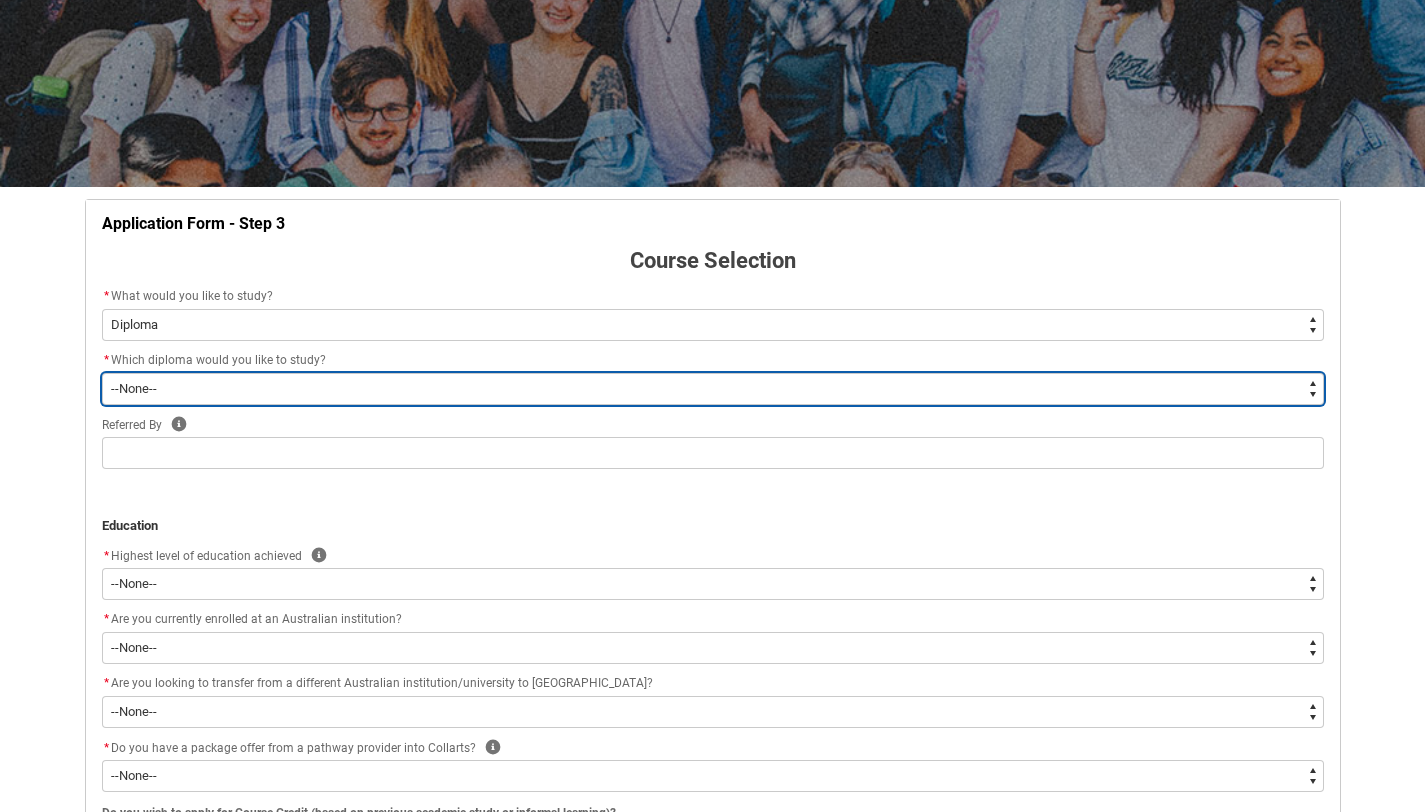 click on "--None-- Diploma of 2D Animation Diploma of Applied Business (Entertainment Management) Diploma of Arts (Interior Design) Diploma of Audio Production Diploma of Design (Fashion & Sustainability) Diploma of Digital and Social Media Diploma of Entertainment Journalism Diploma of Event Management Diploma of Fashion Marketing Diploma of Game Design Diploma of Graphic and Digital Design Diploma of Music Performance Diploma of Music Production Diploma of Performing Arts Diploma of Performing Arts (Comedy) Diploma of Photography Diploma of Screen & Media" at bounding box center [713, 389] 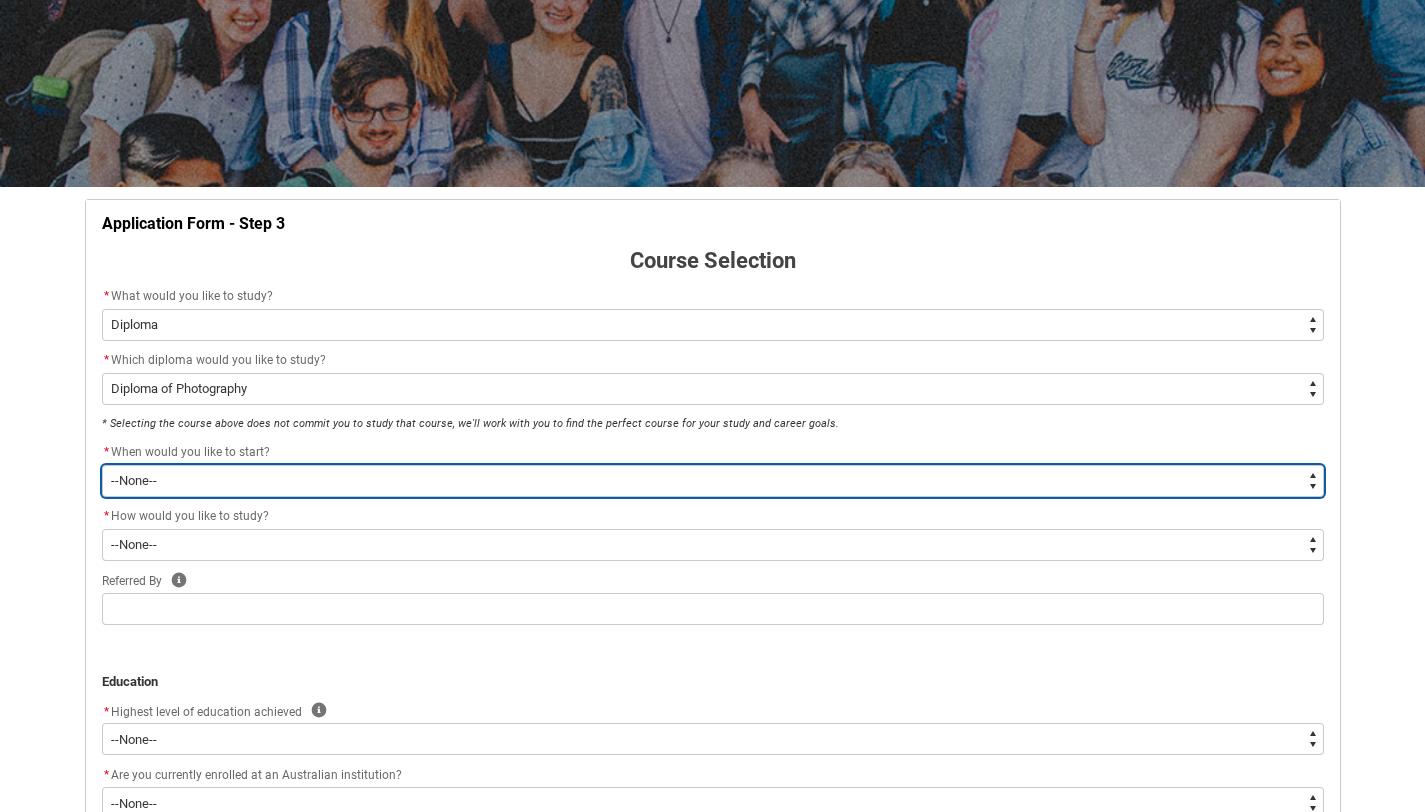 click on "--None-- Trimester 3 2025, starting [DATE]" at bounding box center [713, 481] 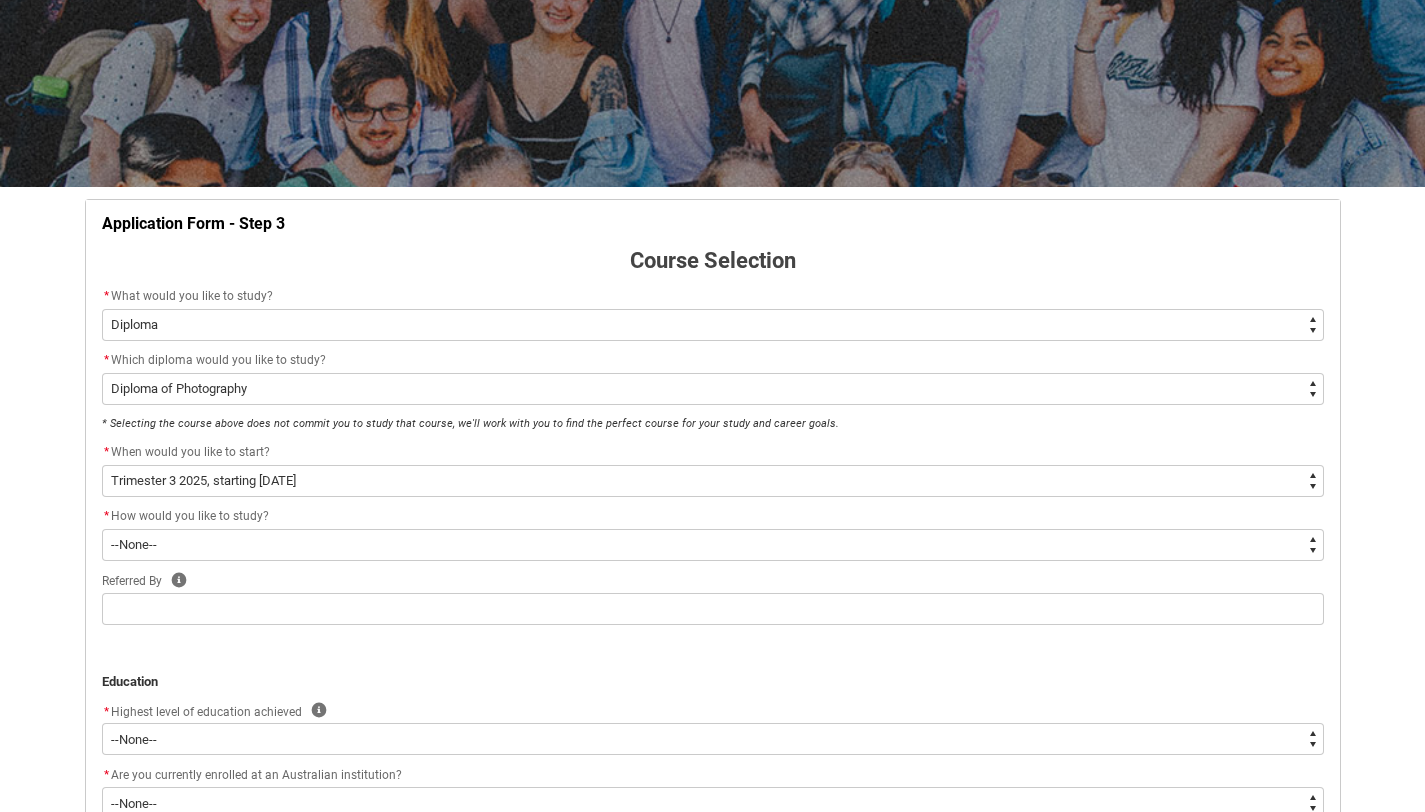 click on "* How would you like to study?" 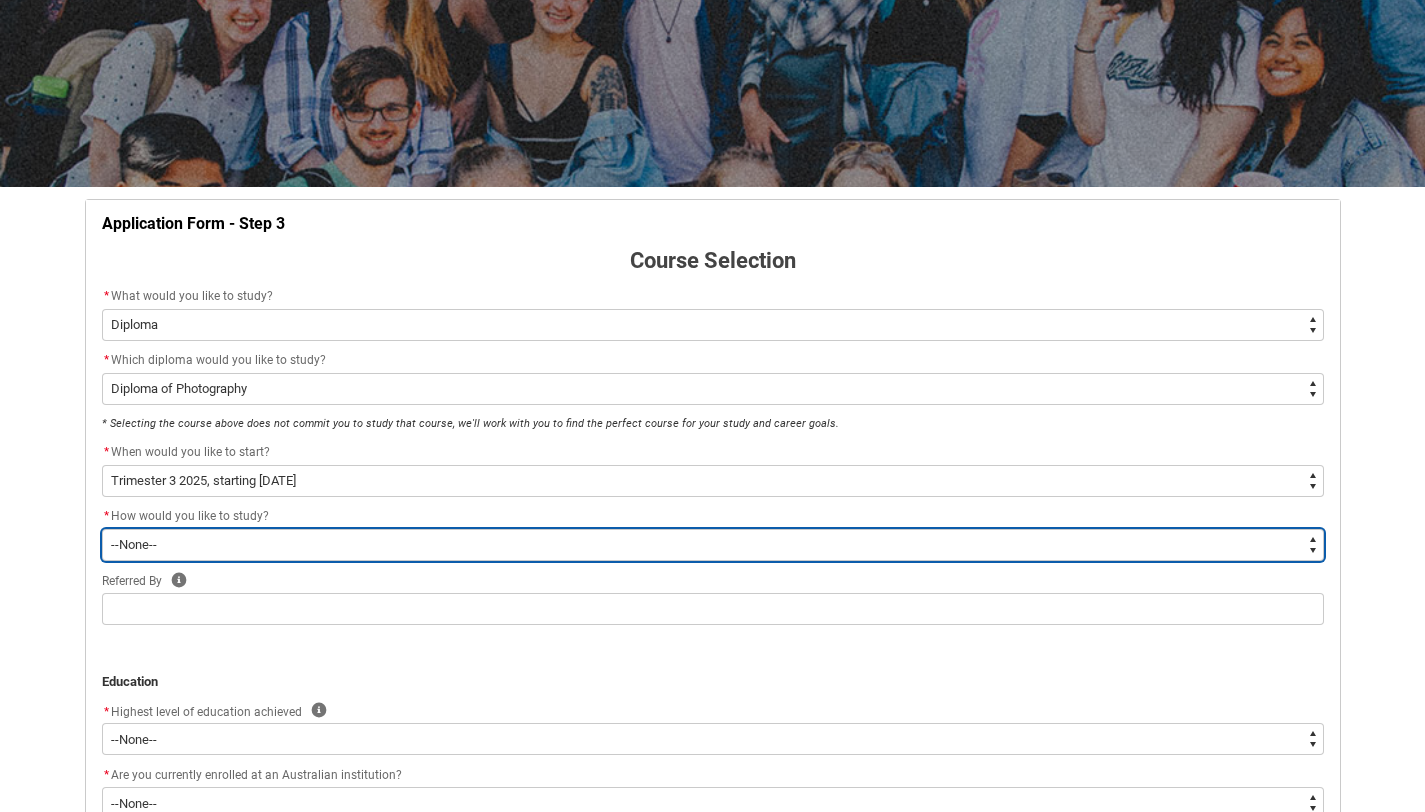 click on "--None-- On-campus Online" at bounding box center [713, 545] 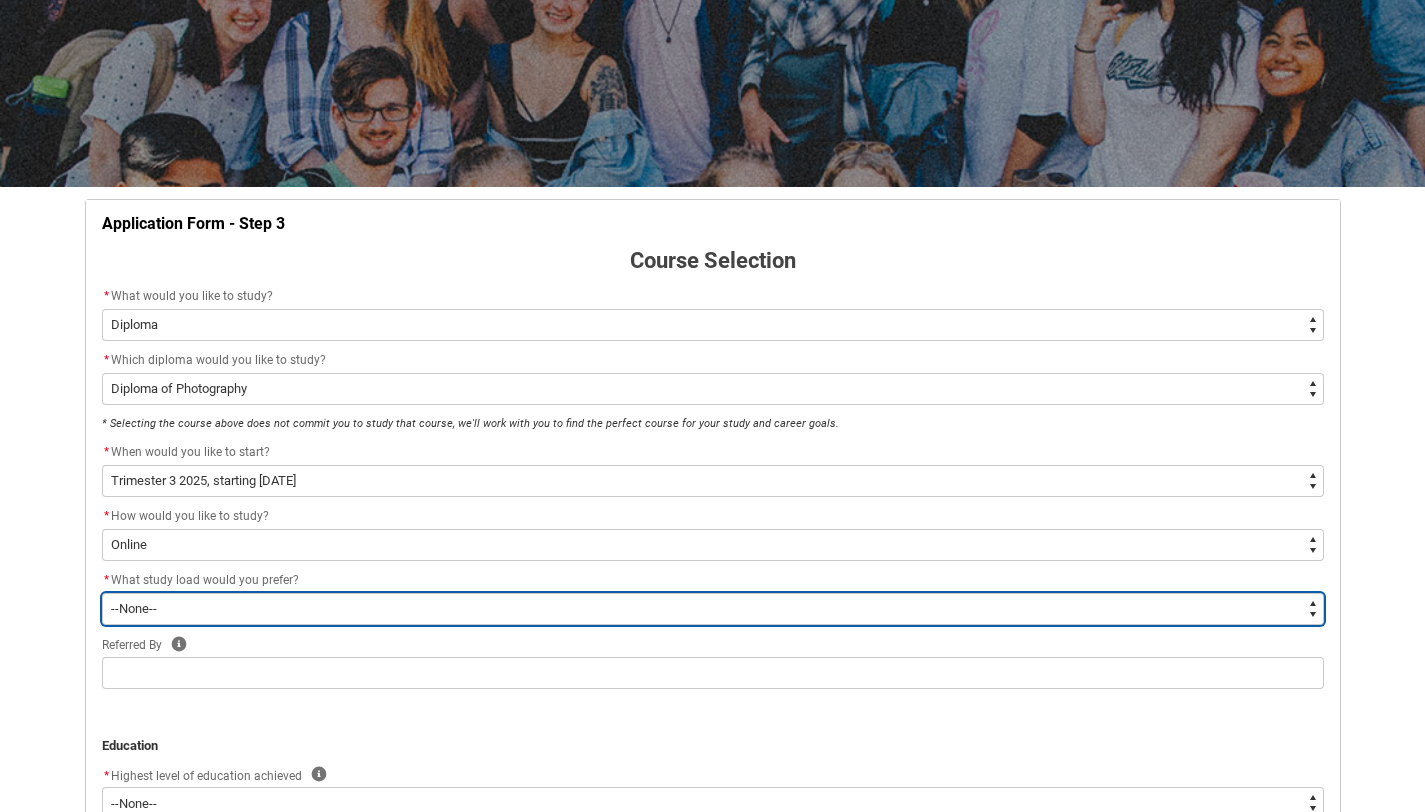 click on "--None-- Full-time Part-time" at bounding box center [713, 609] 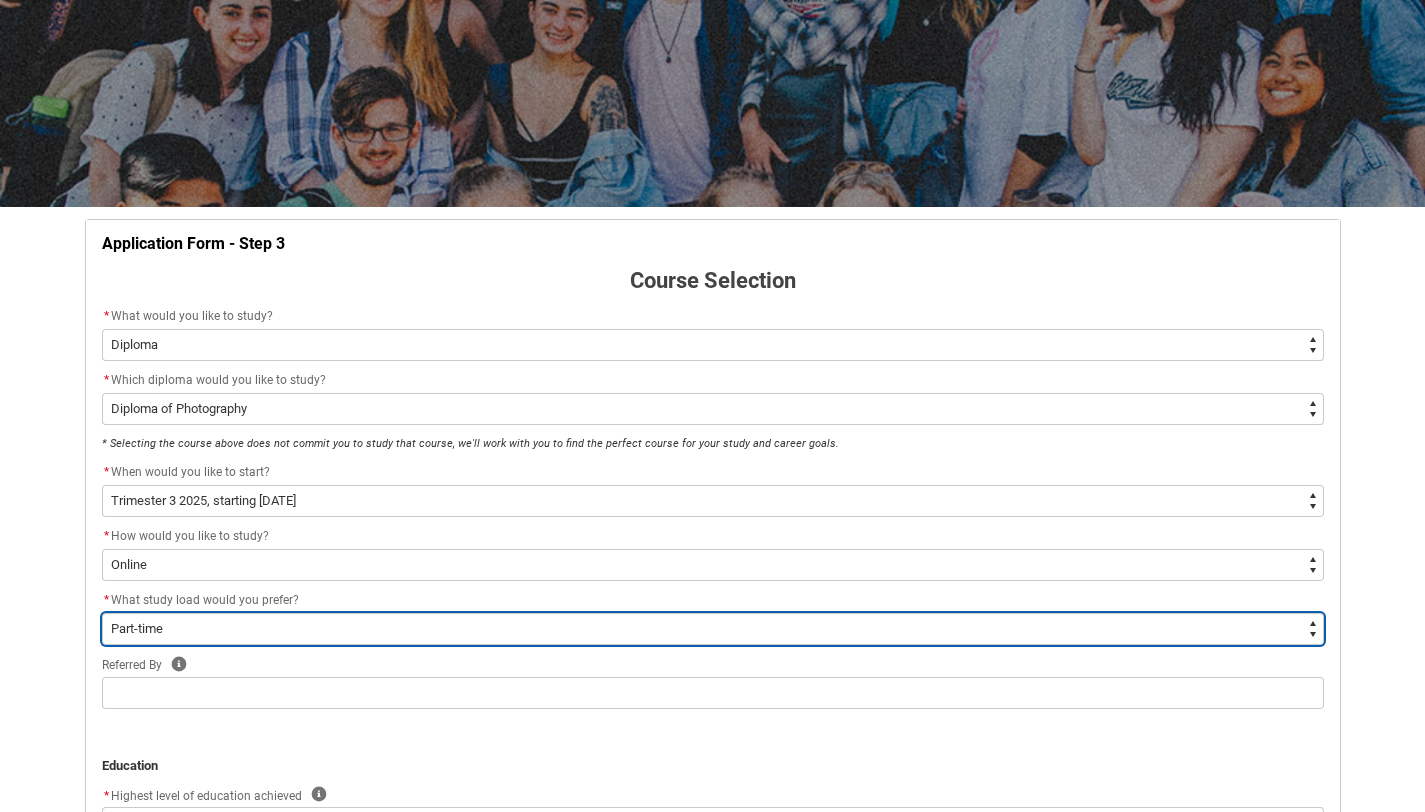 scroll, scrollTop: 701, scrollLeft: 0, axis: vertical 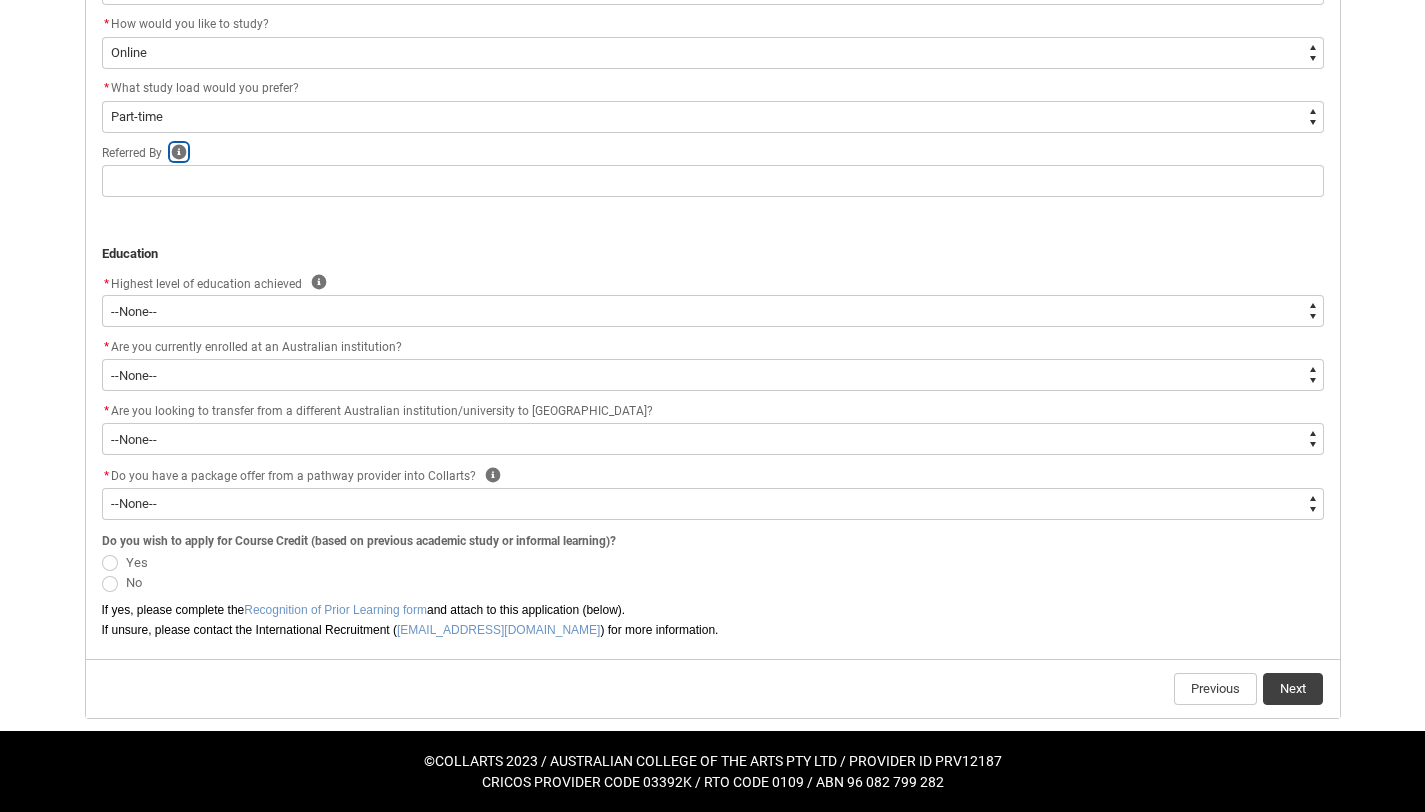 click 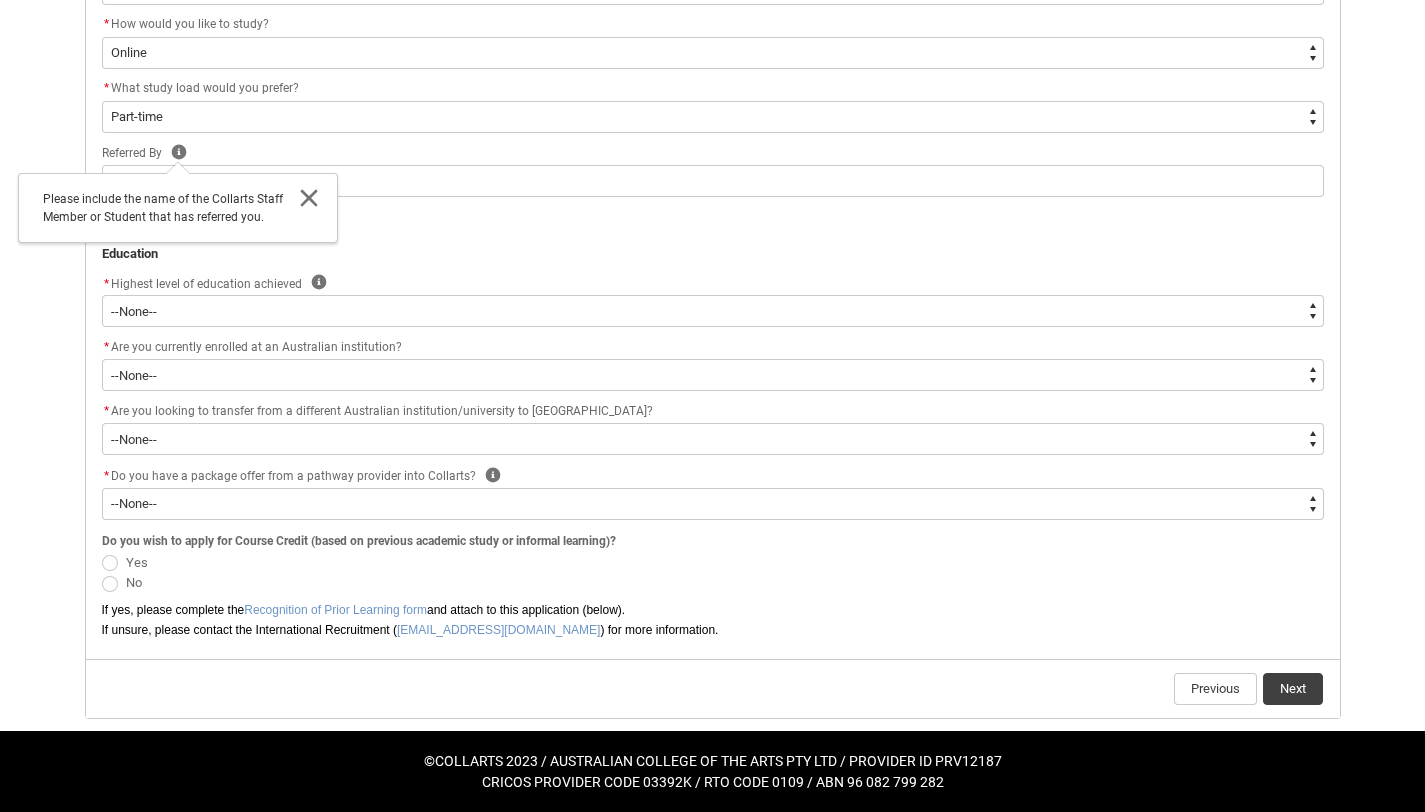 click 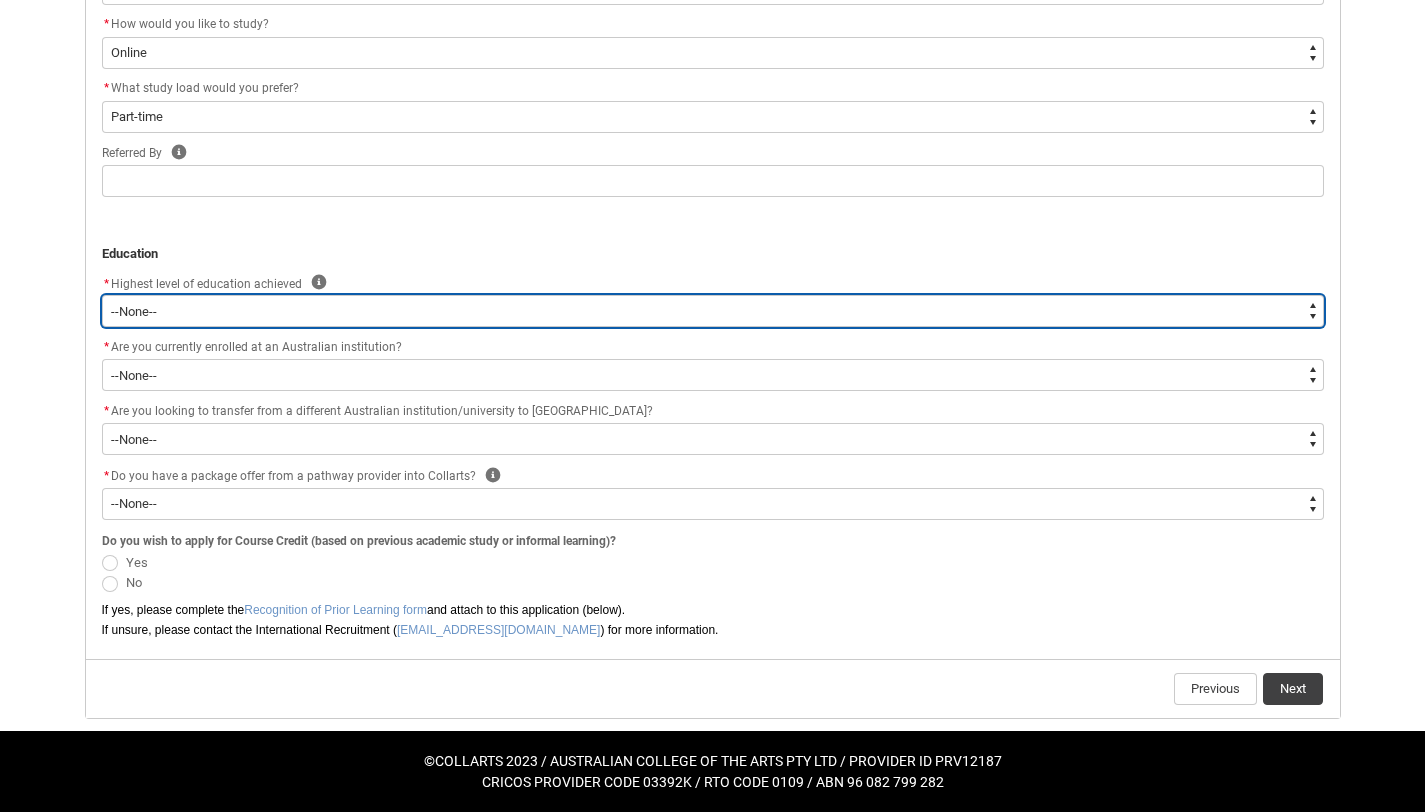 click on "--None-- Completed High School Completed a VET Course Completed Foundation Studies Incomplete University Course Completed a University Bachelor Degree Completed a Postgraduate Course No prior educational attainment Completed Year 11 Completed Year 10" at bounding box center [713, 311] 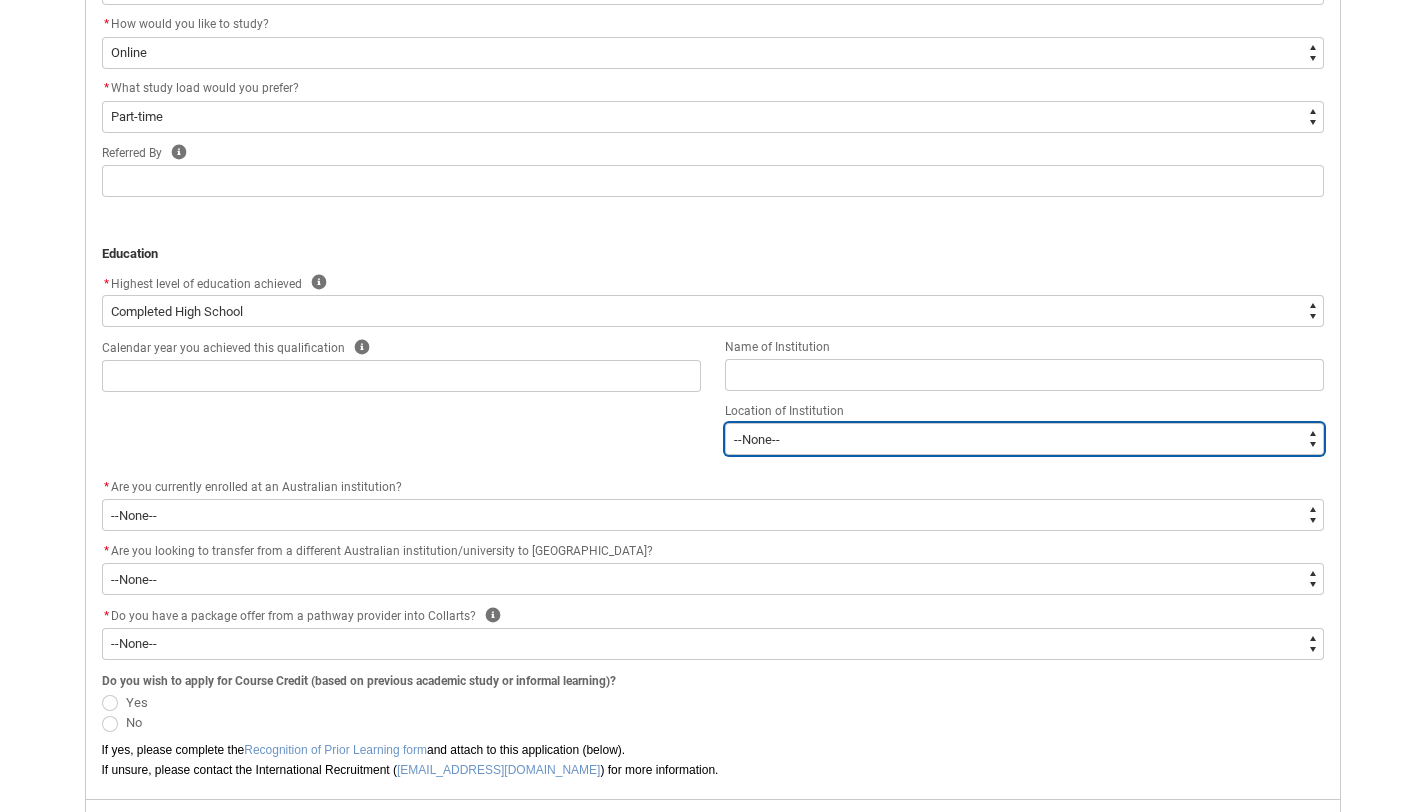 click on "--[GEOGRAPHIC_DATA]-- [GEOGRAPHIC_DATA] [GEOGRAPHIC_DATA] [GEOGRAPHIC_DATA] [GEOGRAPHIC_DATA] [US_STATE] [GEOGRAPHIC_DATA] [GEOGRAPHIC_DATA] [GEOGRAPHIC_DATA] [GEOGRAPHIC_DATA] [GEOGRAPHIC_DATA] [GEOGRAPHIC_DATA] [GEOGRAPHIC_DATA] [GEOGRAPHIC_DATA] [GEOGRAPHIC_DATA] [GEOGRAPHIC_DATA] [GEOGRAPHIC_DATA] [GEOGRAPHIC_DATA] ([GEOGRAPHIC_DATA]) [GEOGRAPHIC_DATA] [GEOGRAPHIC_DATA] [GEOGRAPHIC_DATA] [GEOGRAPHIC_DATA] [GEOGRAPHIC_DATA] [GEOGRAPHIC_DATA] [GEOGRAPHIC_DATA] [GEOGRAPHIC_DATA] [GEOGRAPHIC_DATA] [GEOGRAPHIC_DATA] (Plurinational State of) [GEOGRAPHIC_DATA] [GEOGRAPHIC_DATA] [GEOGRAPHIC_DATA] [GEOGRAPHIC_DATA] [GEOGRAPHIC_DATA] [GEOGRAPHIC_DATA] [GEOGRAPHIC_DATA] ([GEOGRAPHIC_DATA]) [GEOGRAPHIC_DATA] [GEOGRAPHIC_DATA] [GEOGRAPHIC_DATA] [GEOGRAPHIC_DATA] [GEOGRAPHIC_DATA] [GEOGRAPHIC_DATA] [GEOGRAPHIC_DATA] [GEOGRAPHIC_DATA] [GEOGRAPHIC_DATA] [GEOGRAPHIC_DATA] [GEOGRAPHIC_DATA] and [GEOGRAPHIC_DATA] [GEOGRAPHIC_DATA] ([GEOGRAPHIC_DATA]) [GEOGRAPHIC_DATA] ([GEOGRAPHIC_DATA]) [GEOGRAPHIC_DATA] [GEOGRAPHIC_DATA] [GEOGRAPHIC_DATA] [GEOGRAPHIC_DATA] Cocos ([GEOGRAPHIC_DATA] ([GEOGRAPHIC_DATA]) [GEOGRAPHIC_DATA] [GEOGRAPHIC_DATA] (the) [GEOGRAPHIC_DATA] ([GEOGRAPHIC_DATA]) [GEOGRAPHIC_DATA] ([GEOGRAPHIC_DATA]) [GEOGRAPHIC_DATA] ([GEOGRAPHIC_DATA]) [GEOGRAPHIC_DATA] [GEOGRAPHIC_DATA] [GEOGRAPHIC_DATA] [GEOGRAPHIC_DATA] [GEOGRAPHIC_DATA] [GEOGRAPHIC_DATA] [GEOGRAPHIC_DATA] ([GEOGRAPHIC_DATA]) [GEOGRAPHIC_DATA] [GEOGRAPHIC_DATA] [GEOGRAPHIC_DATA] [GEOGRAPHIC_DATA] [GEOGRAPHIC_DATA] [GEOGRAPHIC_DATA] ([GEOGRAPHIC_DATA]) [GEOGRAPHIC_DATA] [GEOGRAPHIC_DATA] [GEOGRAPHIC_DATA] [GEOGRAPHIC_DATA] [GEOGRAPHIC_DATA] [GEOGRAPHIC_DATA] [GEOGRAPHIC_DATA]" at bounding box center (1024, 439) 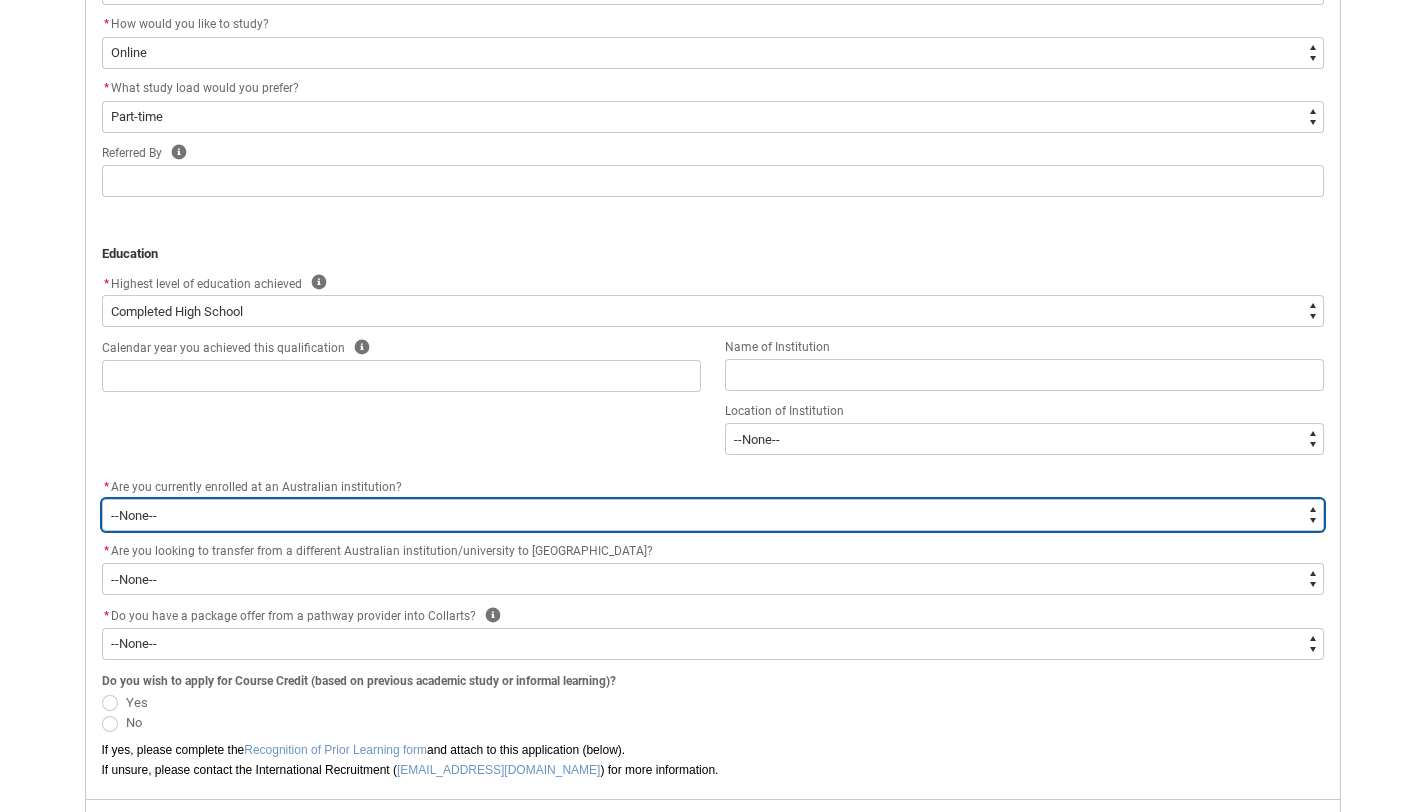 click on "--None-- Yes No" at bounding box center [713, 515] 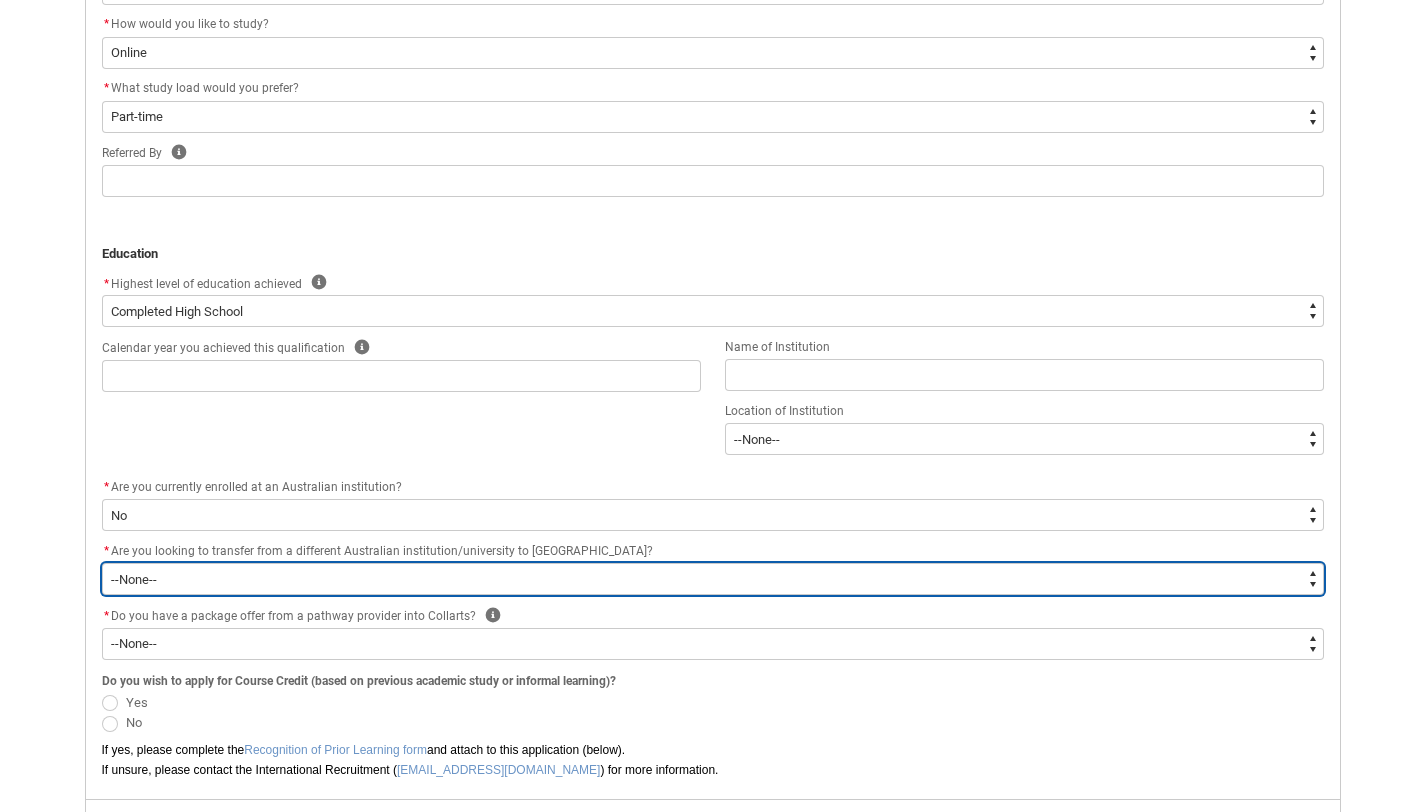click on "--None-- Yes No" at bounding box center [713, 579] 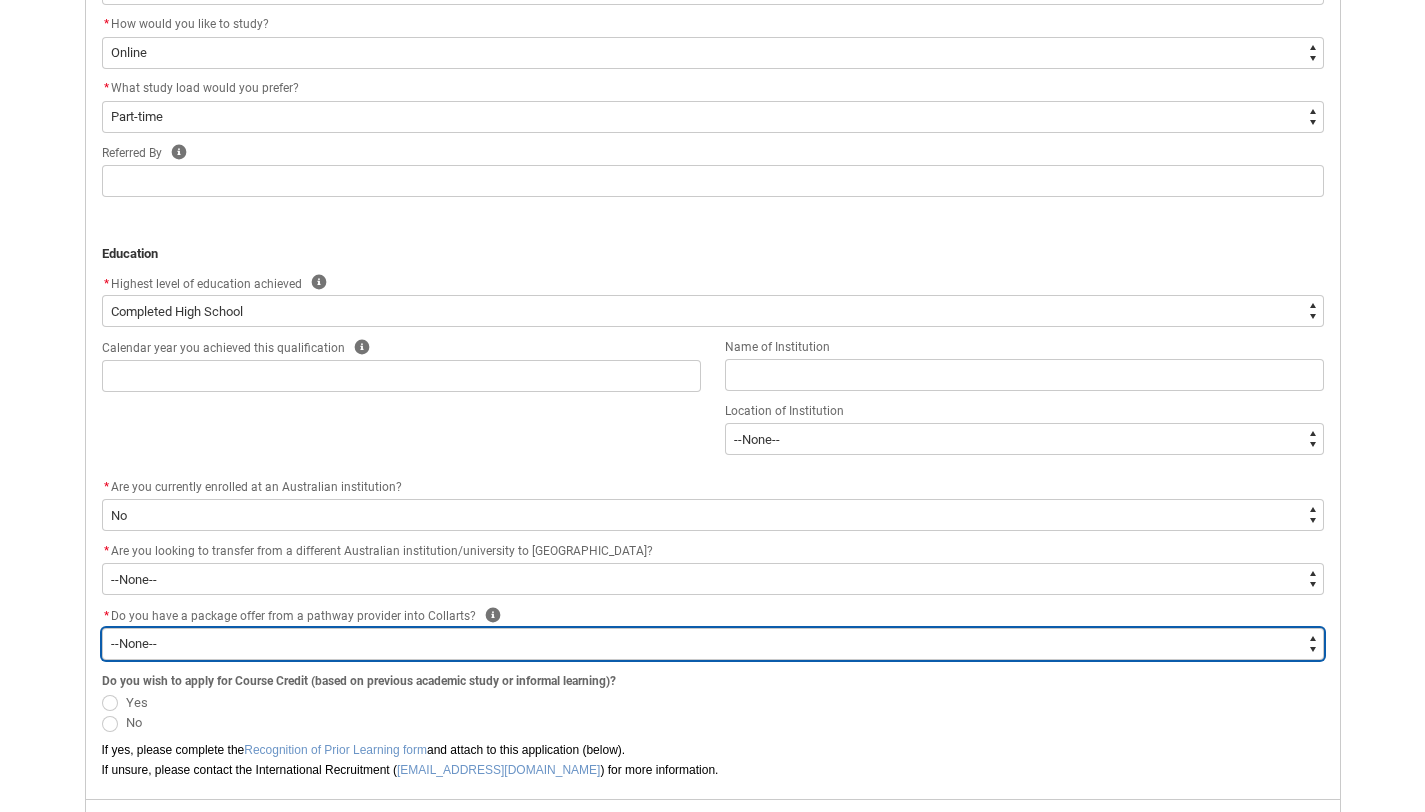 click on "--None-- Yes No" at bounding box center (713, 644) 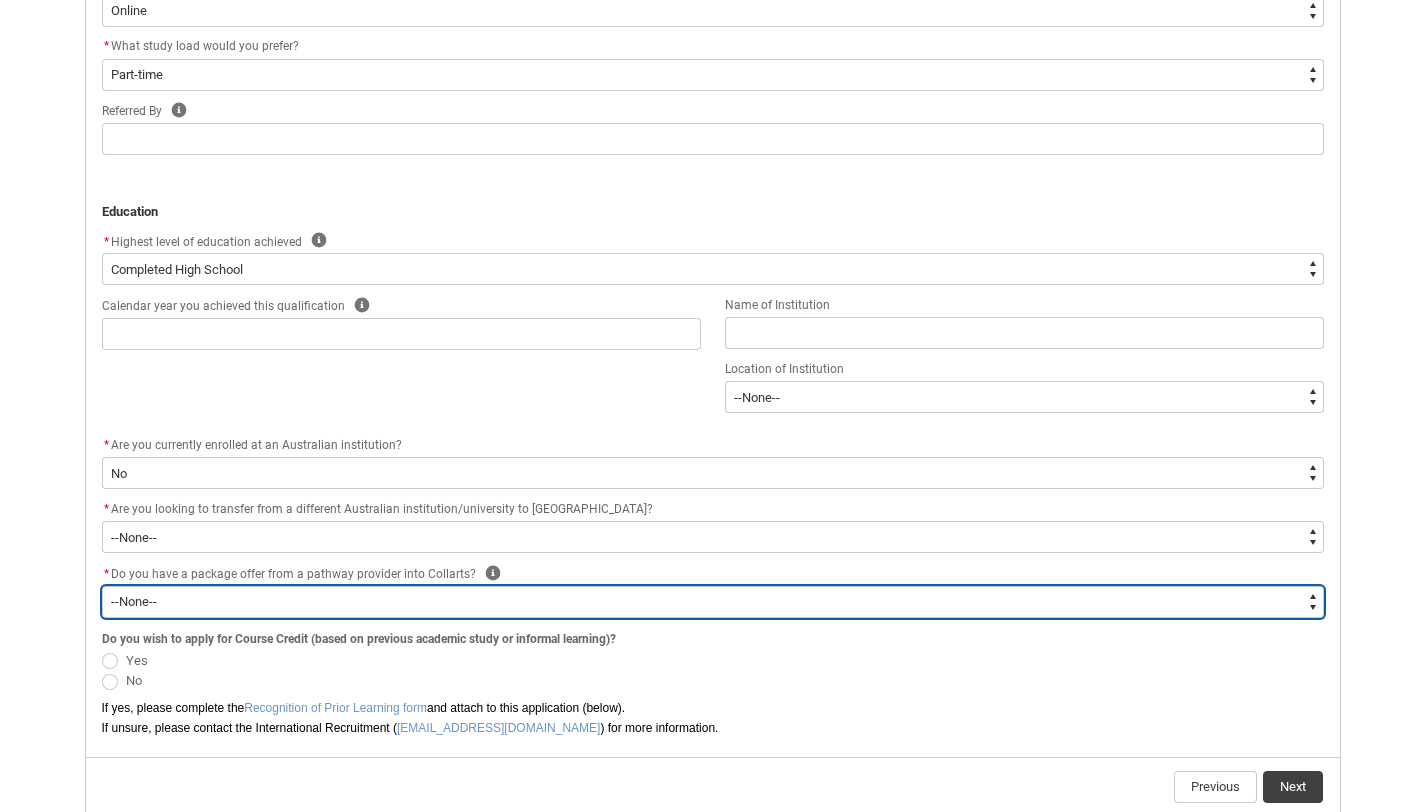 scroll, scrollTop: 841, scrollLeft: 0, axis: vertical 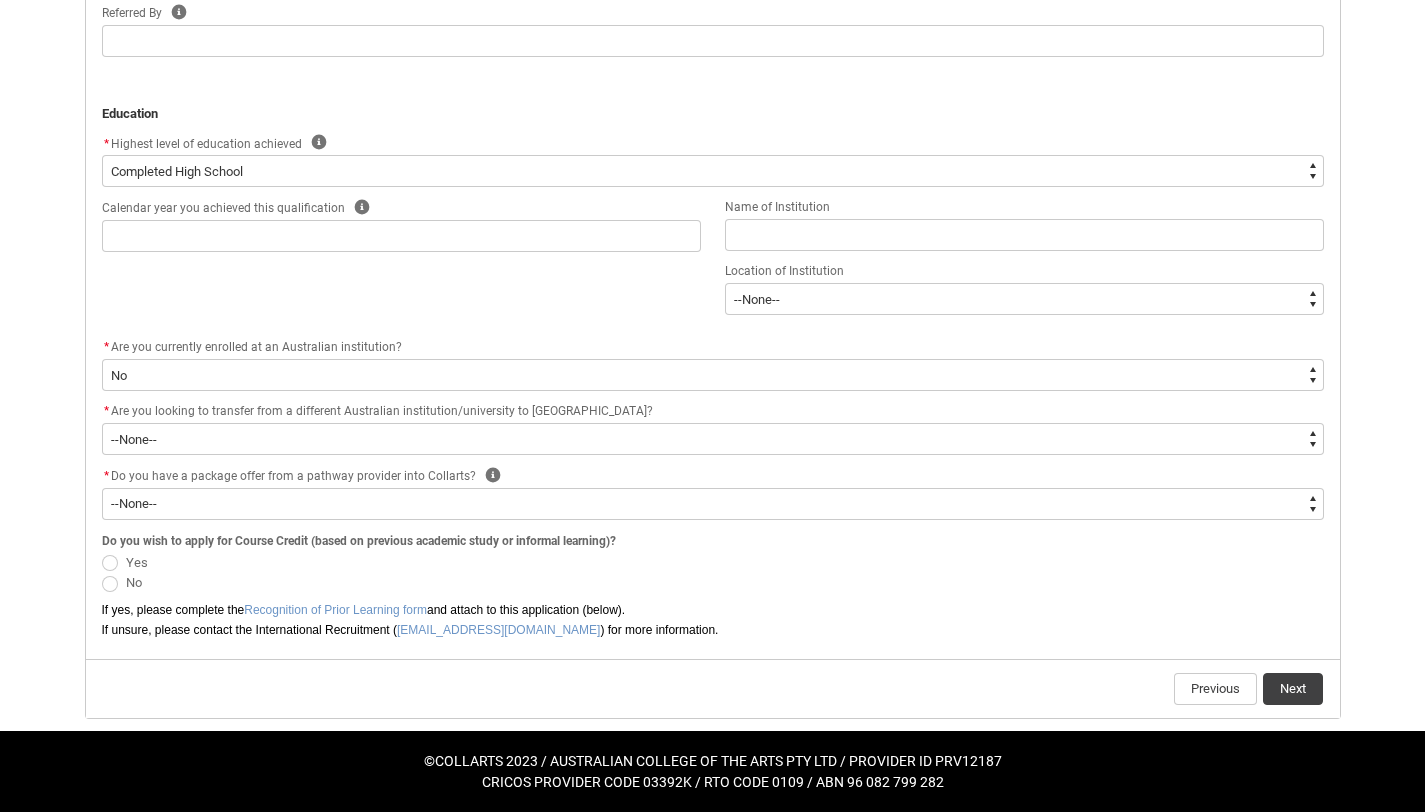 click at bounding box center (110, 584) 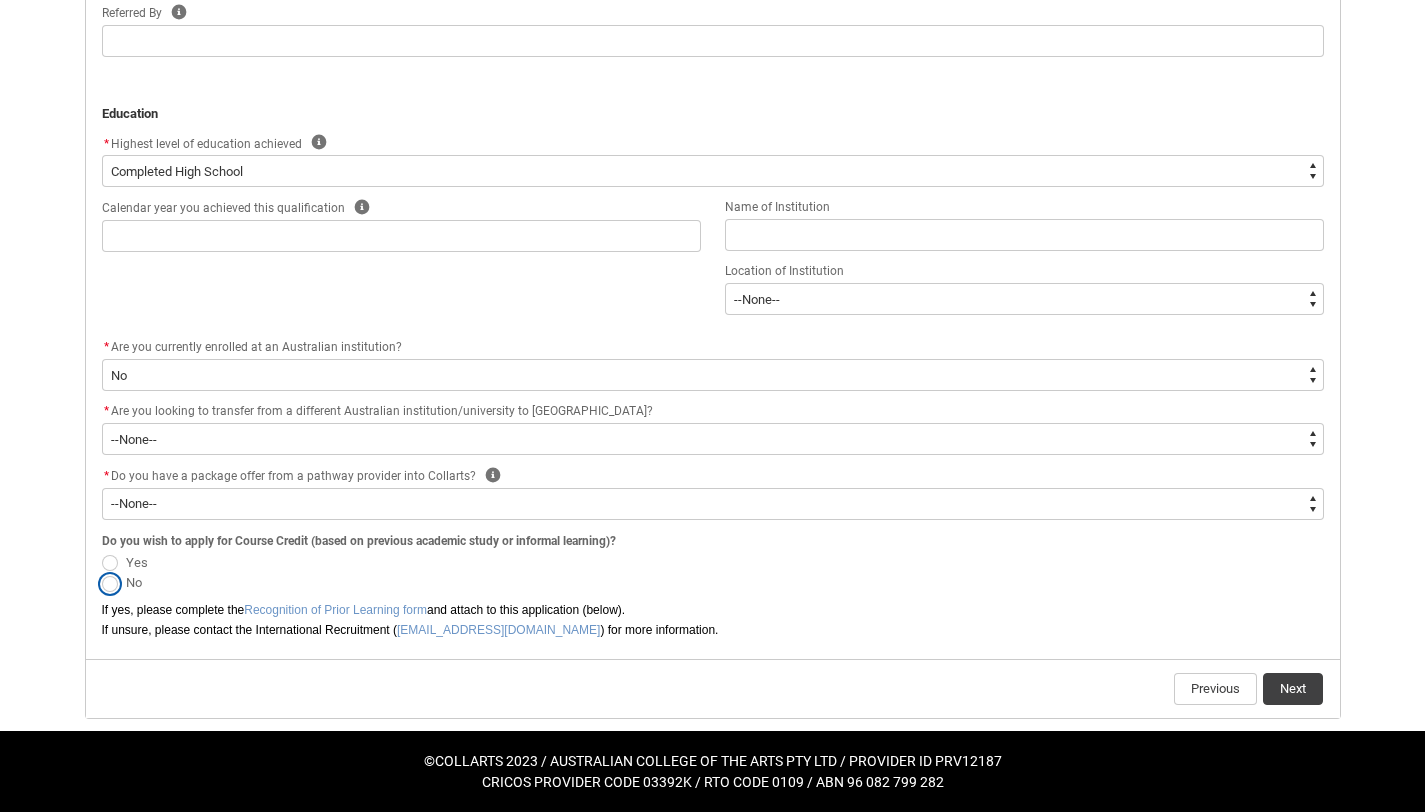 click on "No" at bounding box center [101, 571] 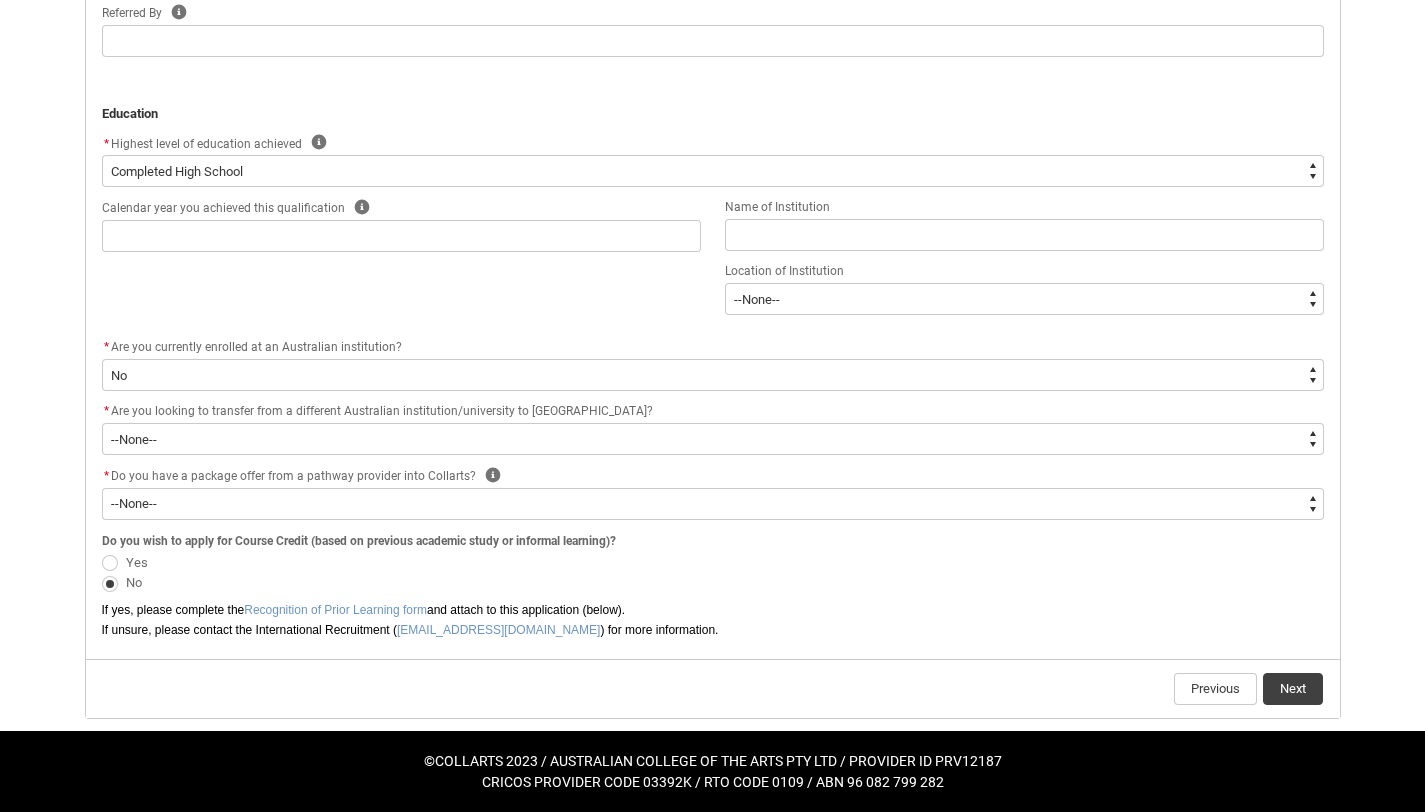 click at bounding box center (110, 563) 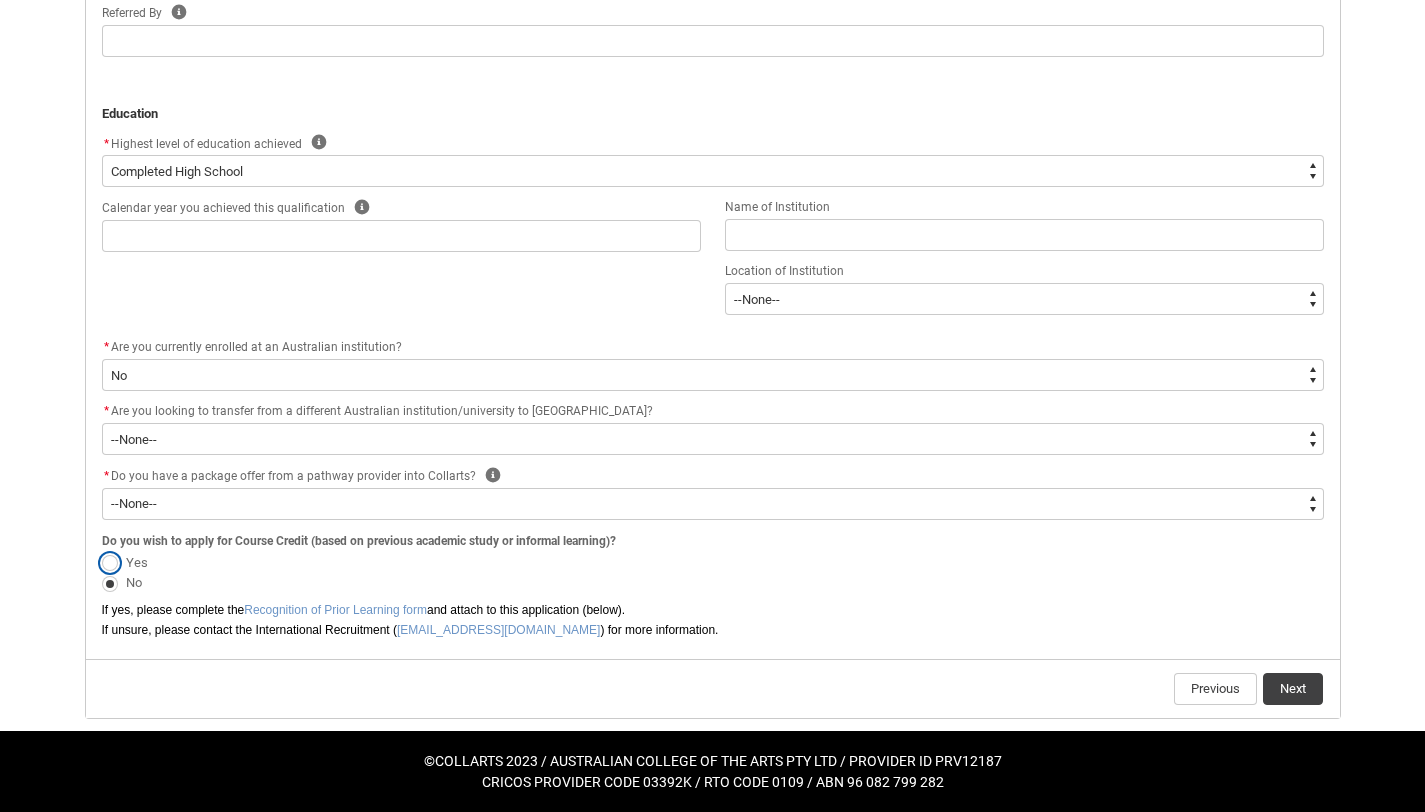 click on "Yes" at bounding box center (101, 551) 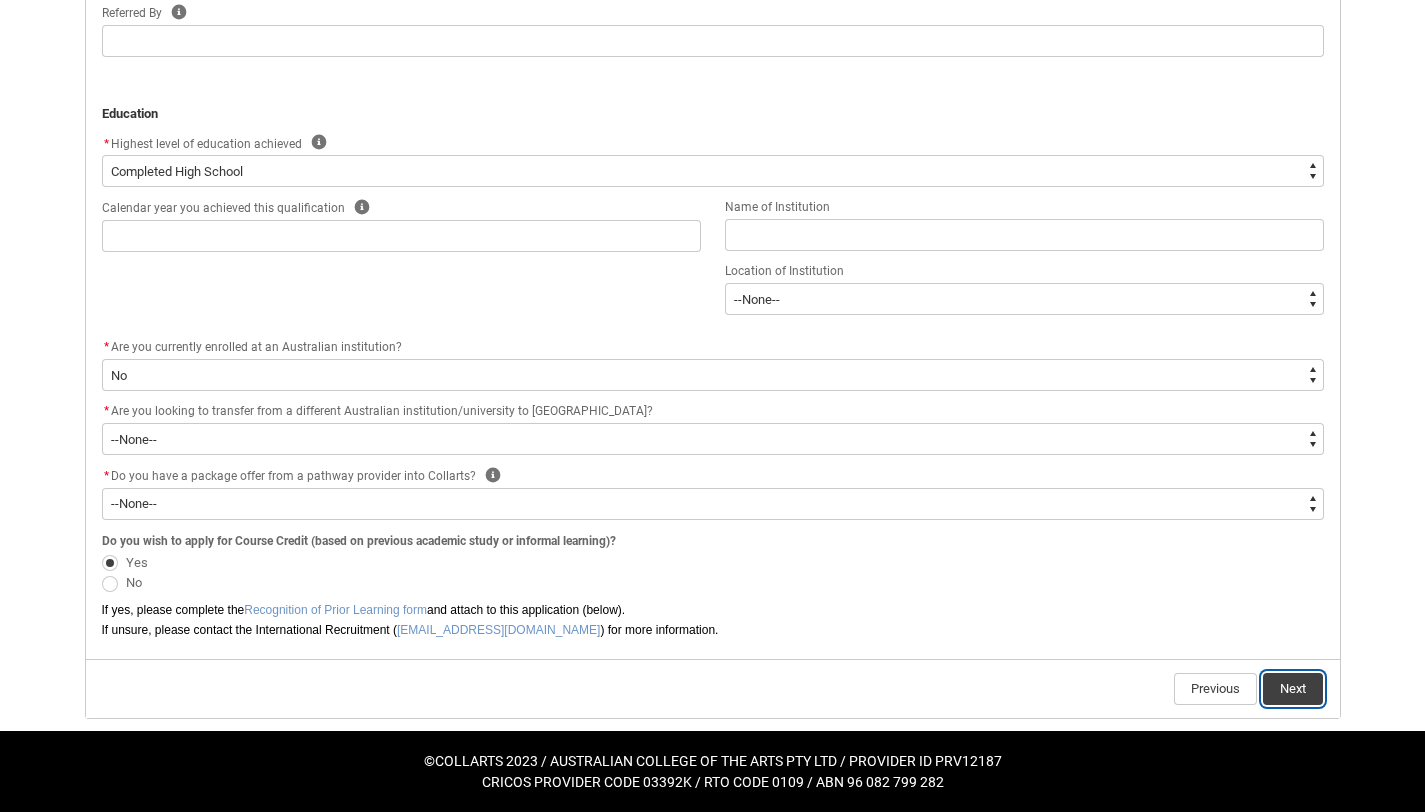 click on "Next" 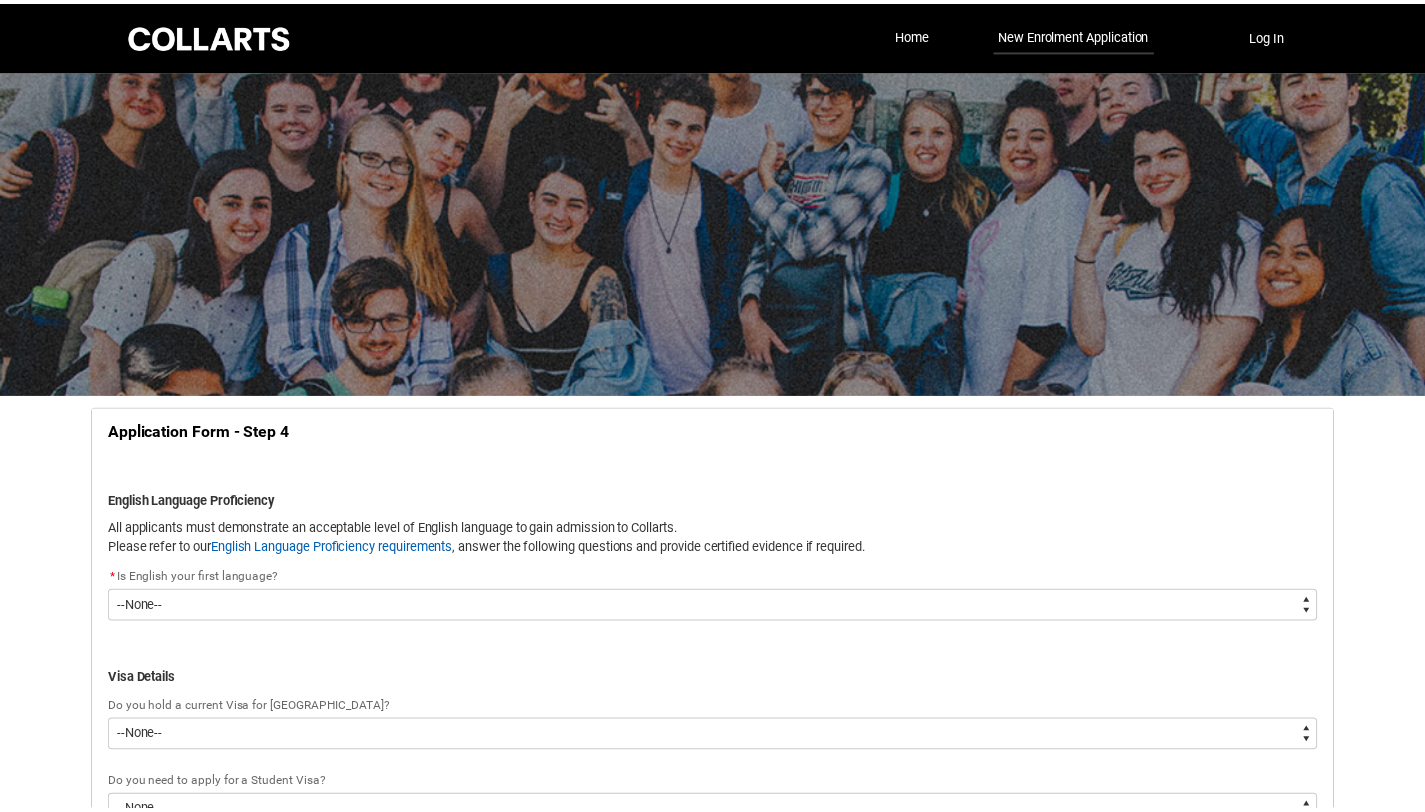 scroll, scrollTop: 209, scrollLeft: 0, axis: vertical 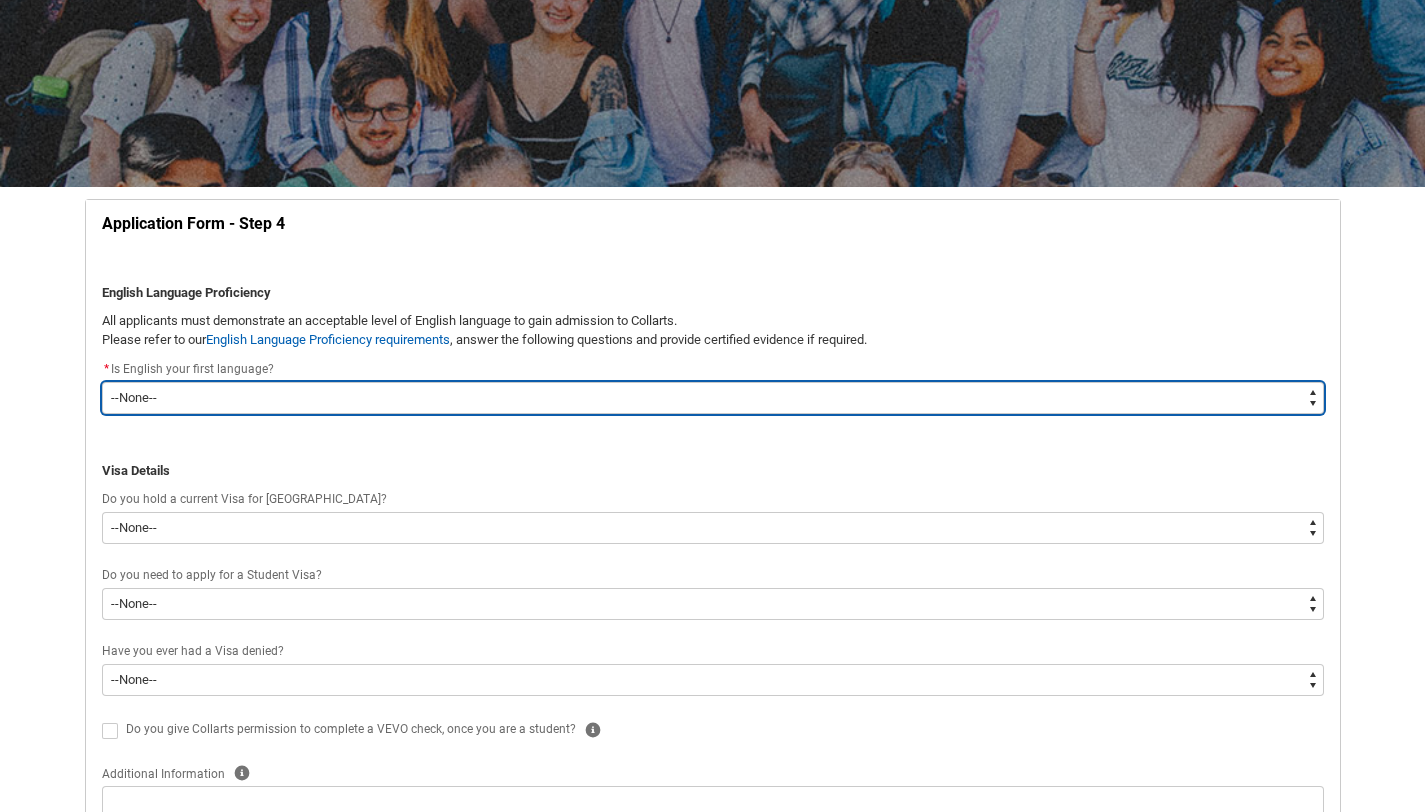 click on "--None-- Yes No" at bounding box center [713, 398] 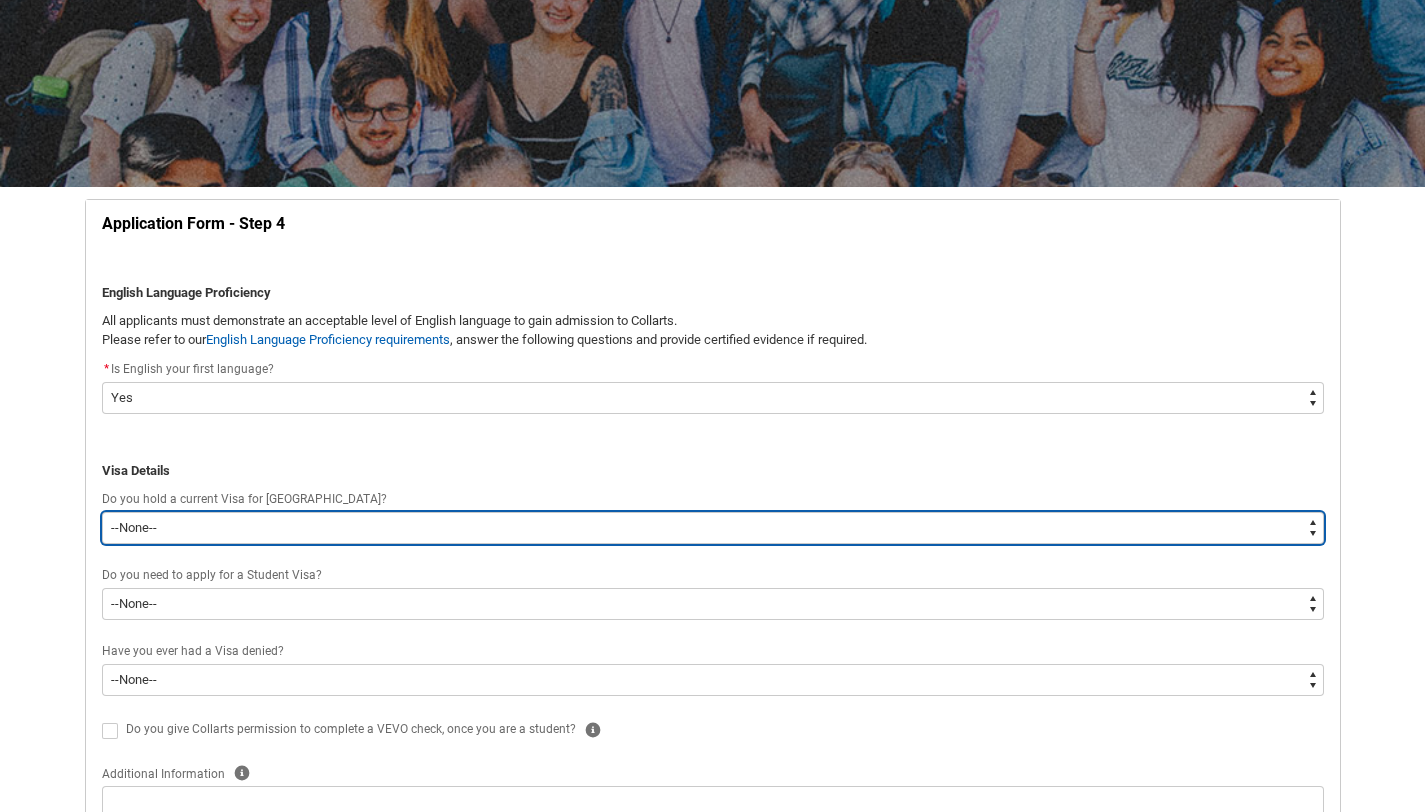 click on "--None-- Yes No" at bounding box center [713, 528] 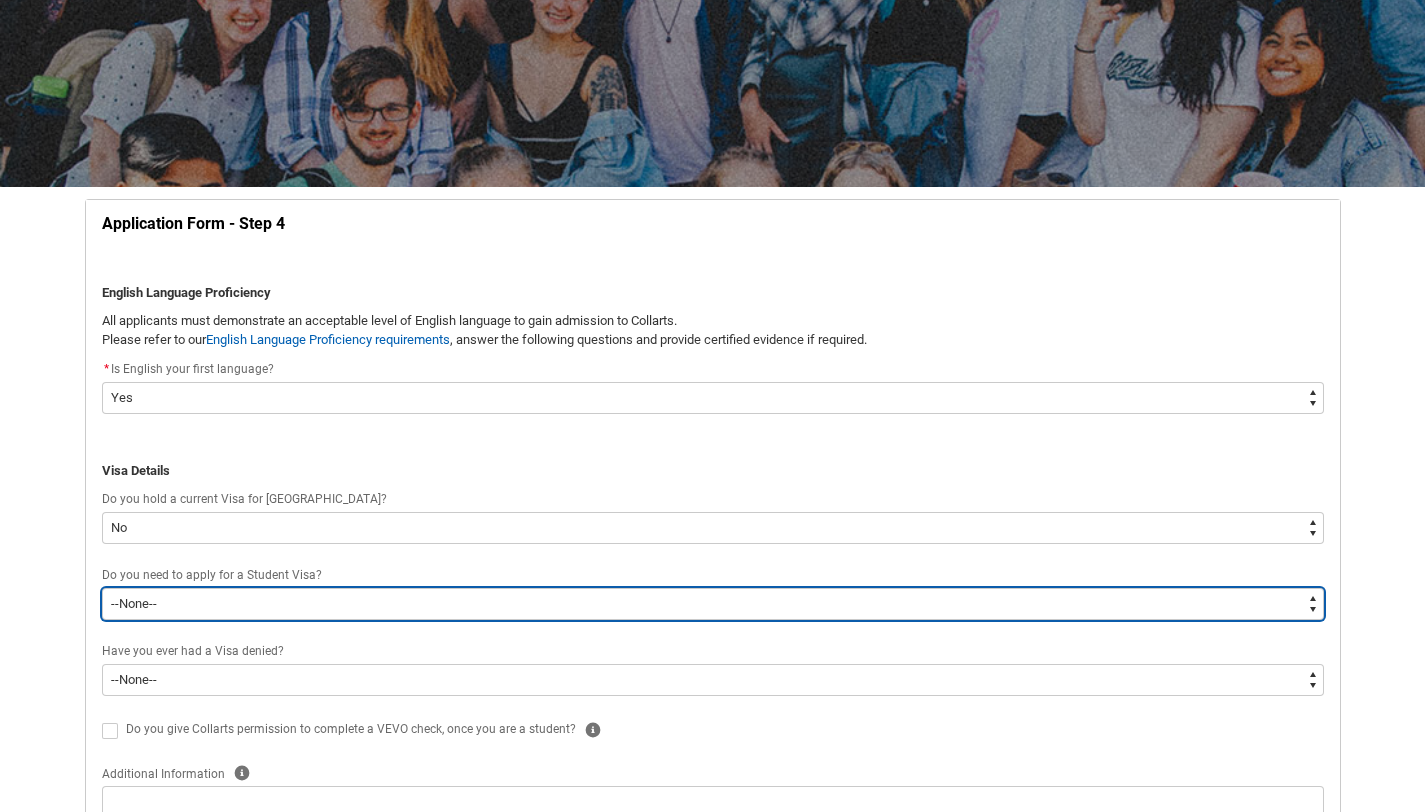 click on "--None-- Yes No" at bounding box center (713, 604) 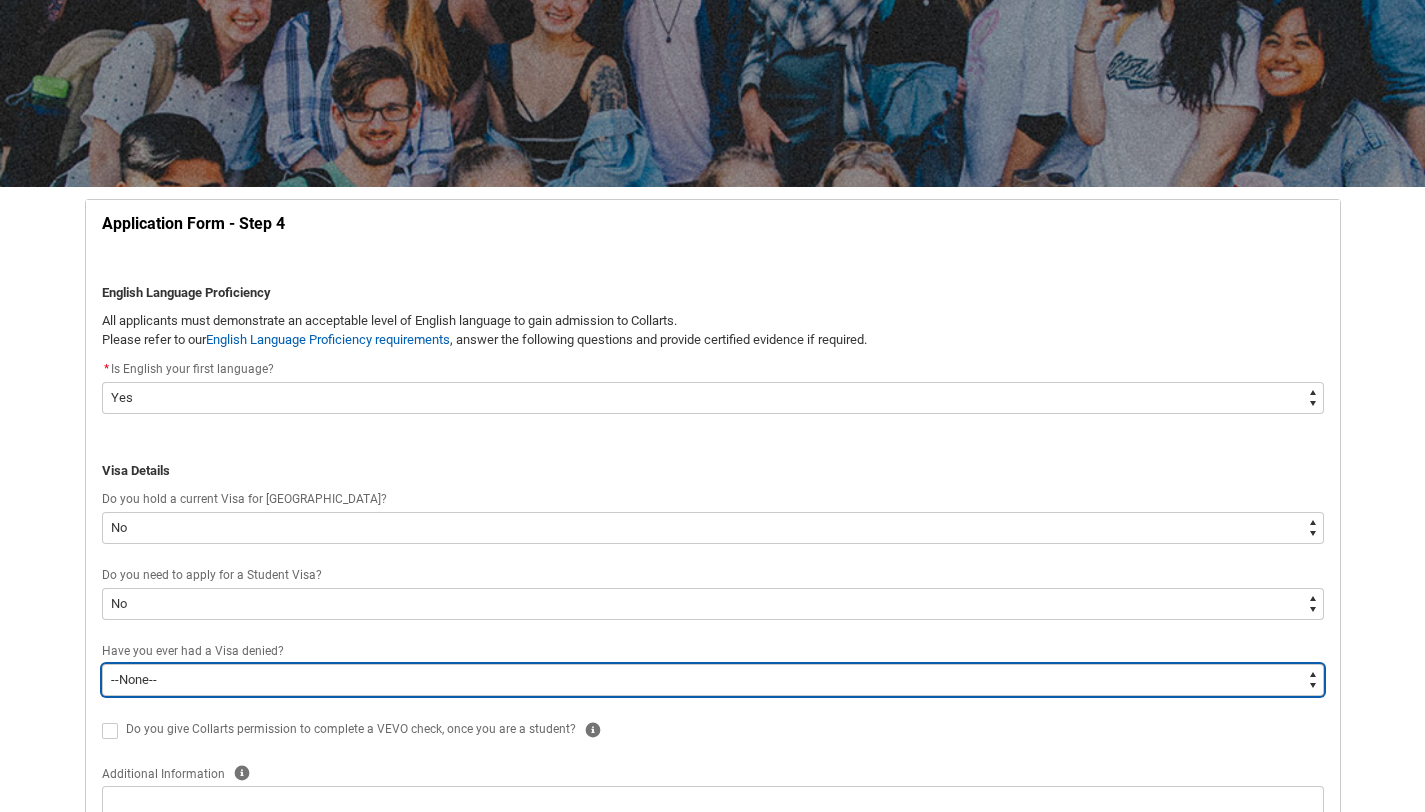click on "--None-- Yes No" at bounding box center [713, 680] 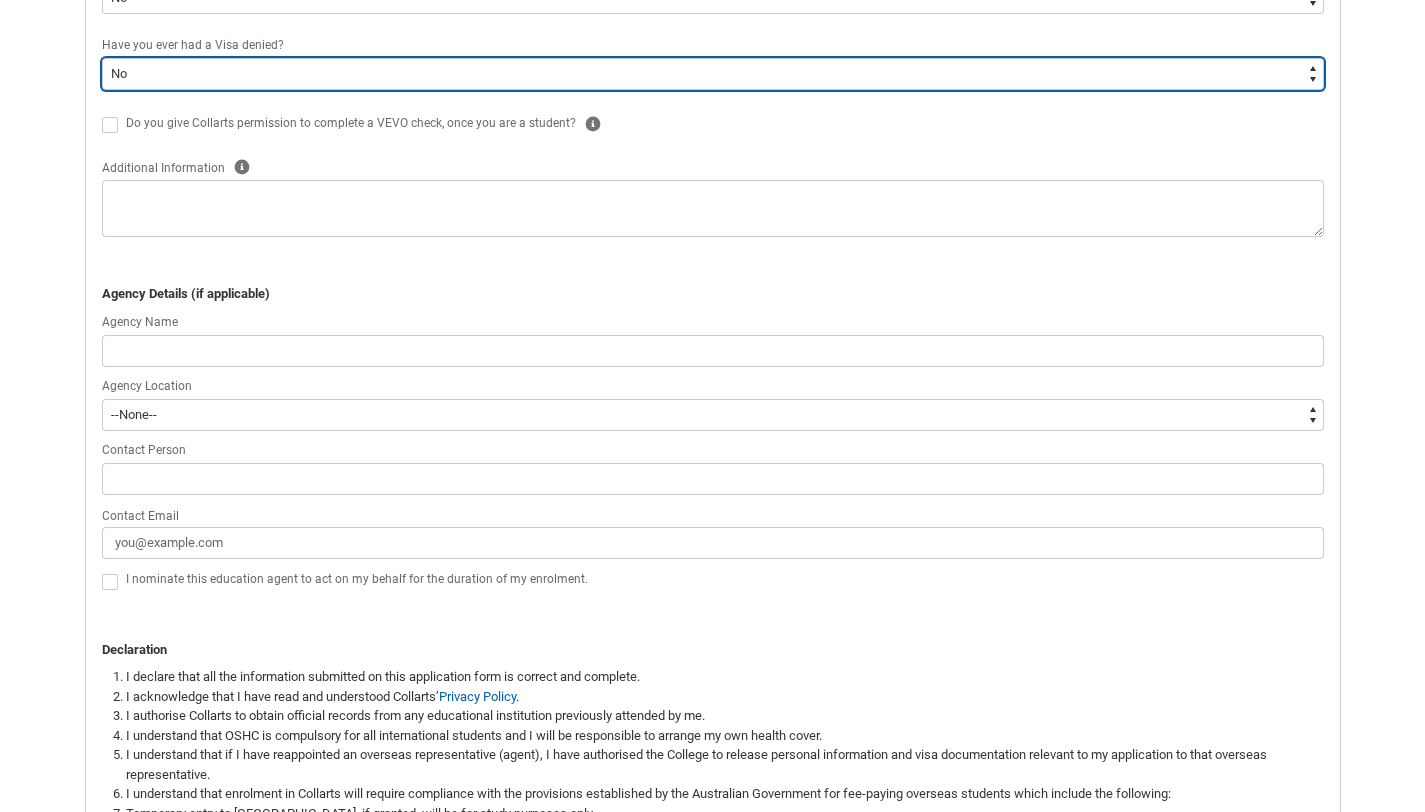 scroll, scrollTop: 815, scrollLeft: 0, axis: vertical 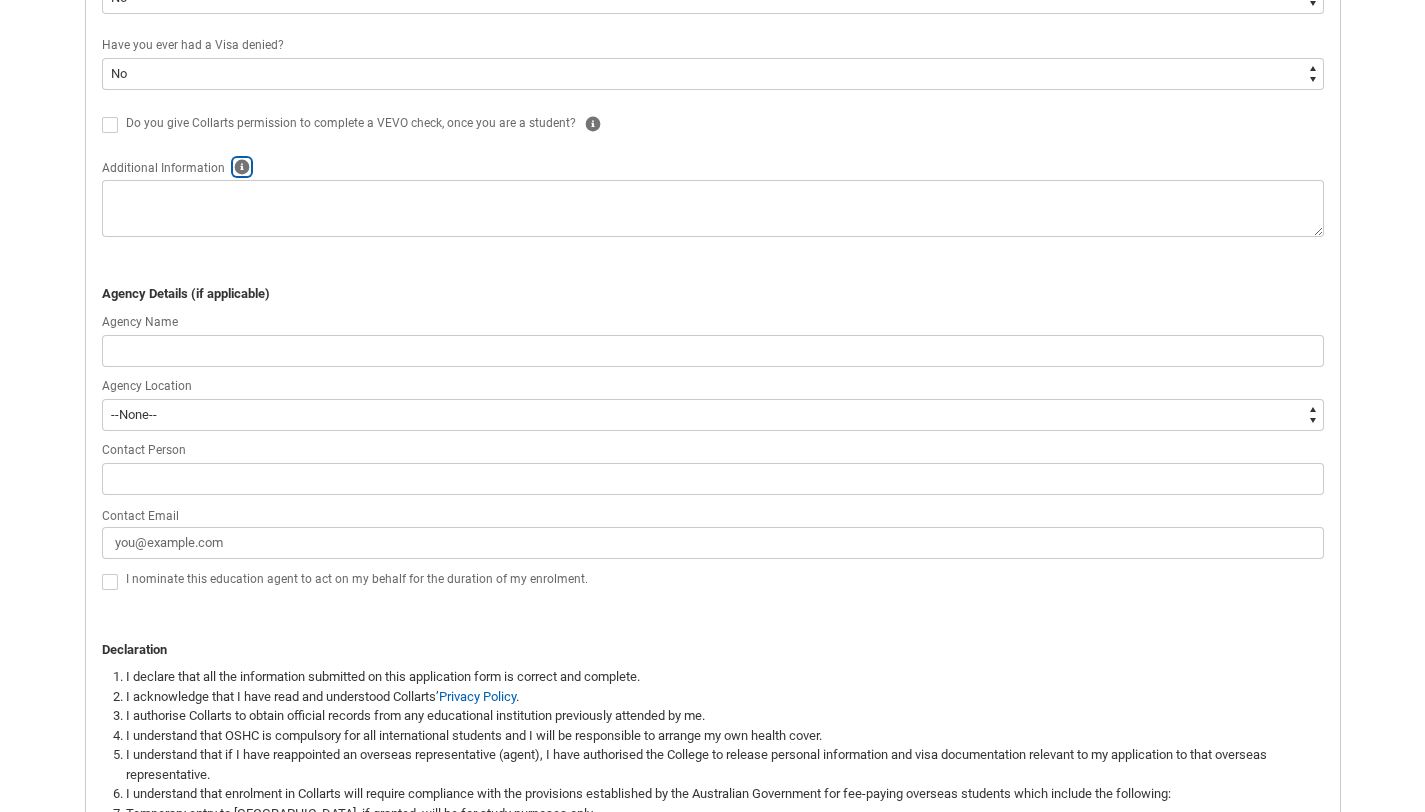 click 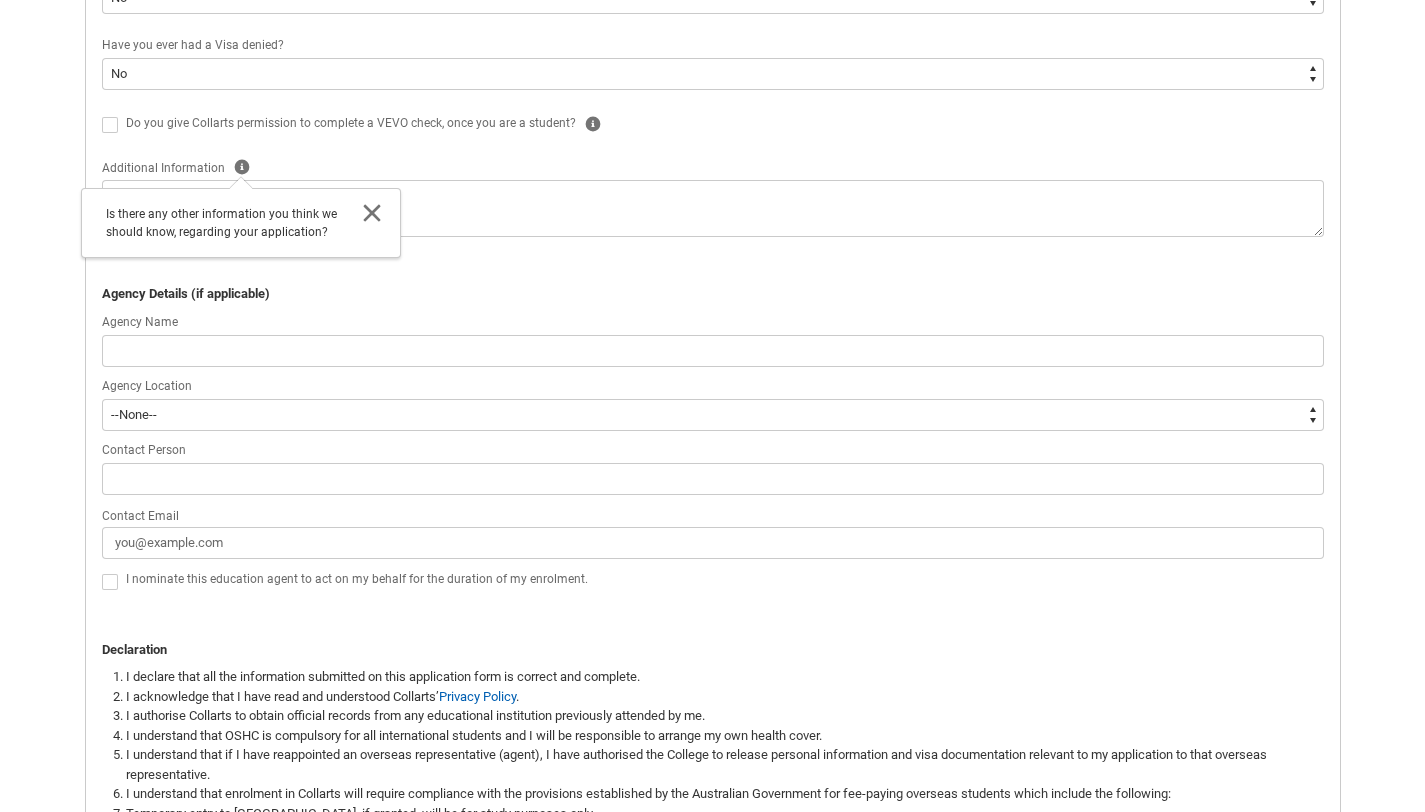 click 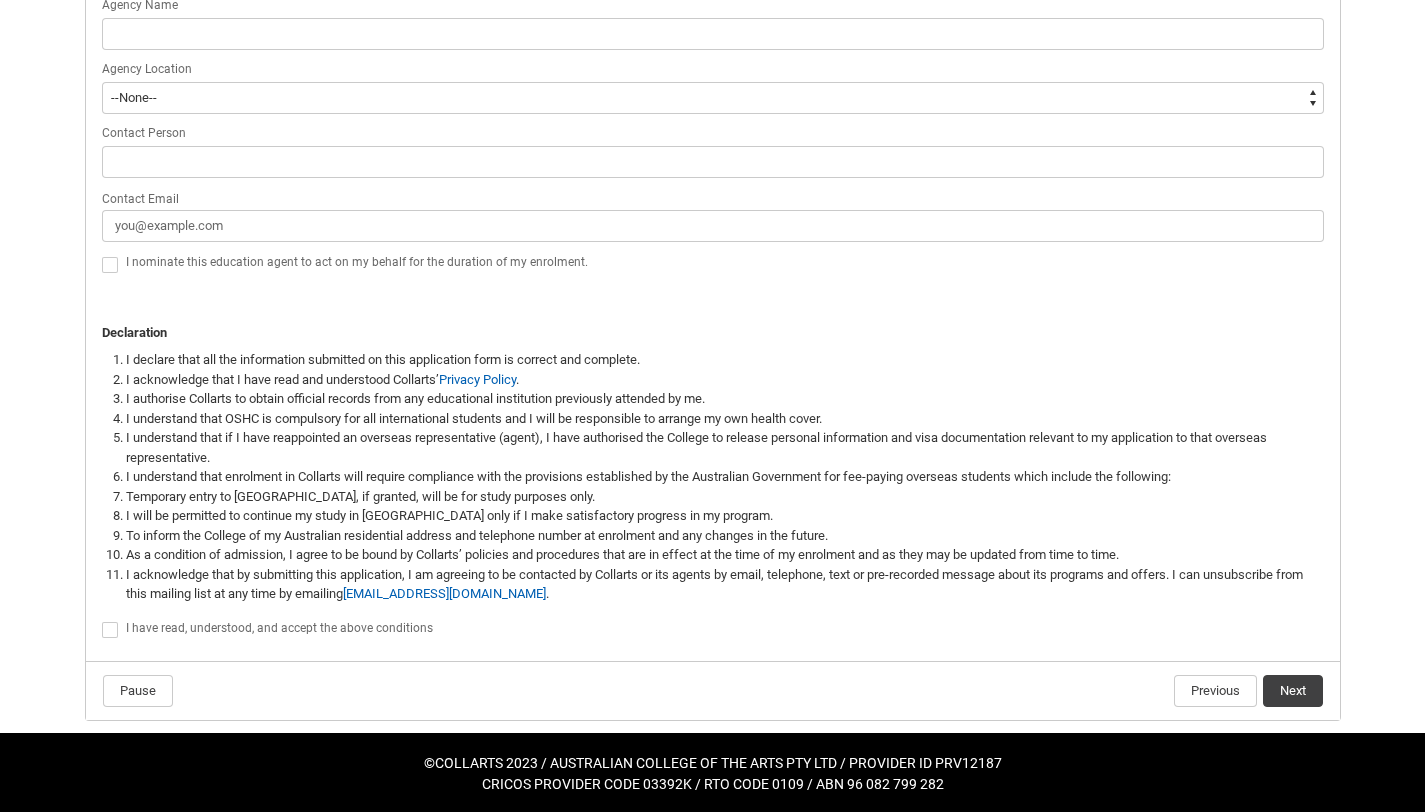 scroll, scrollTop: 1134, scrollLeft: 0, axis: vertical 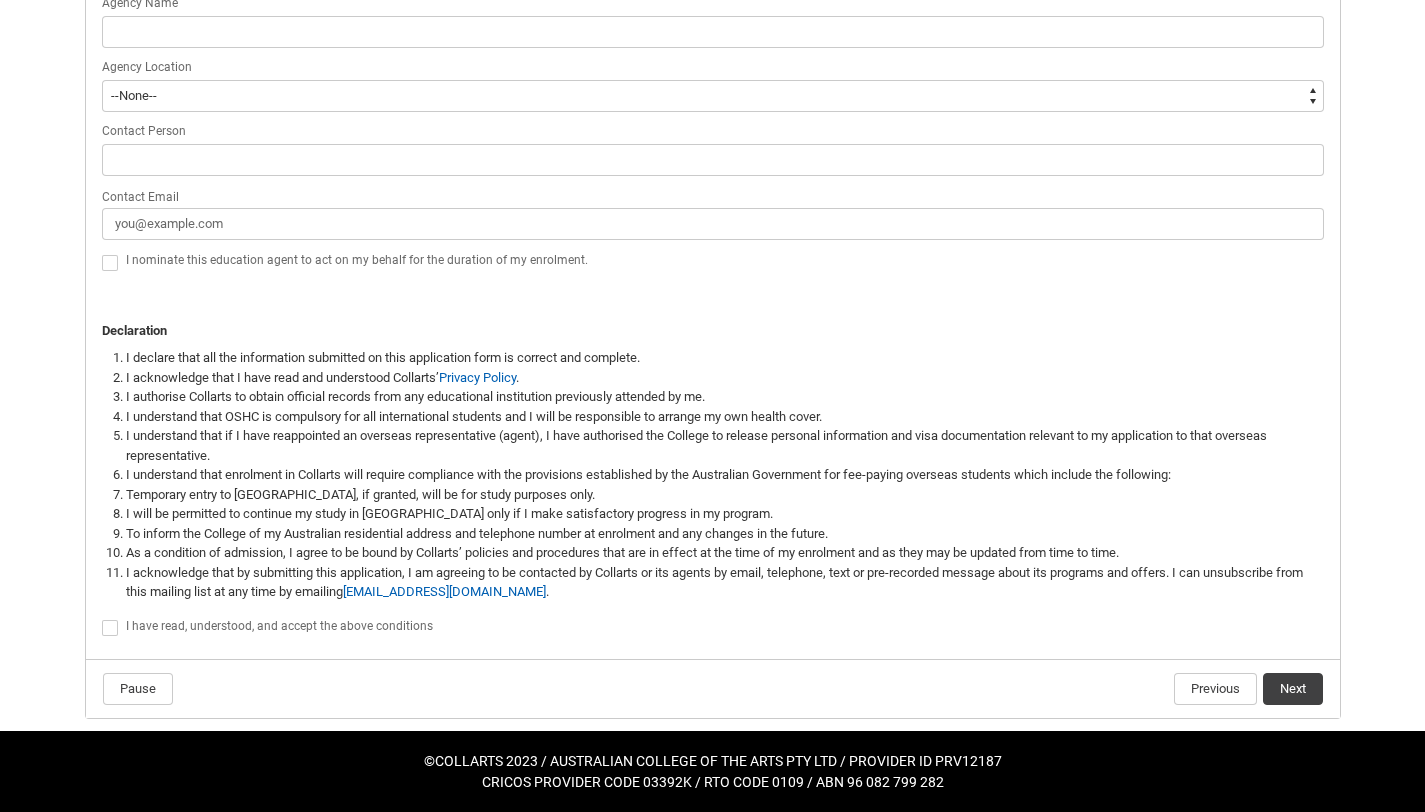 click 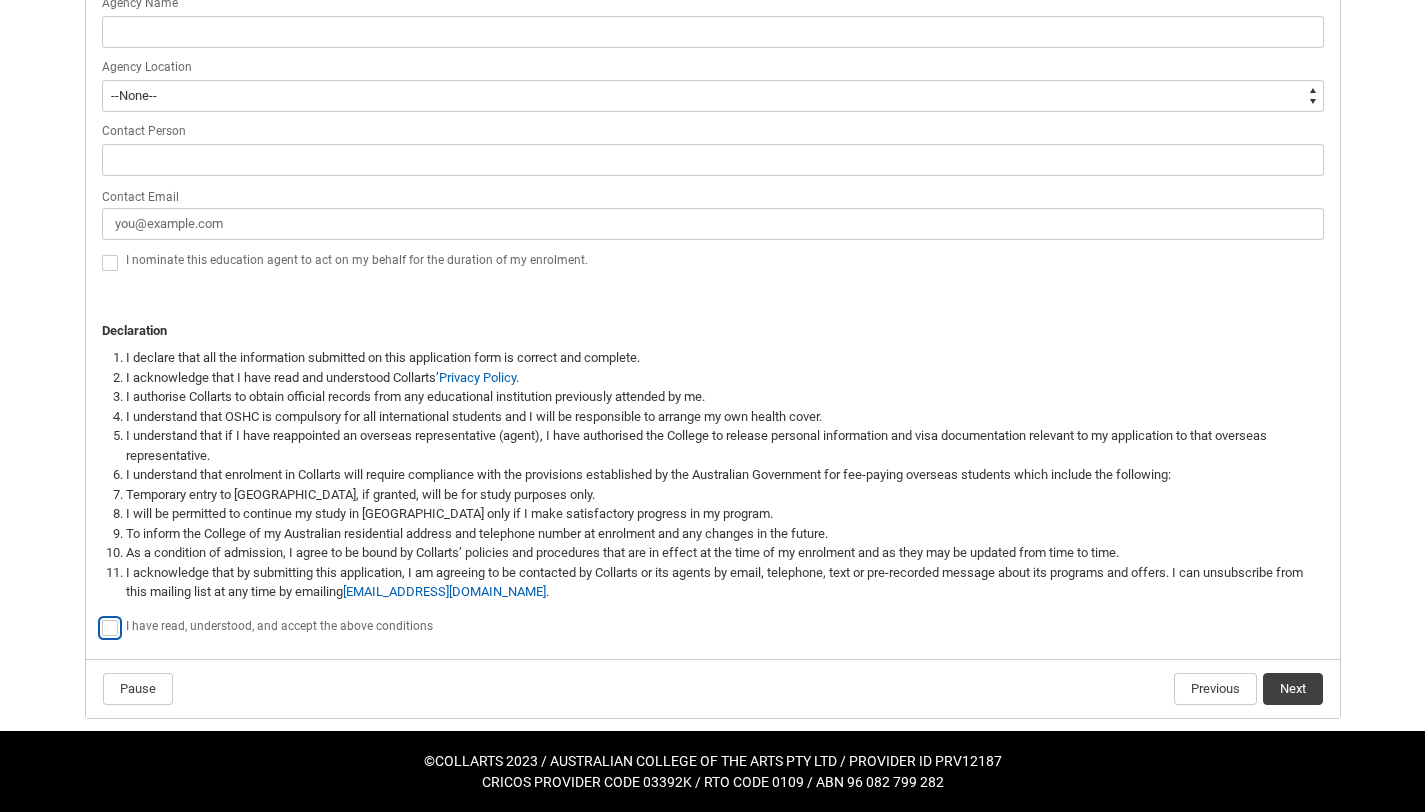 click at bounding box center [101, 617] 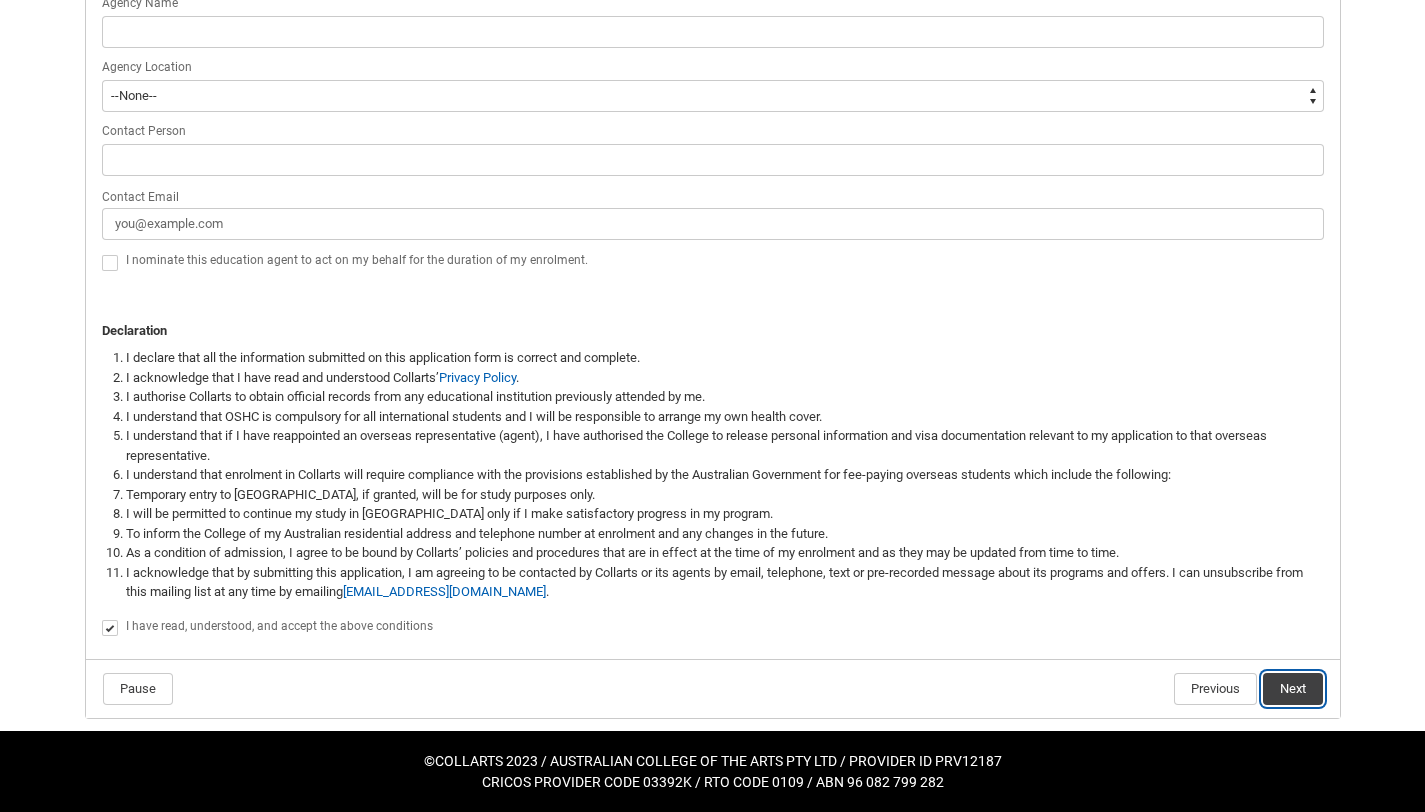 click on "Next" 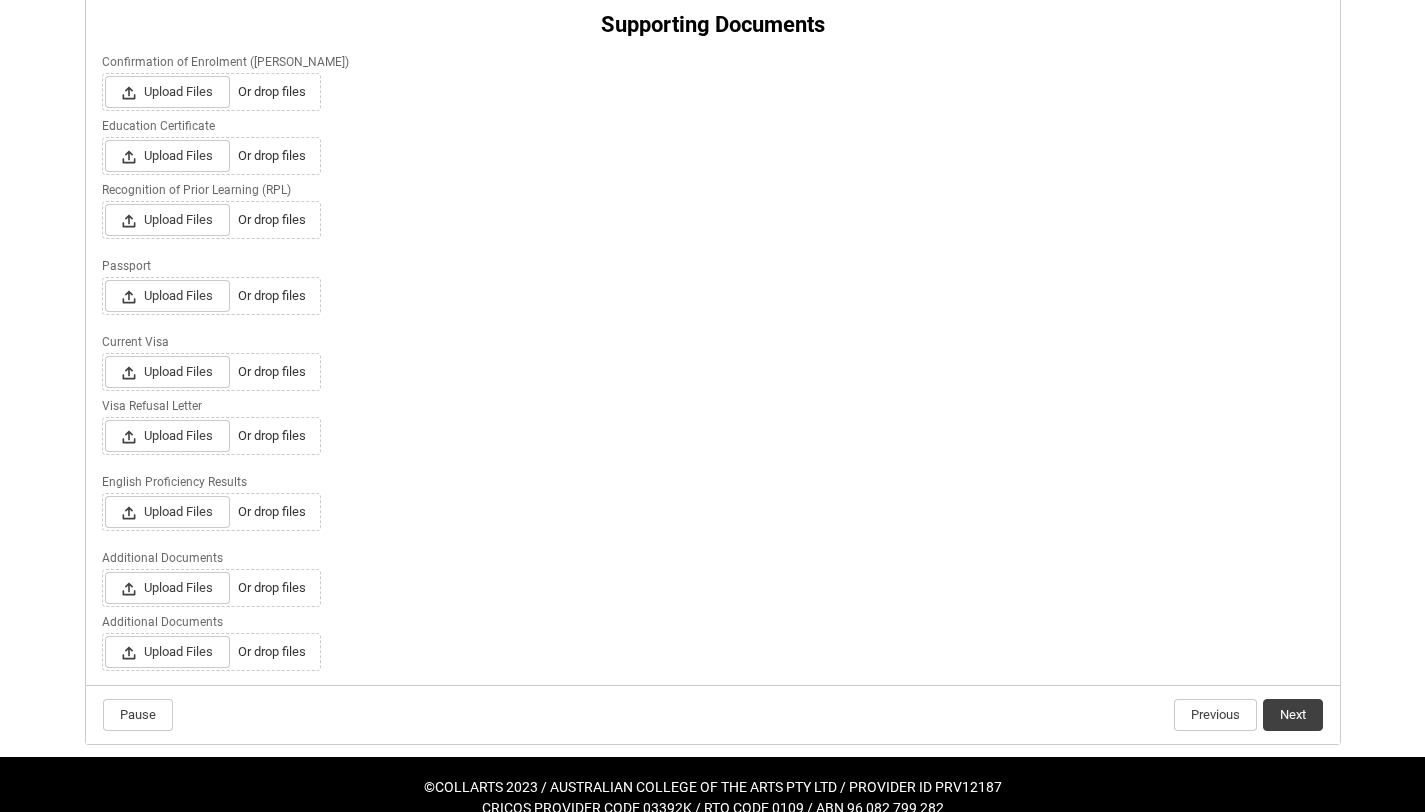 scroll, scrollTop: 441, scrollLeft: 0, axis: vertical 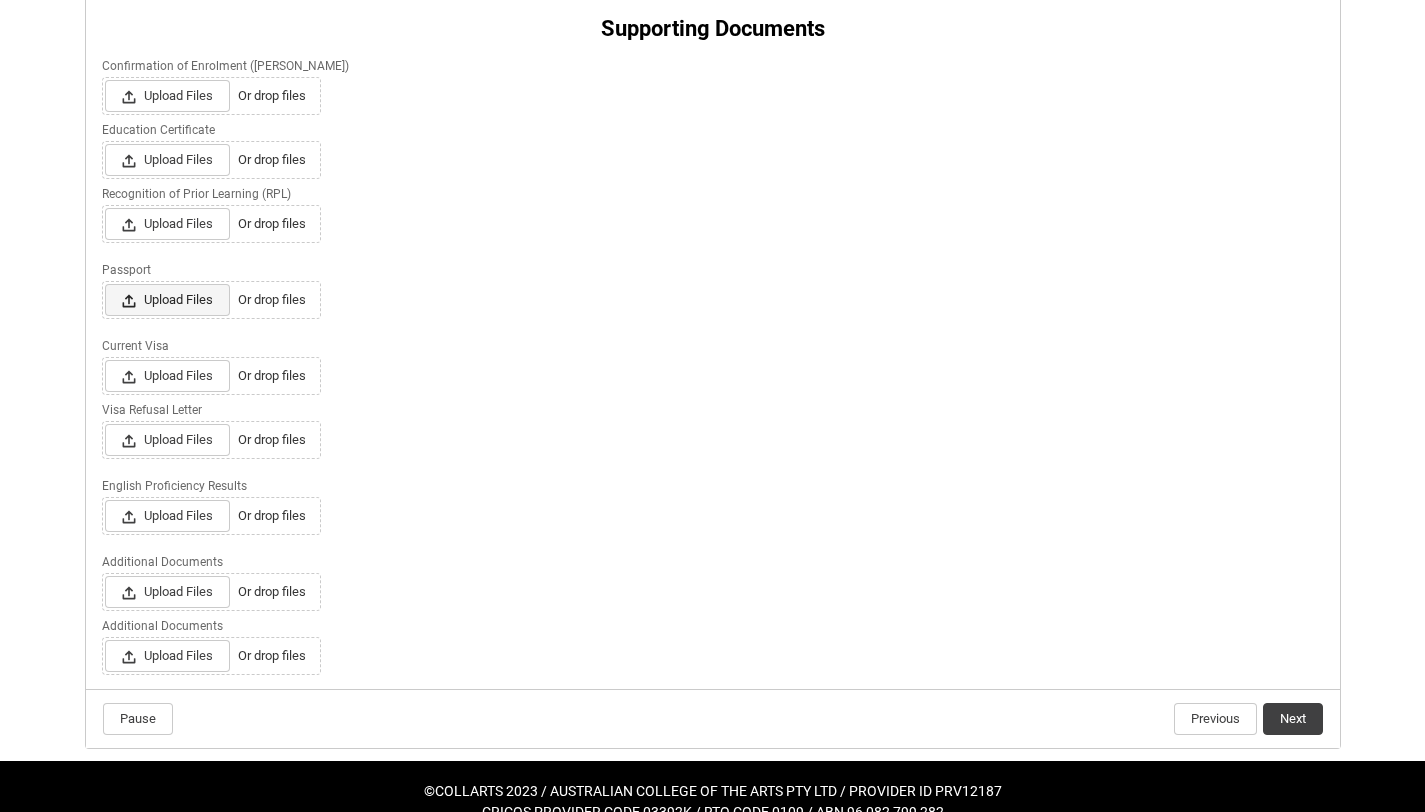 click on "Upload Files" at bounding box center (167, 300) 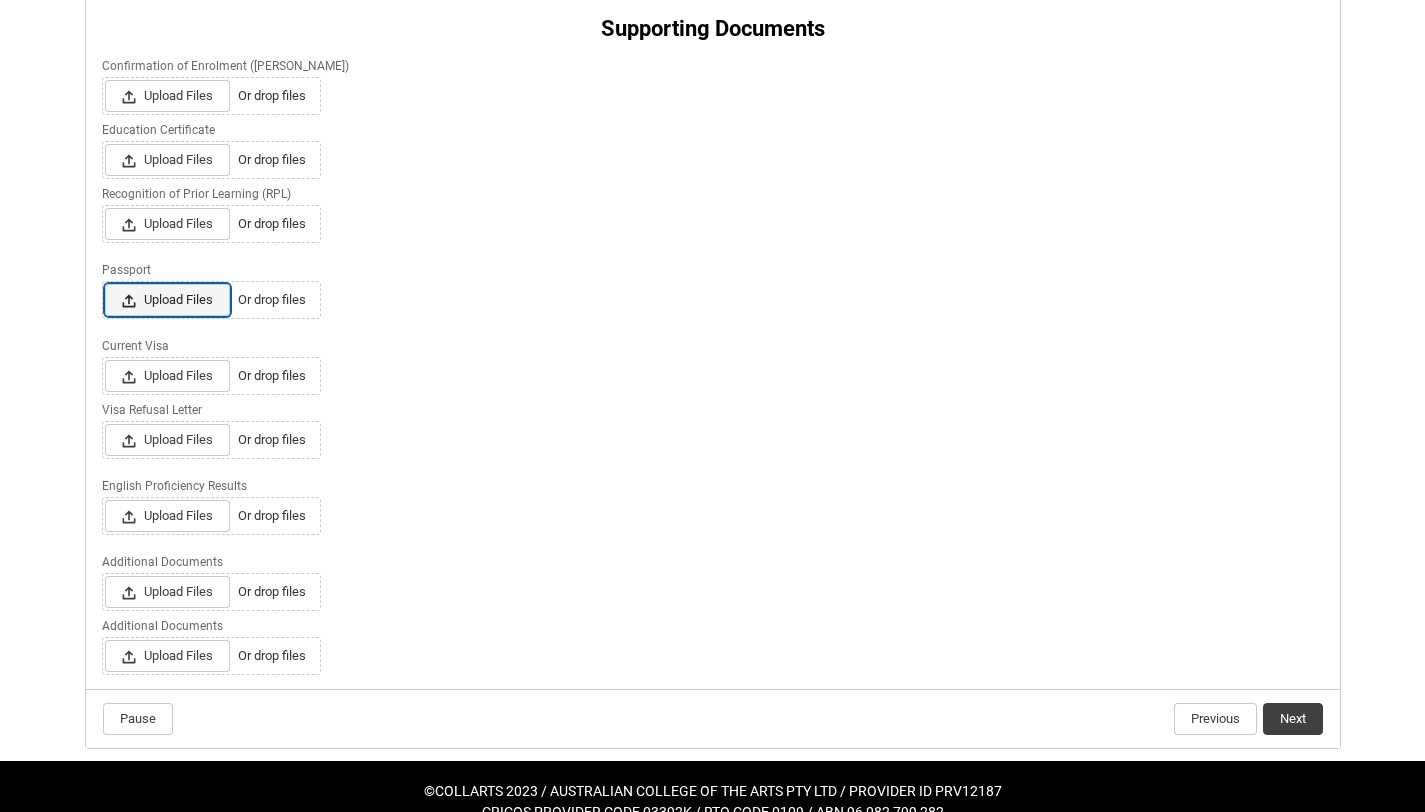 type 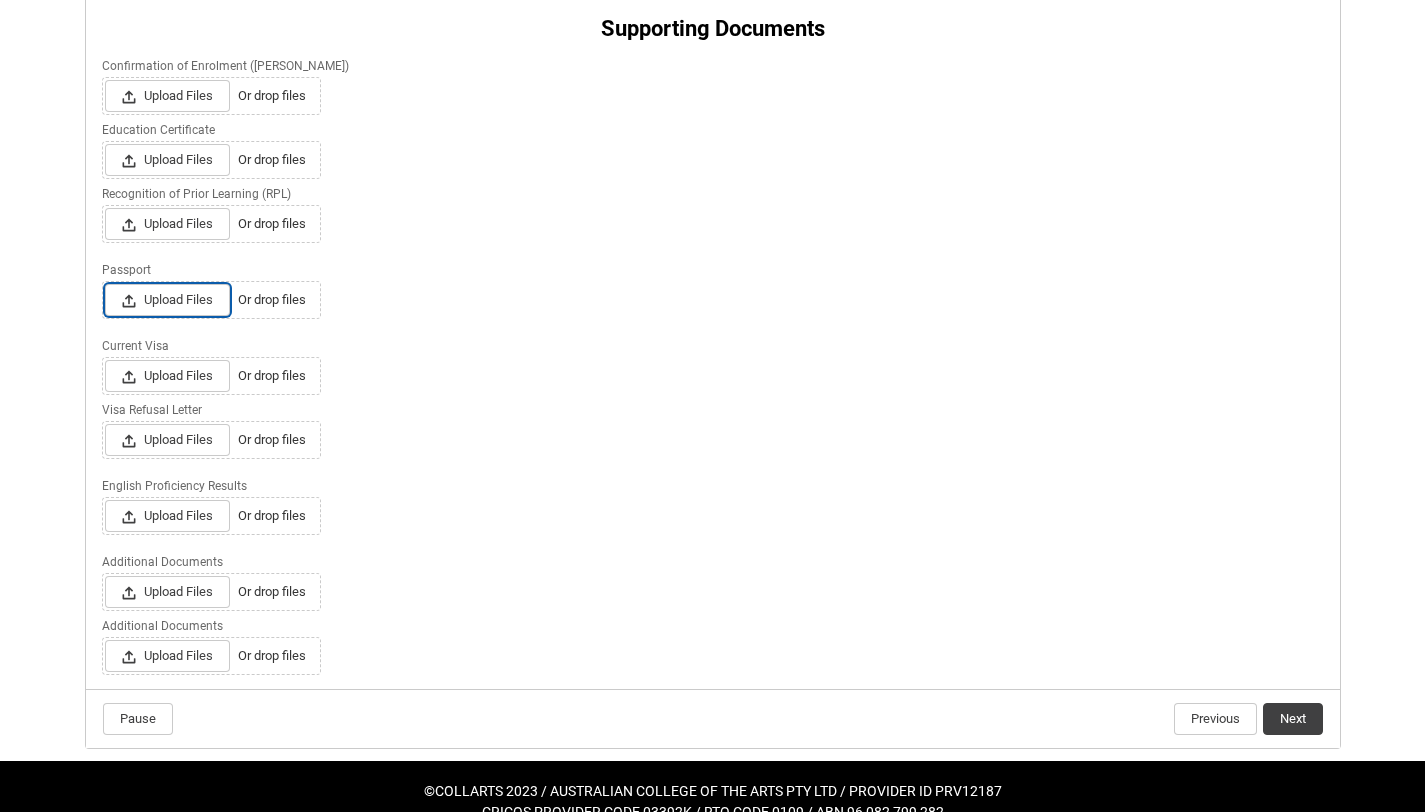 type on "C:\fakepath\IMG_7542 (1).pdf" 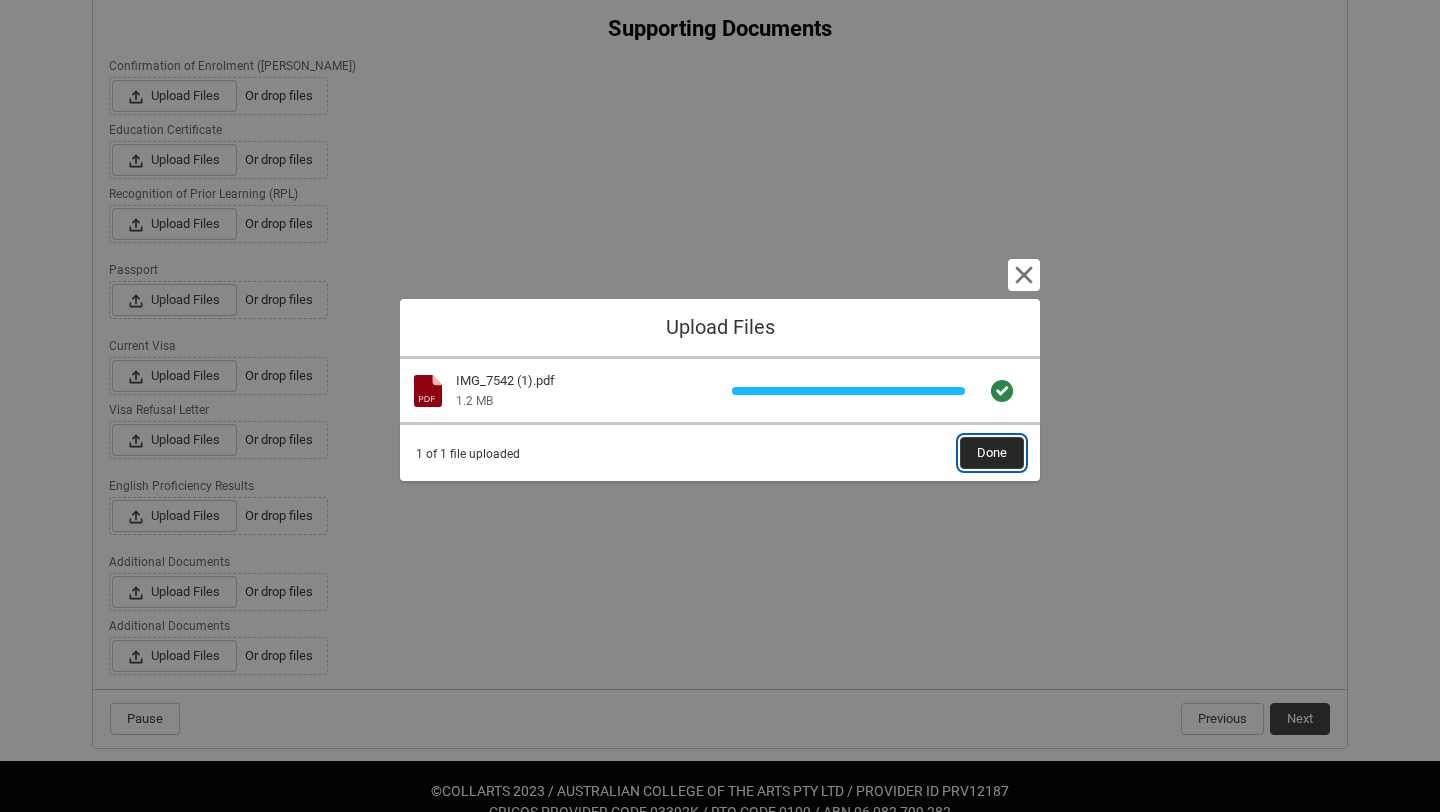 click on "Done" at bounding box center [992, 453] 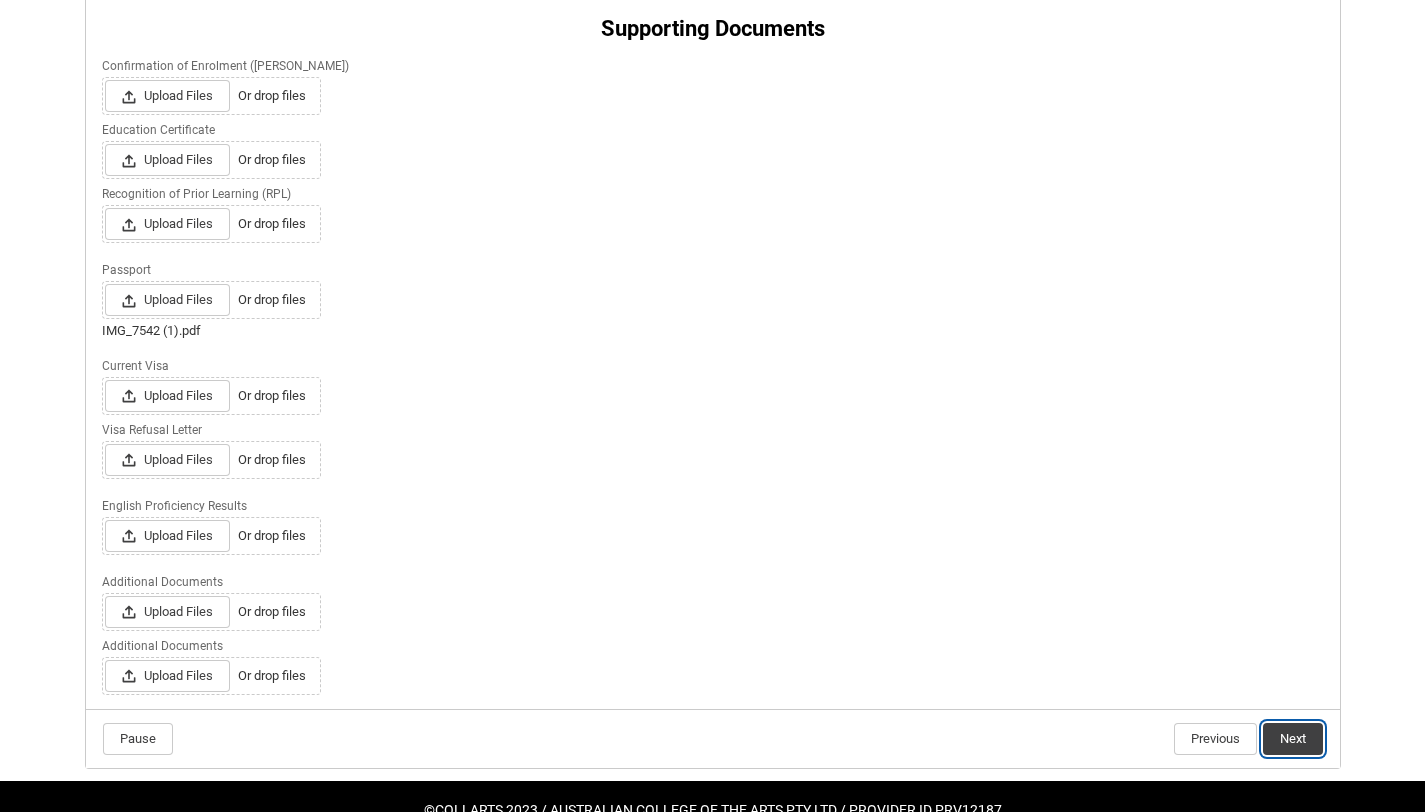click on "Next" 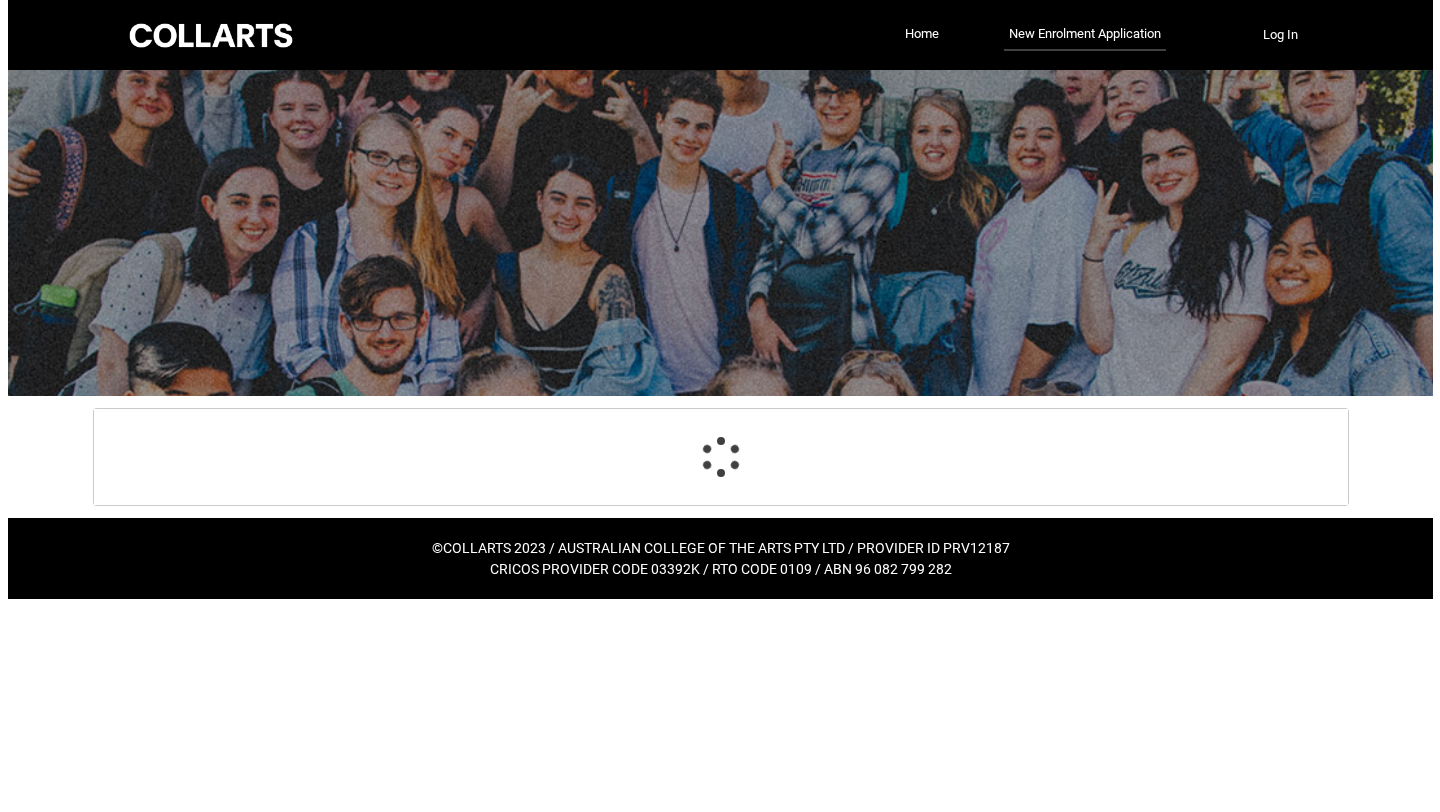scroll, scrollTop: 0, scrollLeft: 0, axis: both 